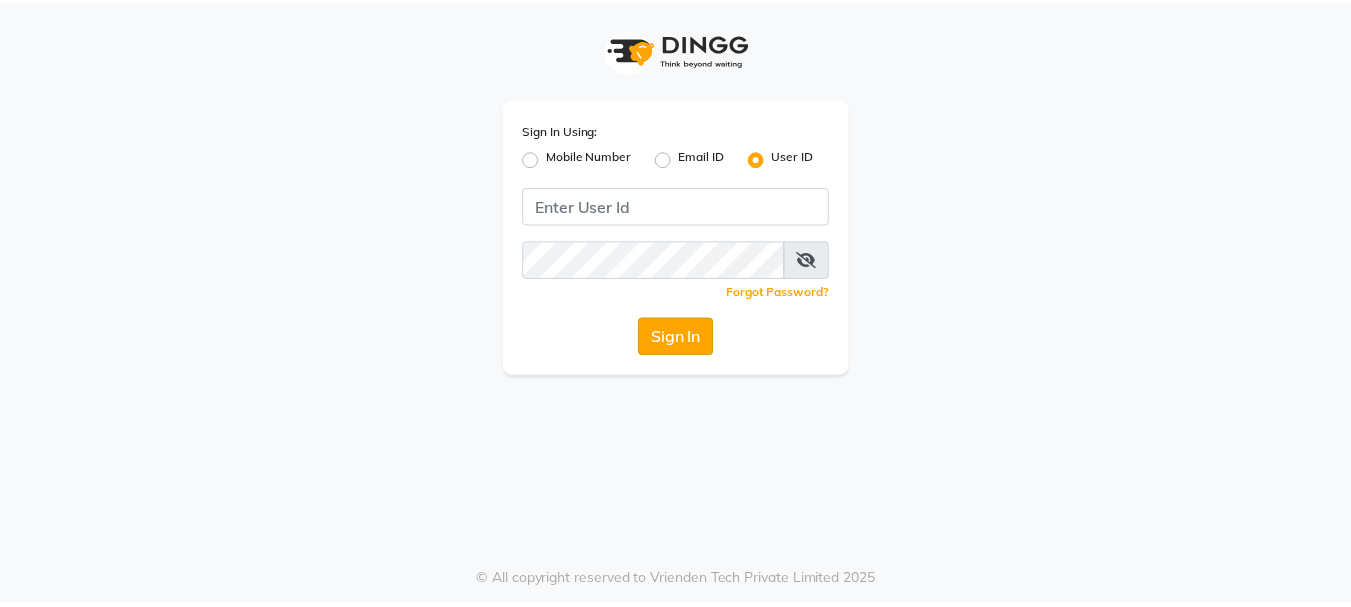 scroll, scrollTop: 0, scrollLeft: 0, axis: both 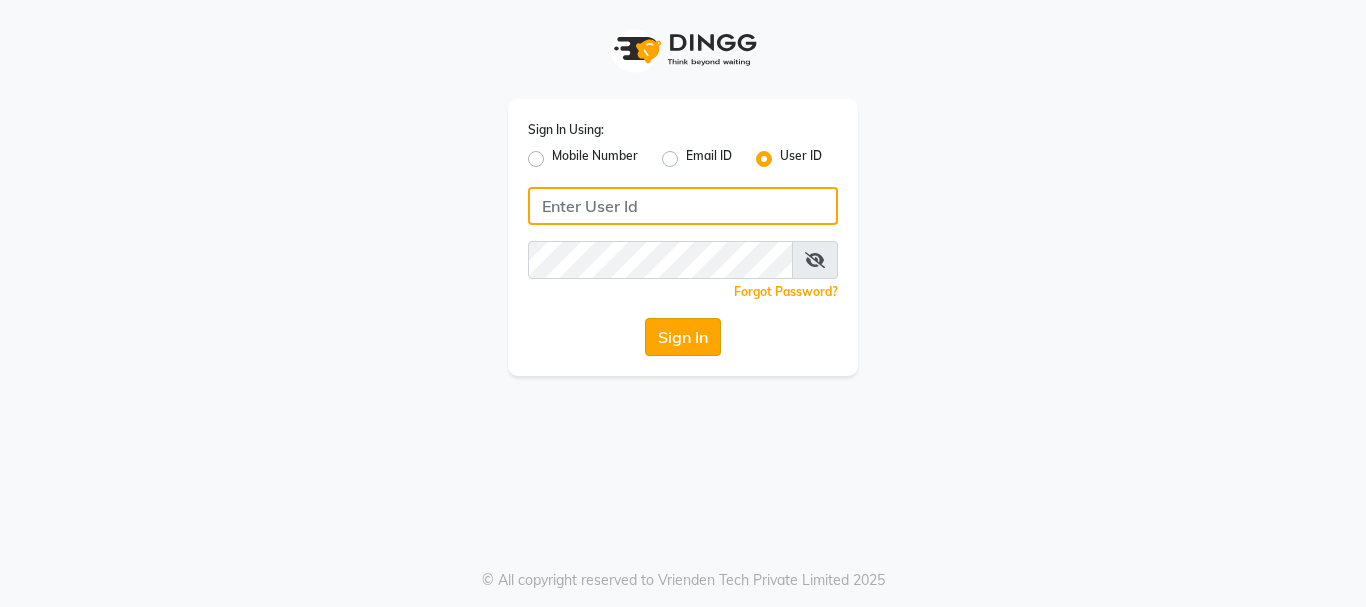 type on "pallavi_unisex" 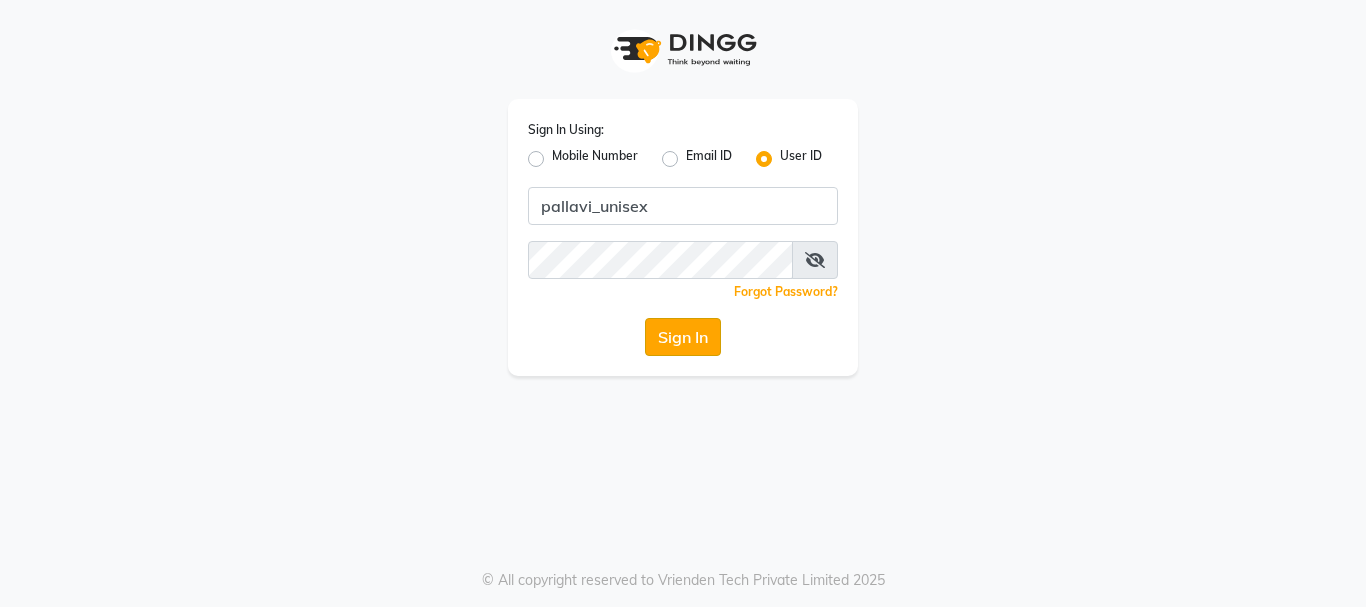 drag, startPoint x: 678, startPoint y: 336, endPoint x: 622, endPoint y: 407, distance: 90.426765 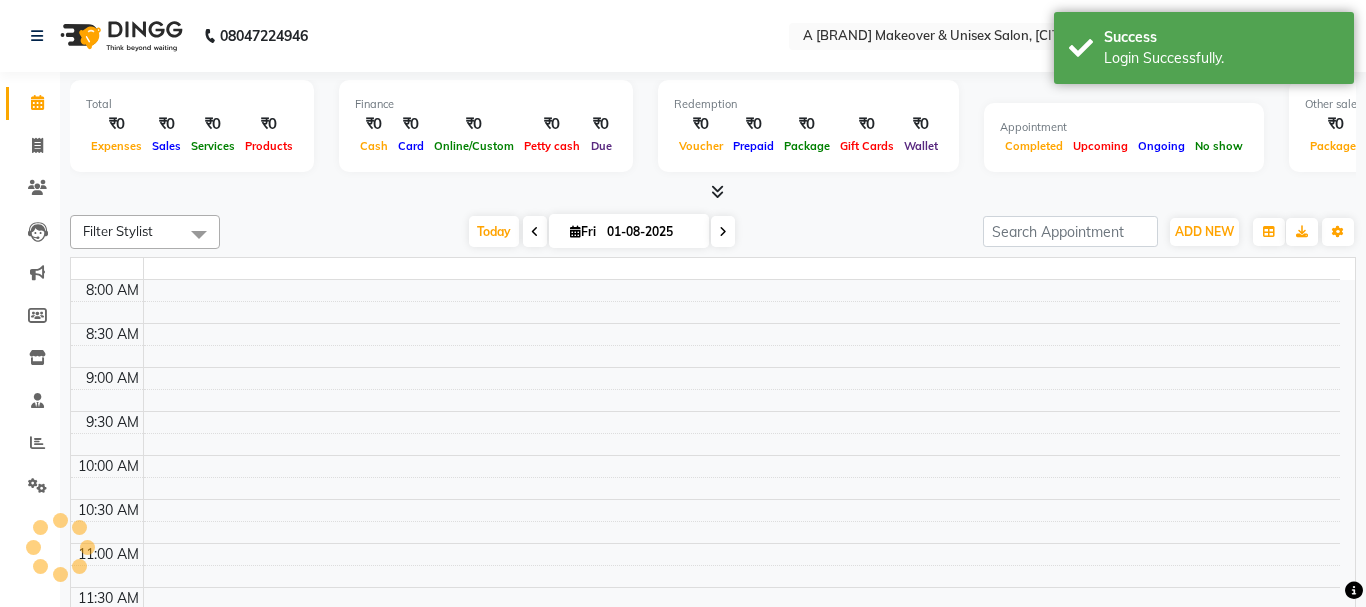 select on "en" 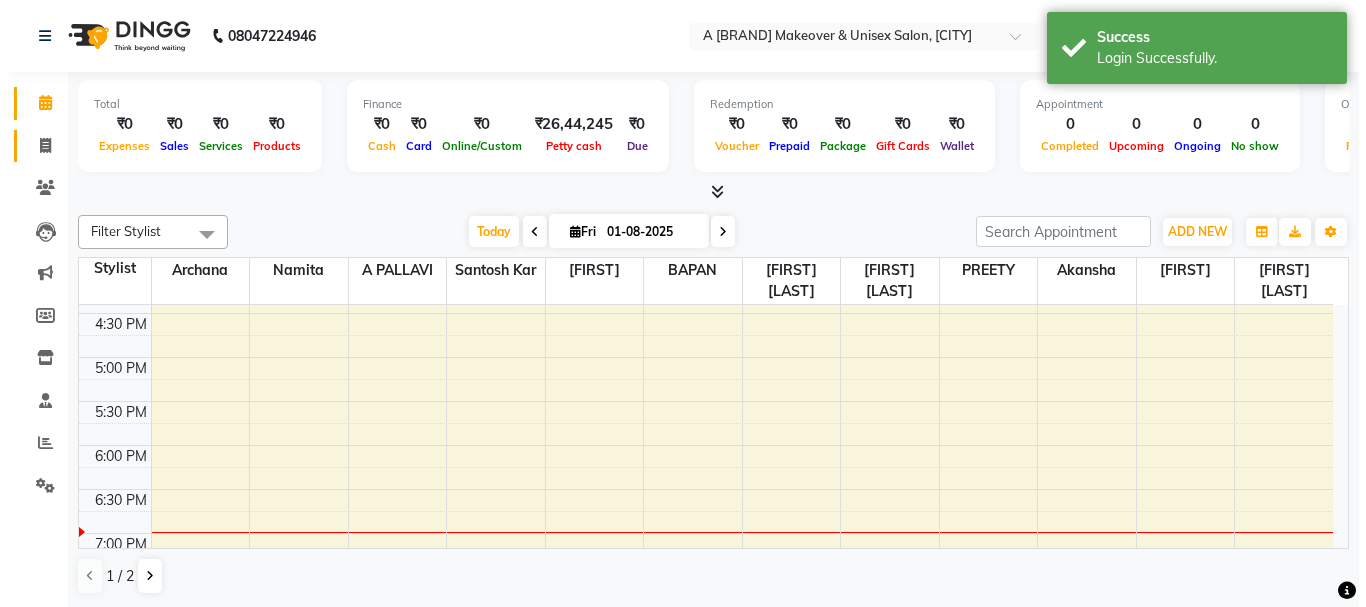 scroll, scrollTop: 89, scrollLeft: 0, axis: vertical 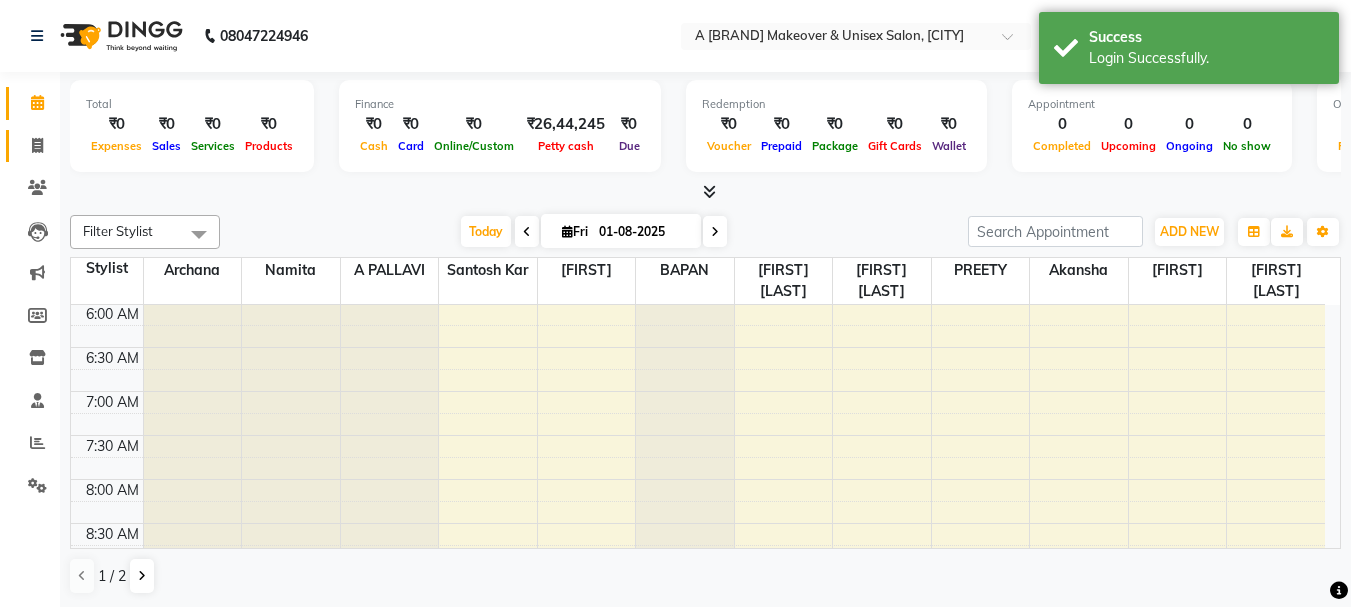 click 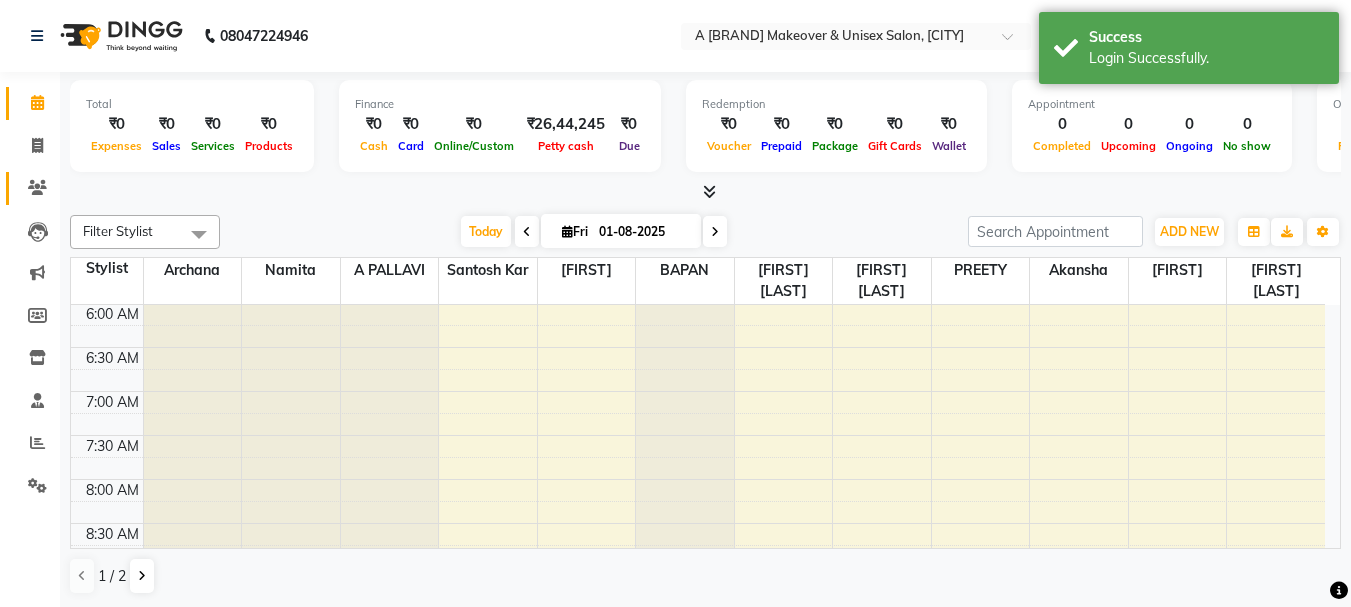 select on "service" 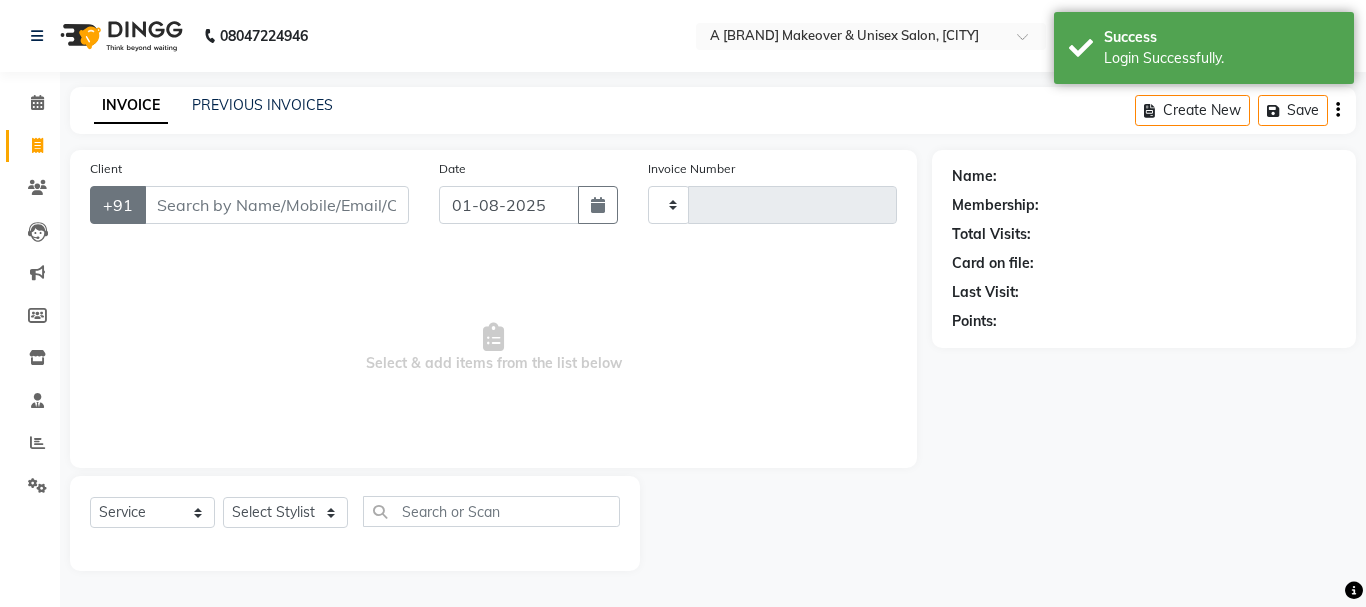 type on "1193" 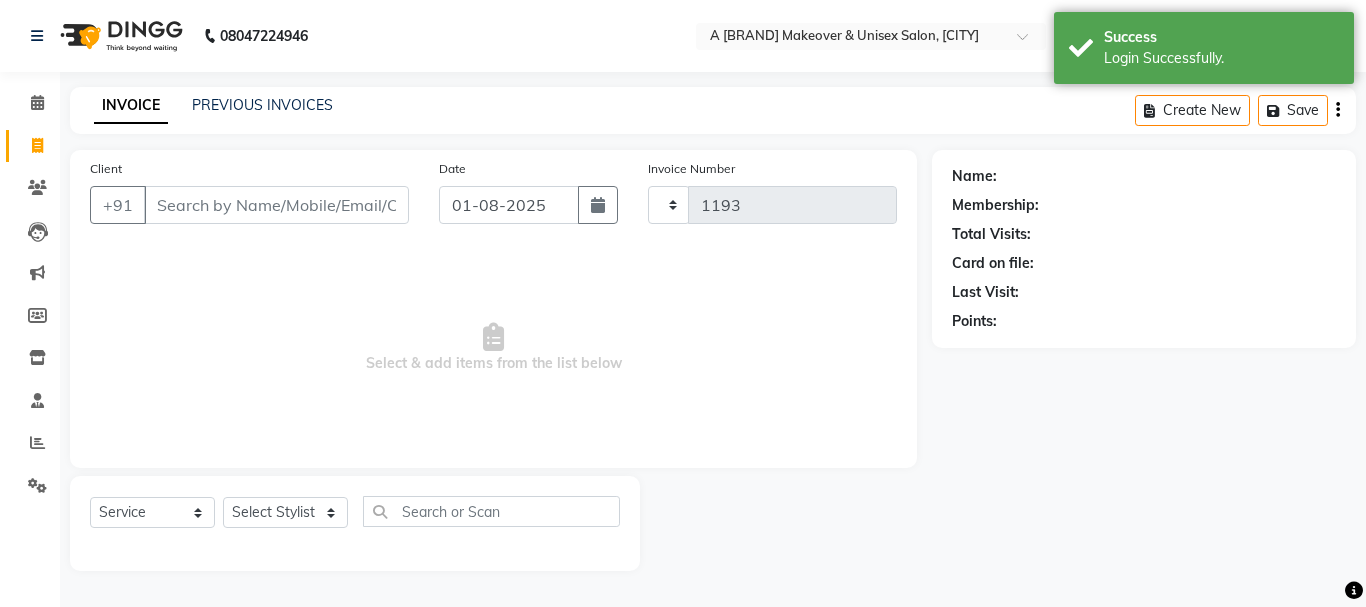 select on "3573" 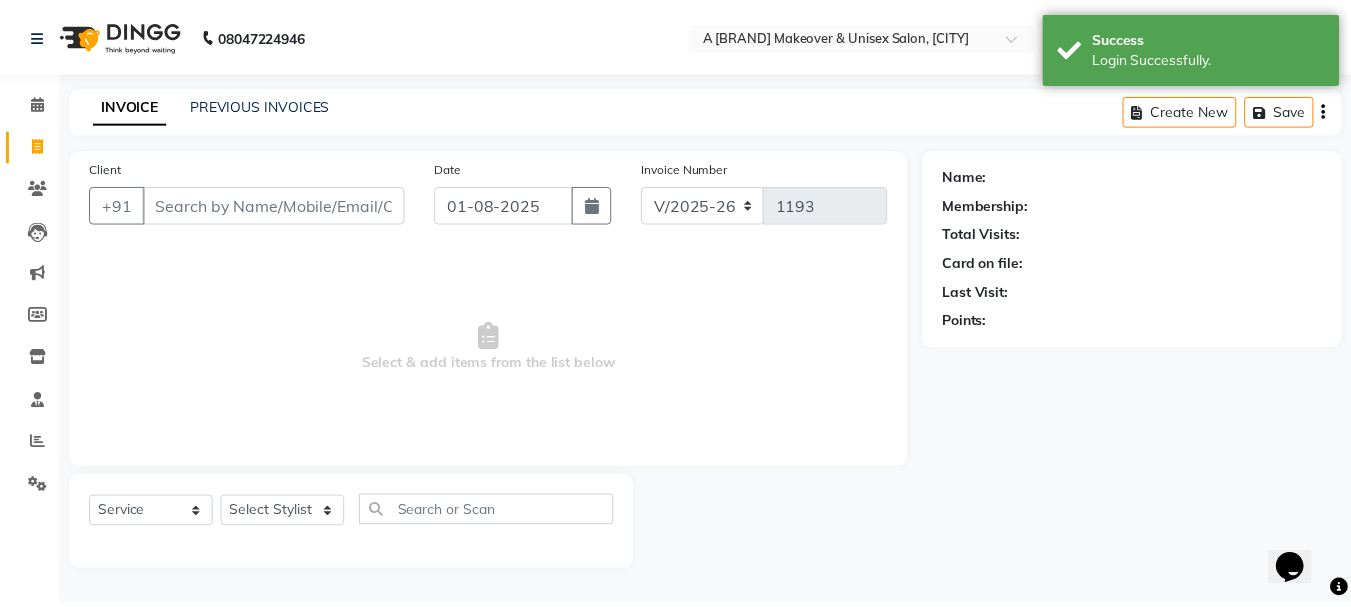 scroll, scrollTop: 0, scrollLeft: 0, axis: both 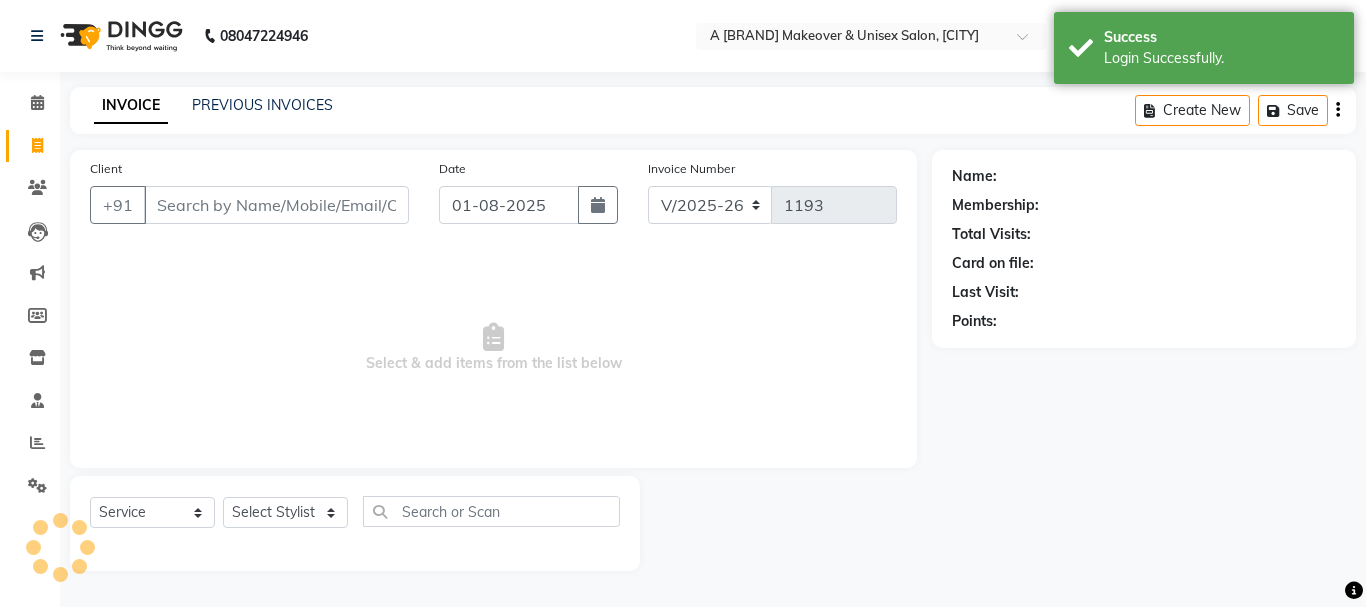click on "Client" at bounding box center (276, 205) 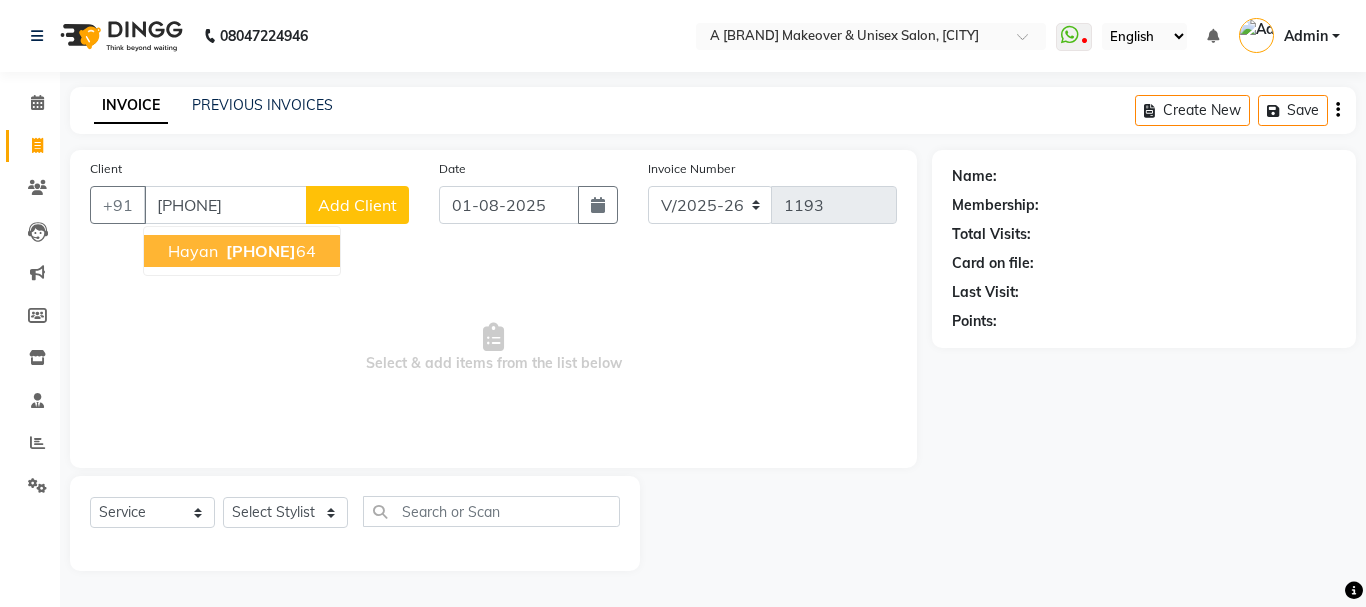 click on "[PHONE]" at bounding box center (261, 251) 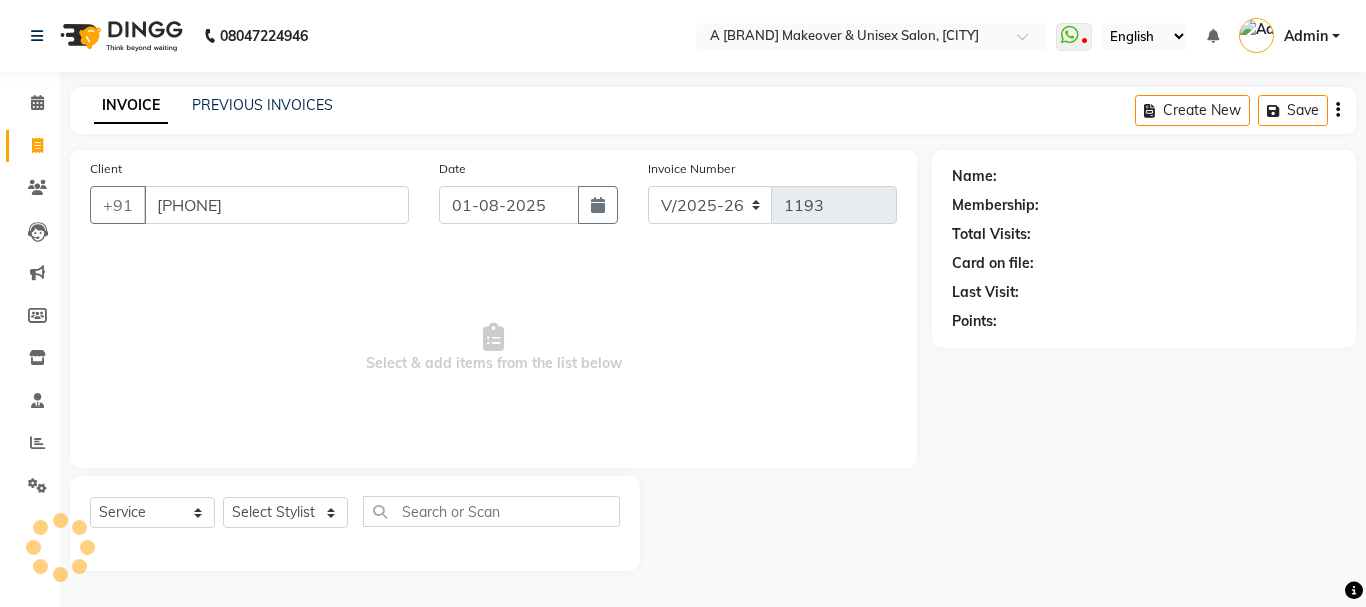 type on "[PHONE]" 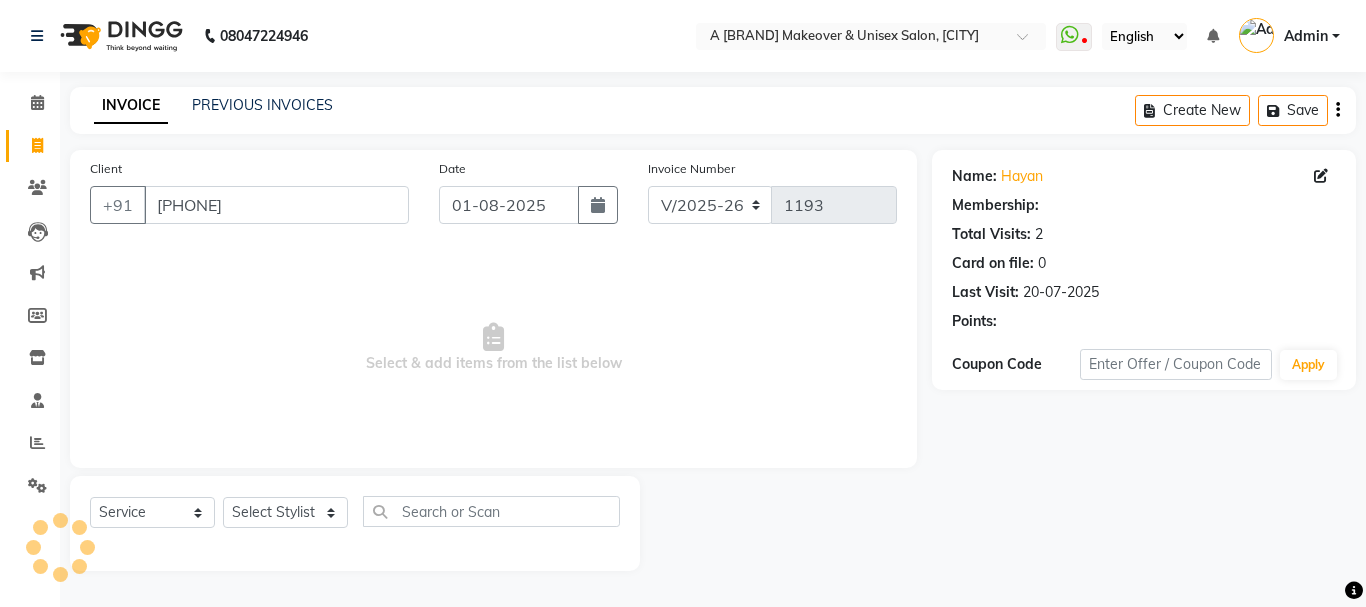 select on "1: Object" 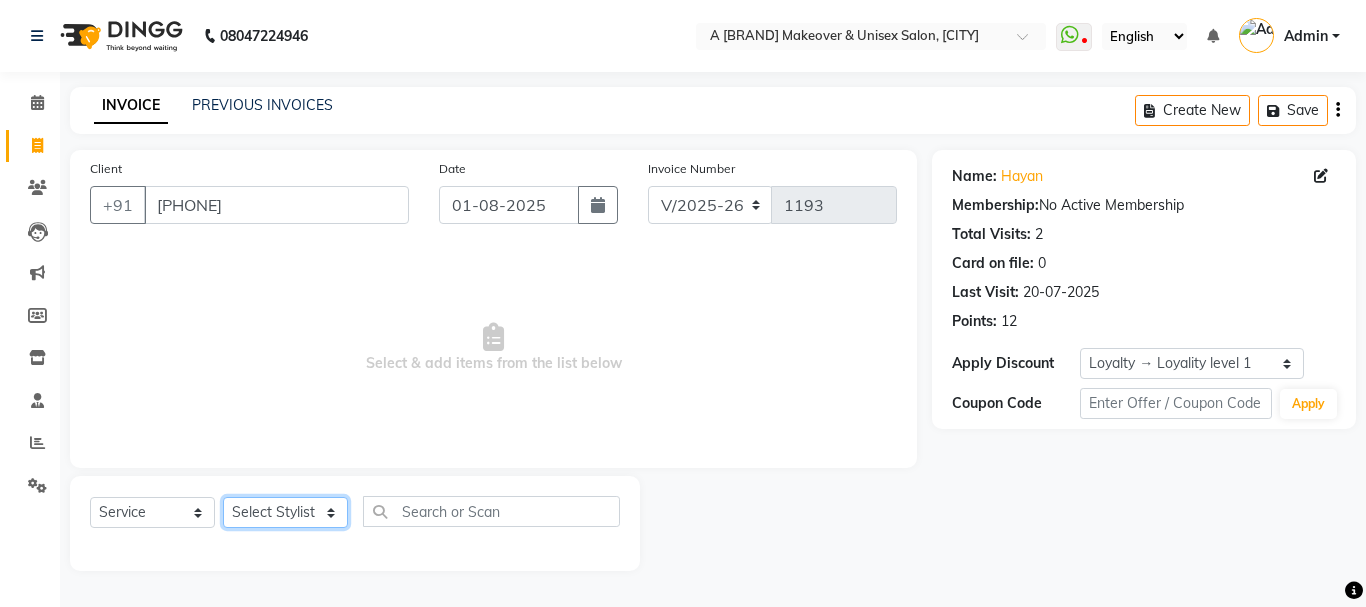 click on "Select Stylist [FIRST] A [BRAND] [FIRST] [FIRST] [FIRST] [FIRST] [FIRST] [FIRST] [FIRST] [FIRST] [FIRST] [FIRST] [FIRST] [FIRST] [FIRST] [FIRST]" 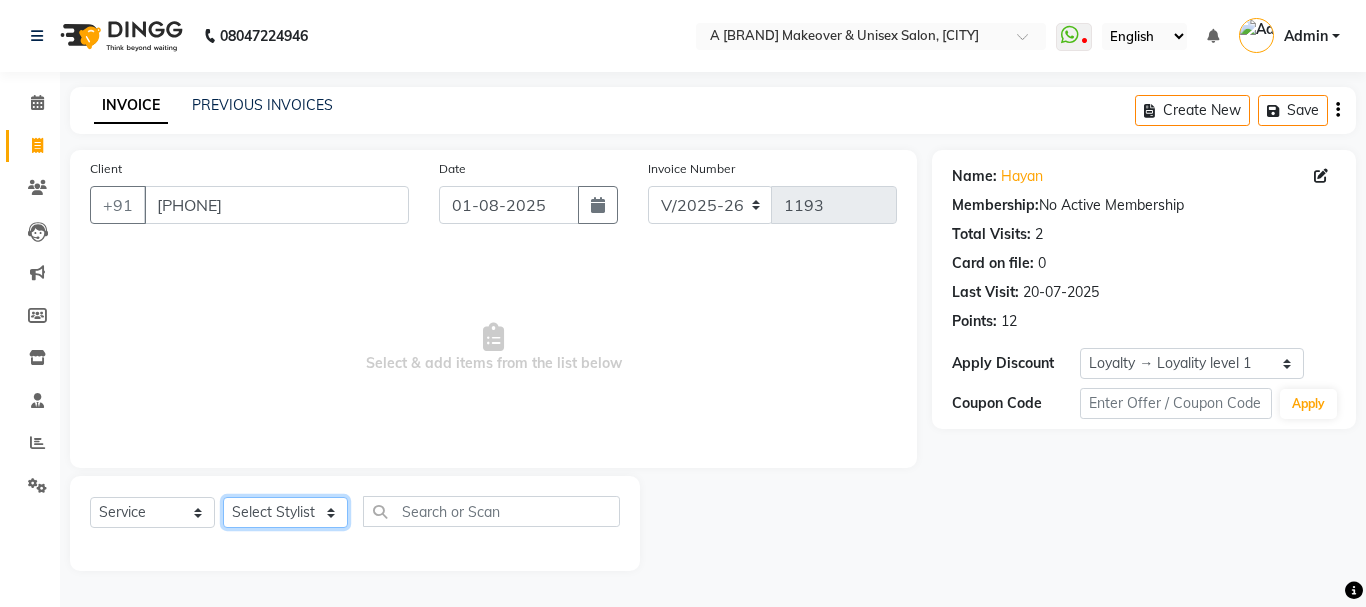 select on "68912" 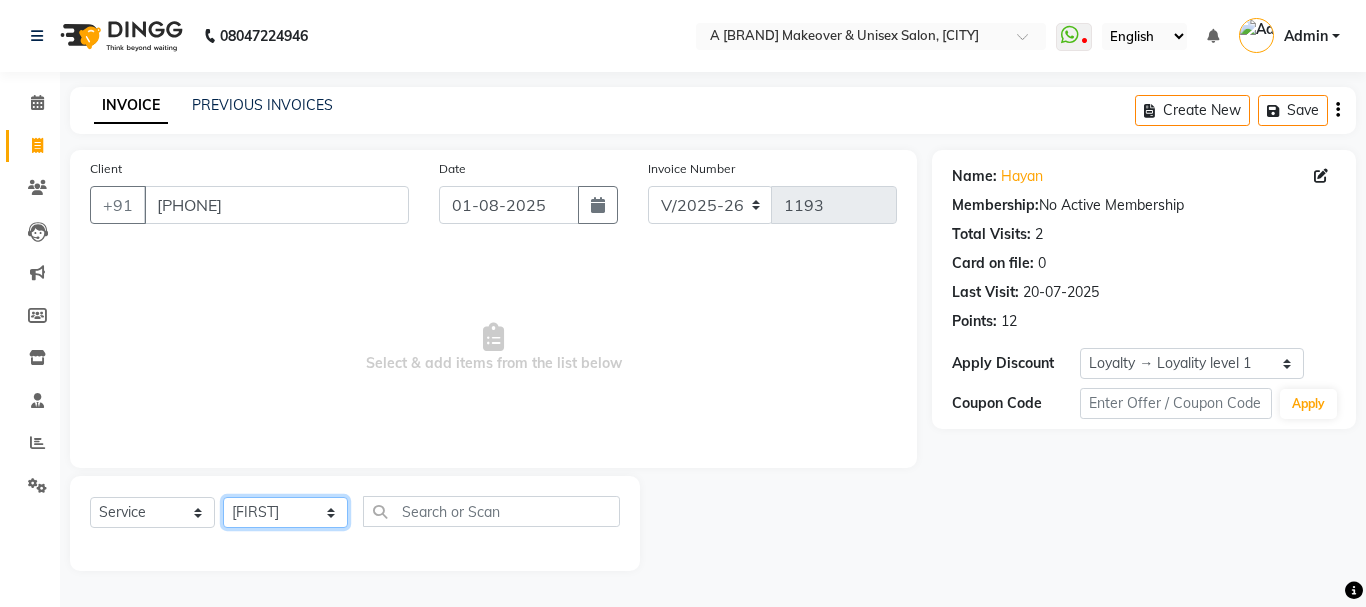 click on "Select Stylist [FIRST] A [BRAND] [FIRST] [FIRST] [FIRST] [FIRST] [FIRST] [FIRST] [FIRST] [FIRST] [FIRST] [FIRST] [FIRST] [FIRST] [FIRST] [FIRST]" 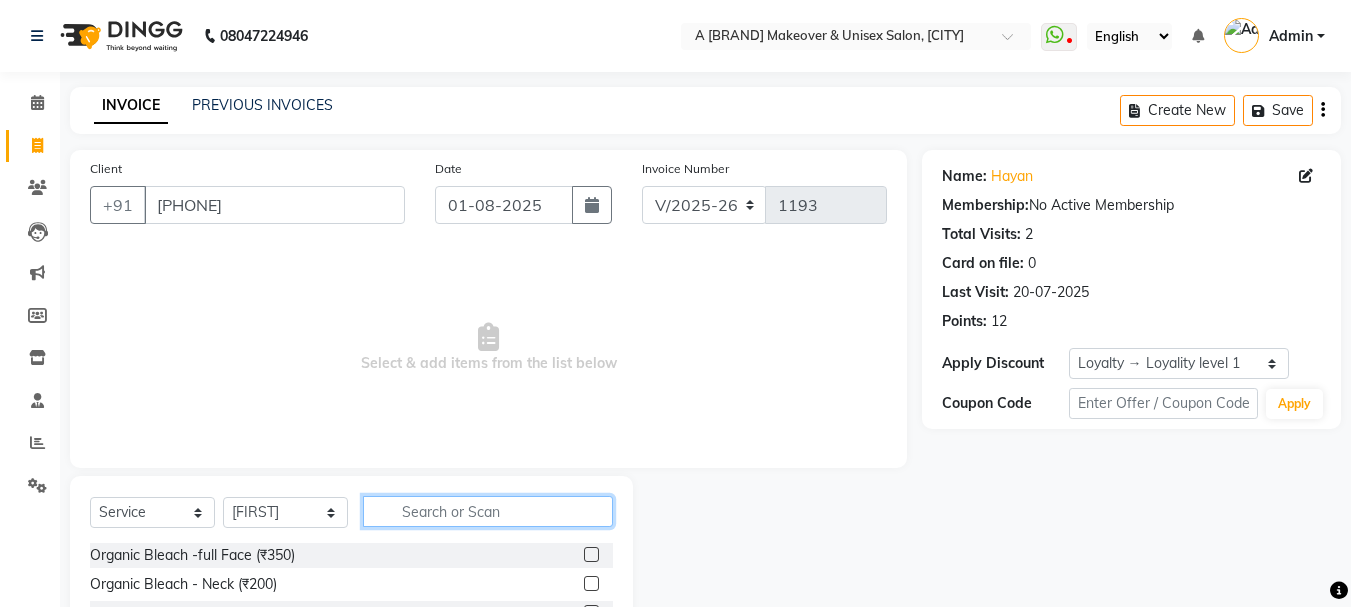 click 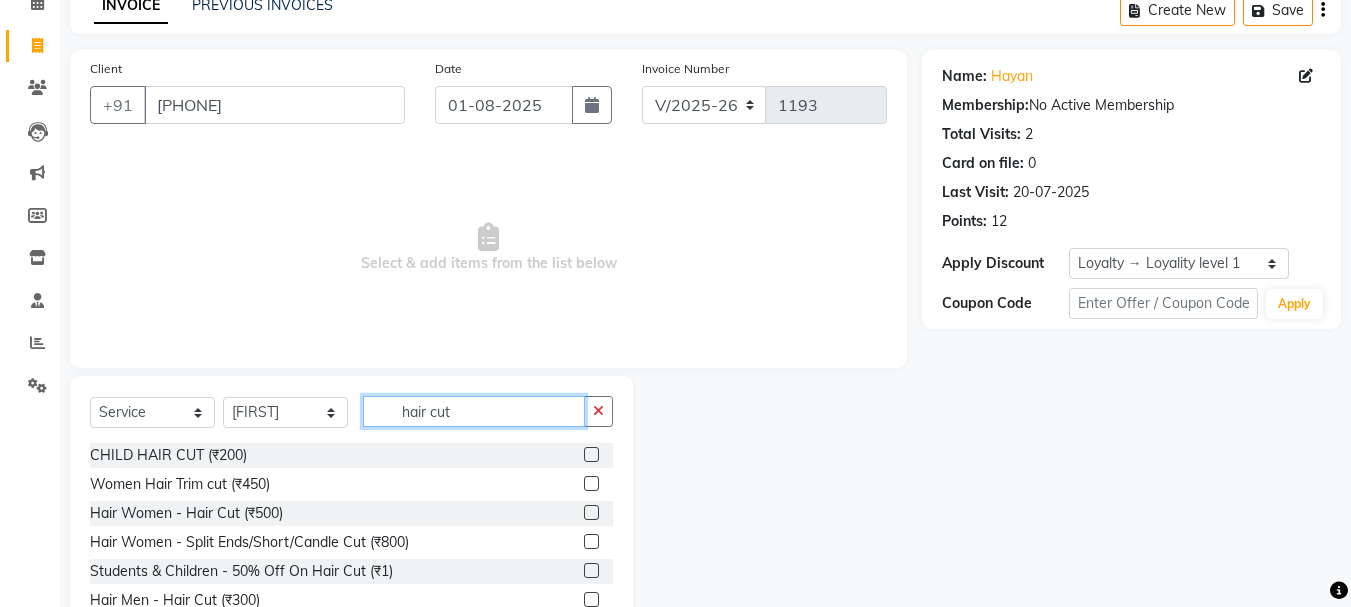 scroll, scrollTop: 194, scrollLeft: 0, axis: vertical 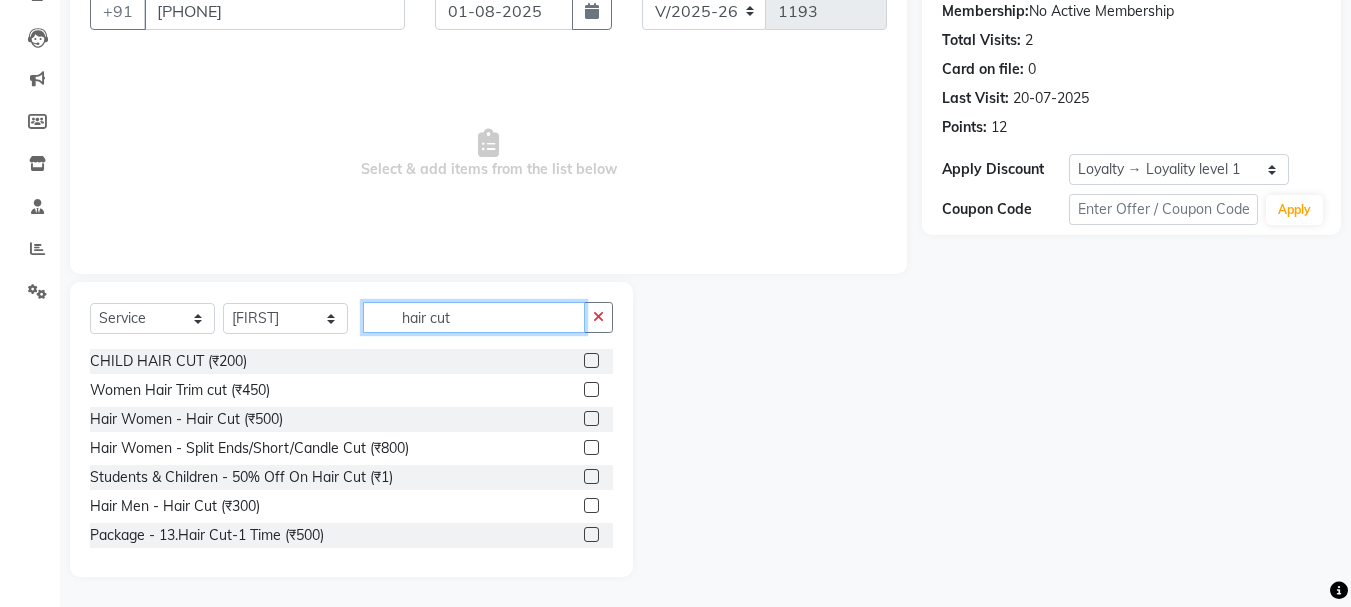 type on "hair cut" 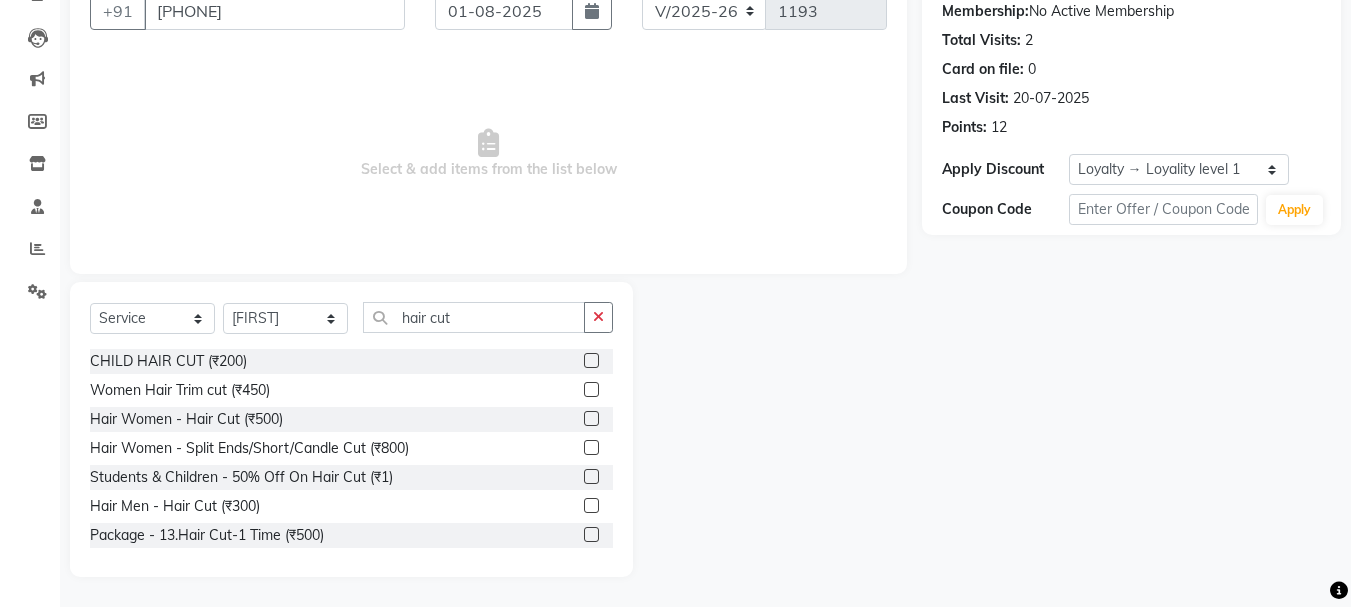 click 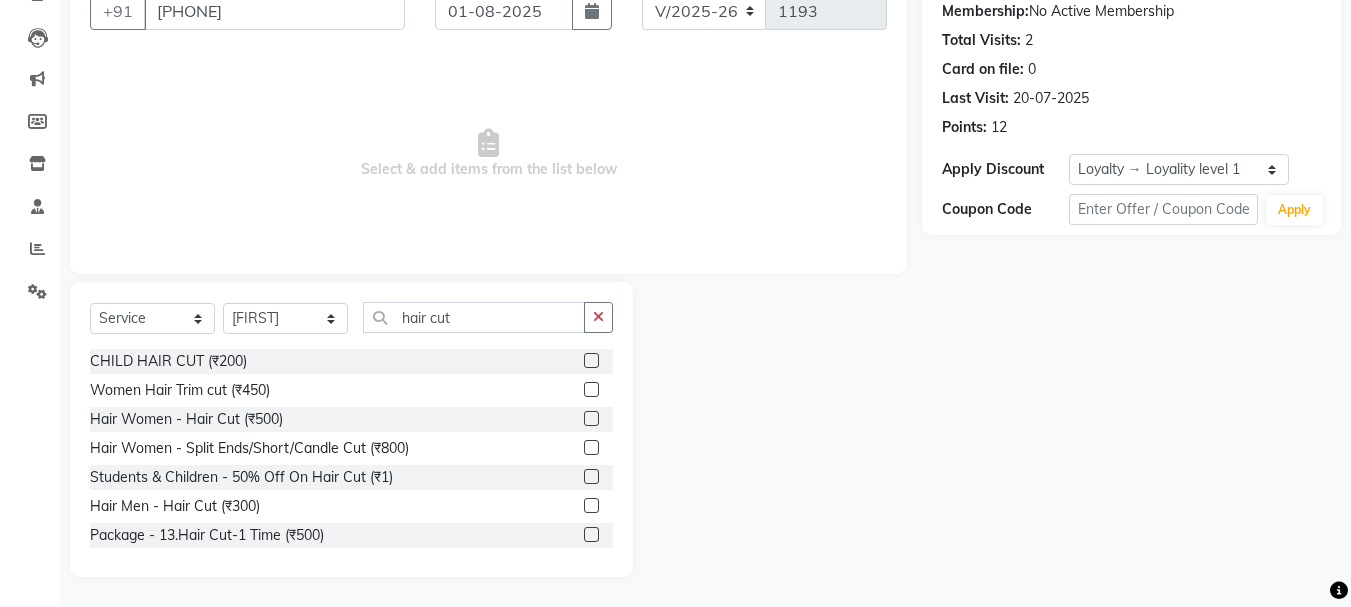 click at bounding box center [590, 506] 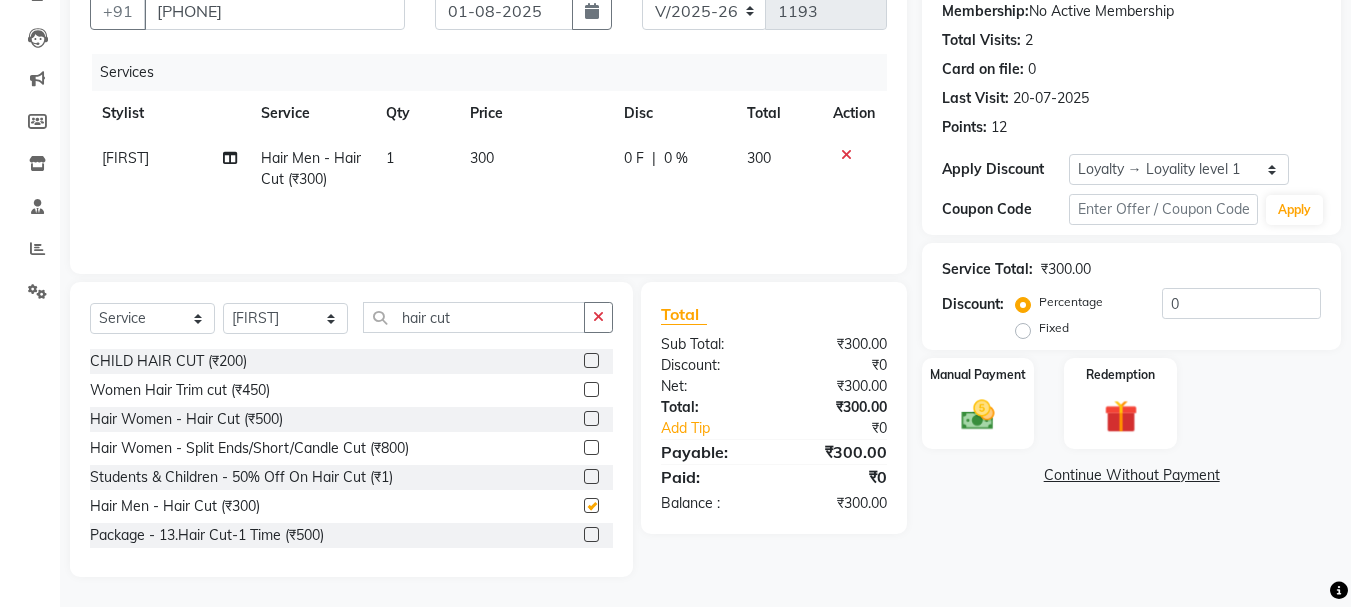 checkbox on "false" 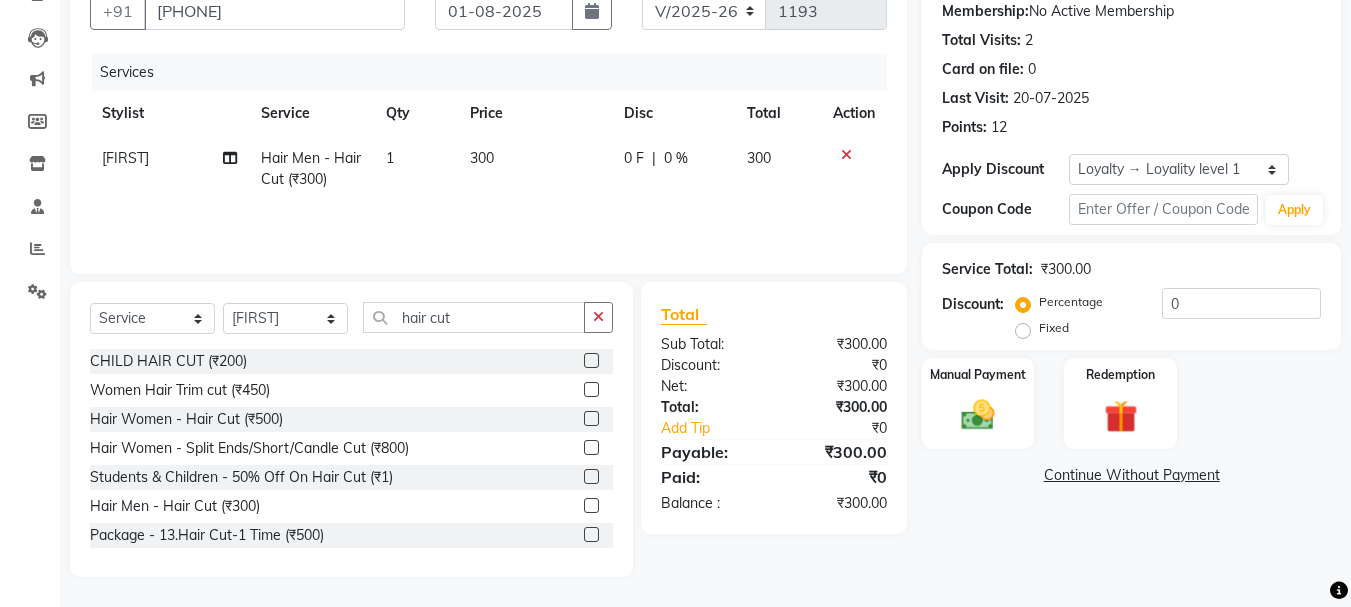 click on "Select Service Product Membership Package Voucher Prepaid Gift Card Select Stylist [FIRST] A [BRAND] [FIRST] [FIRST] [FIRST] [FIRST] [FIRST] [FIRST] [FIRST] [FIRST] [FIRST] [FIRST] [FIRST] [FIRST] [FIRST] [FIRST] hair cut CHILD HAIR CUT (₹200) Women Hair Trim cut (₹450) Hair Women - Hair Cut (₹500) Hair Women - Split Ends/Short/Candle Cut (₹800) Students & Children - 50% Off On Hair Cut (₹1) Hair Men - Hair Cut (₹300) Package - 13.Hair Cut-1 Time (₹500)" 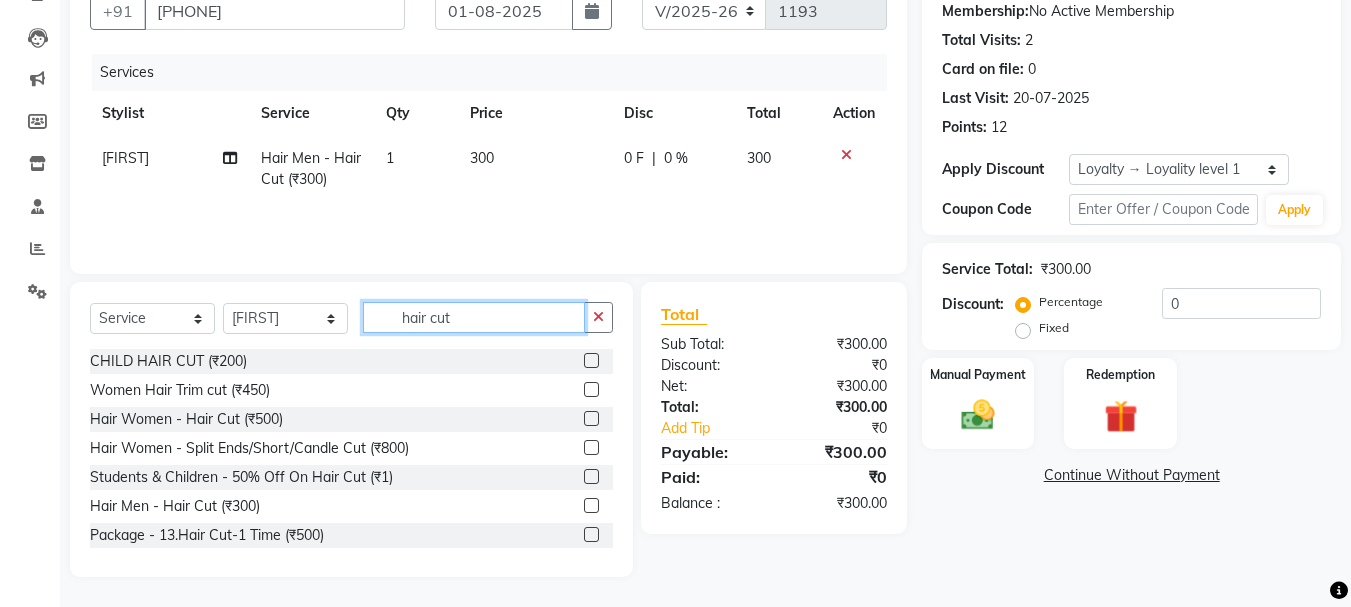 click on "hair cut" 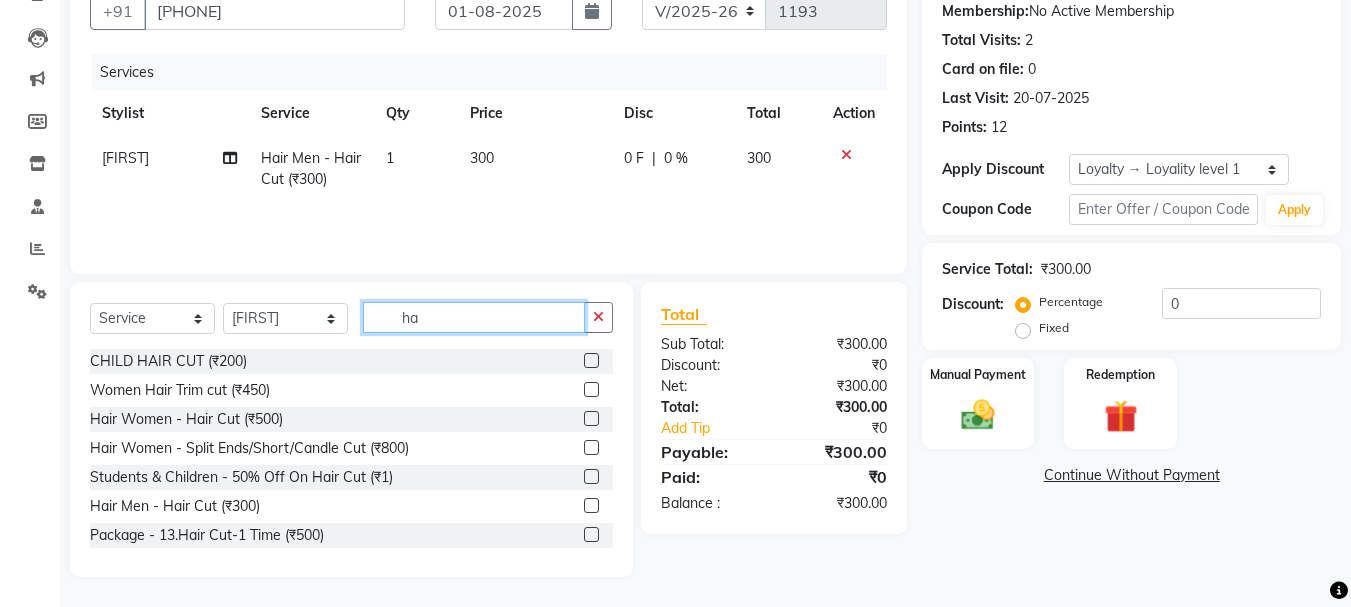 type on "h" 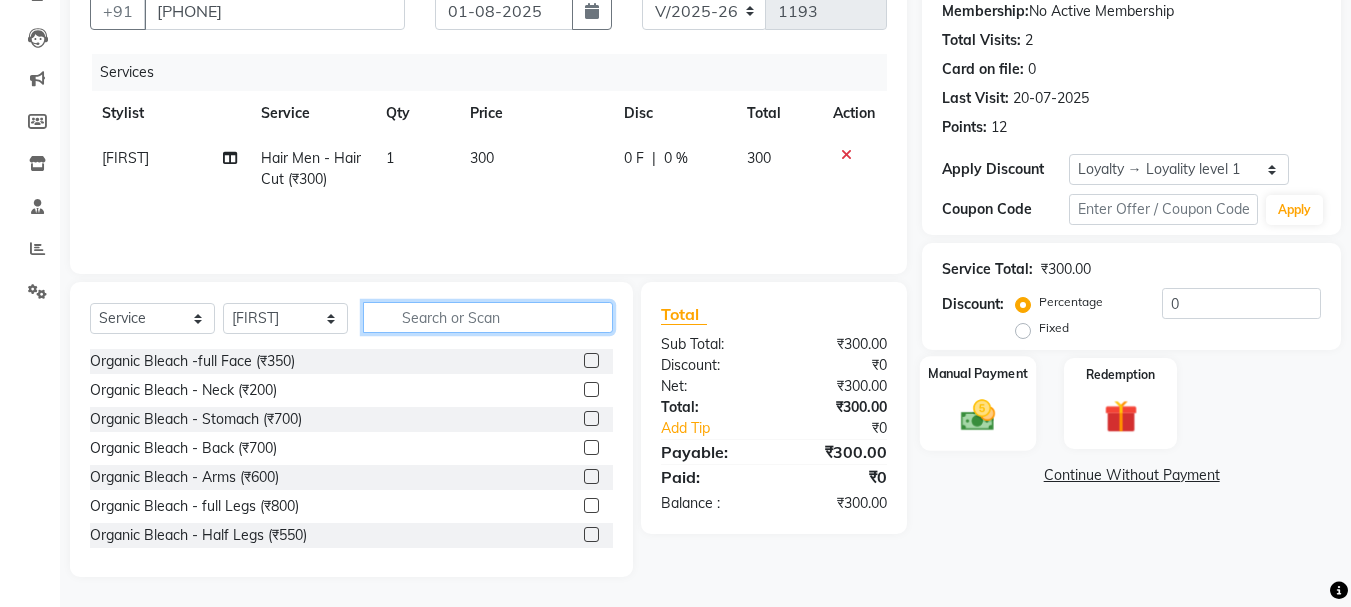 type 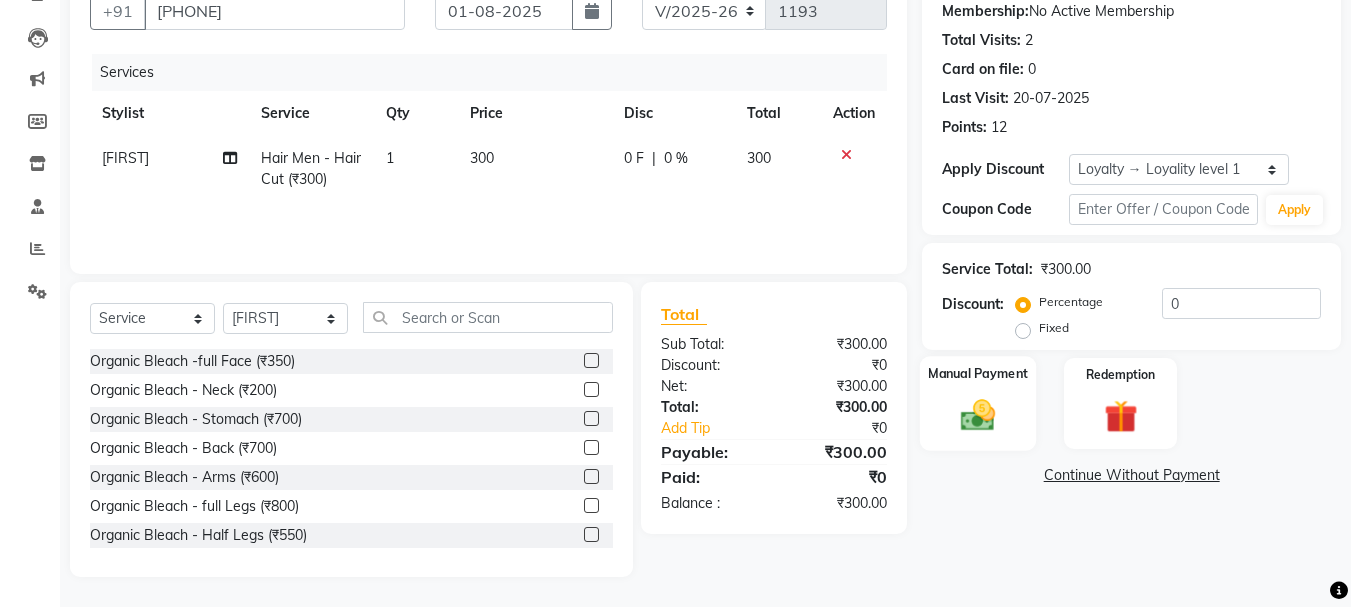 click 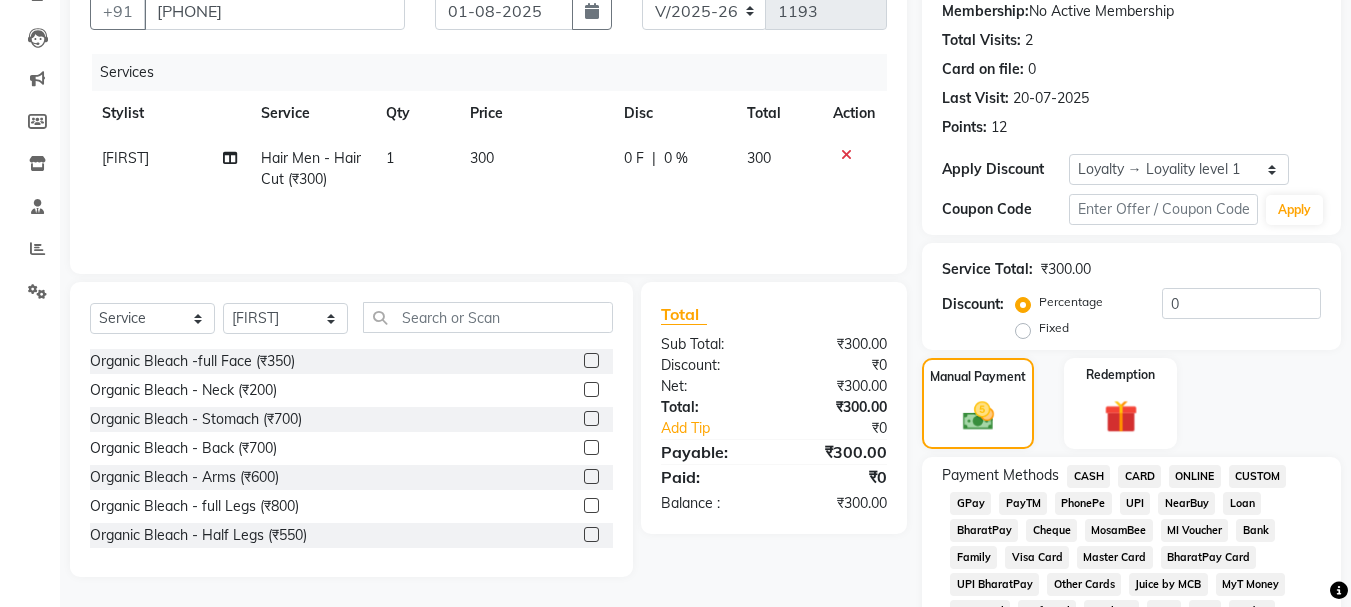click on "CASH" 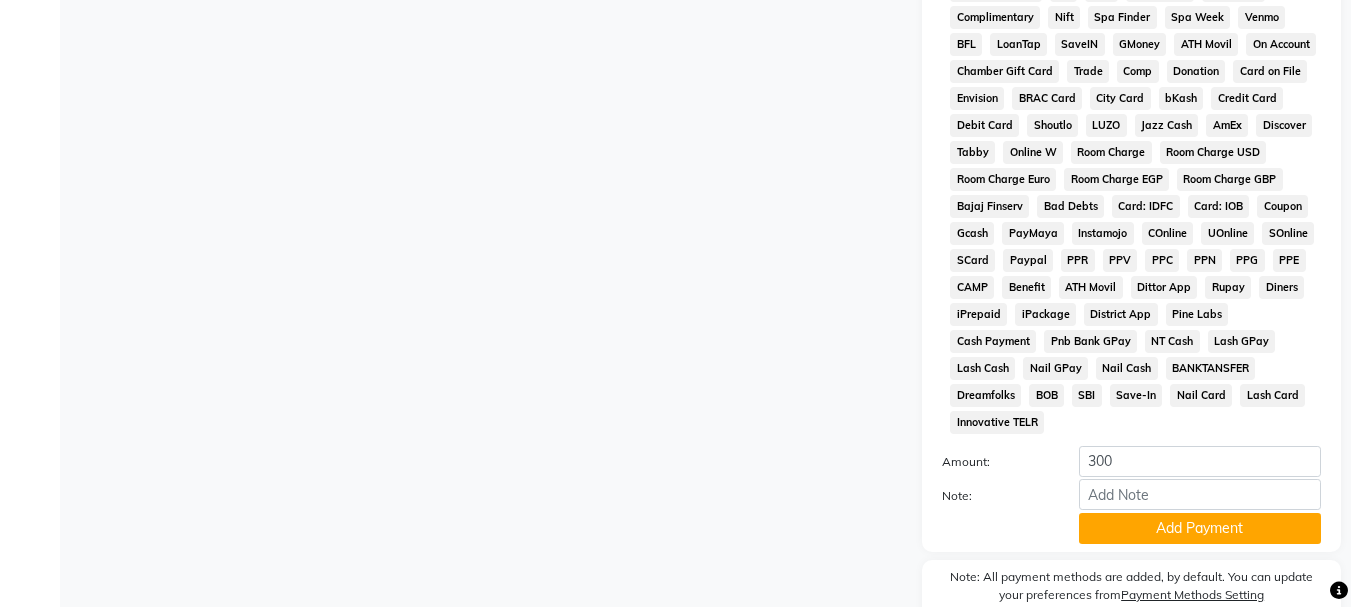 scroll, scrollTop: 934, scrollLeft: 0, axis: vertical 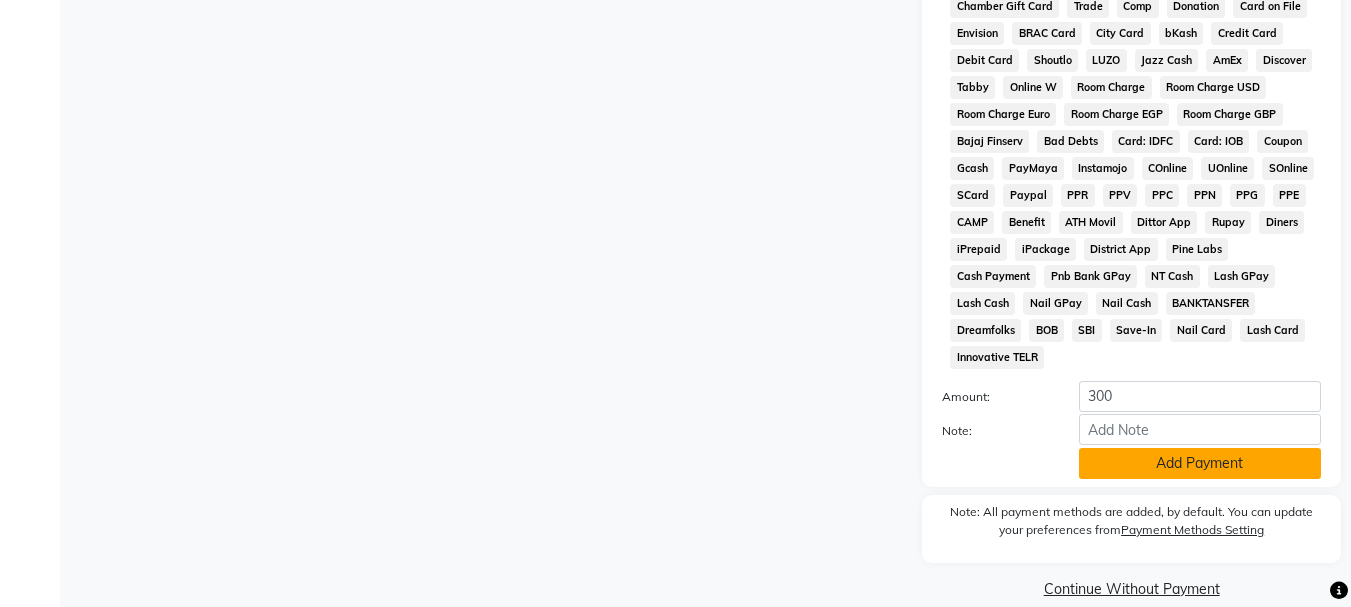 click on "Add Payment" 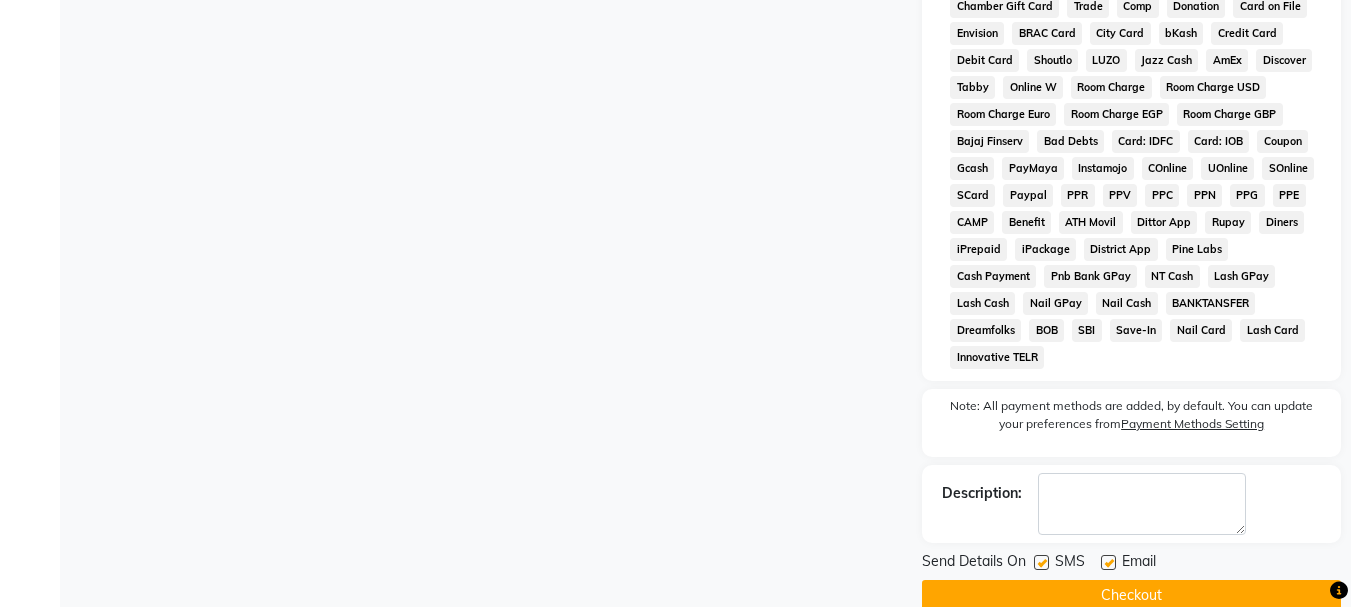 click 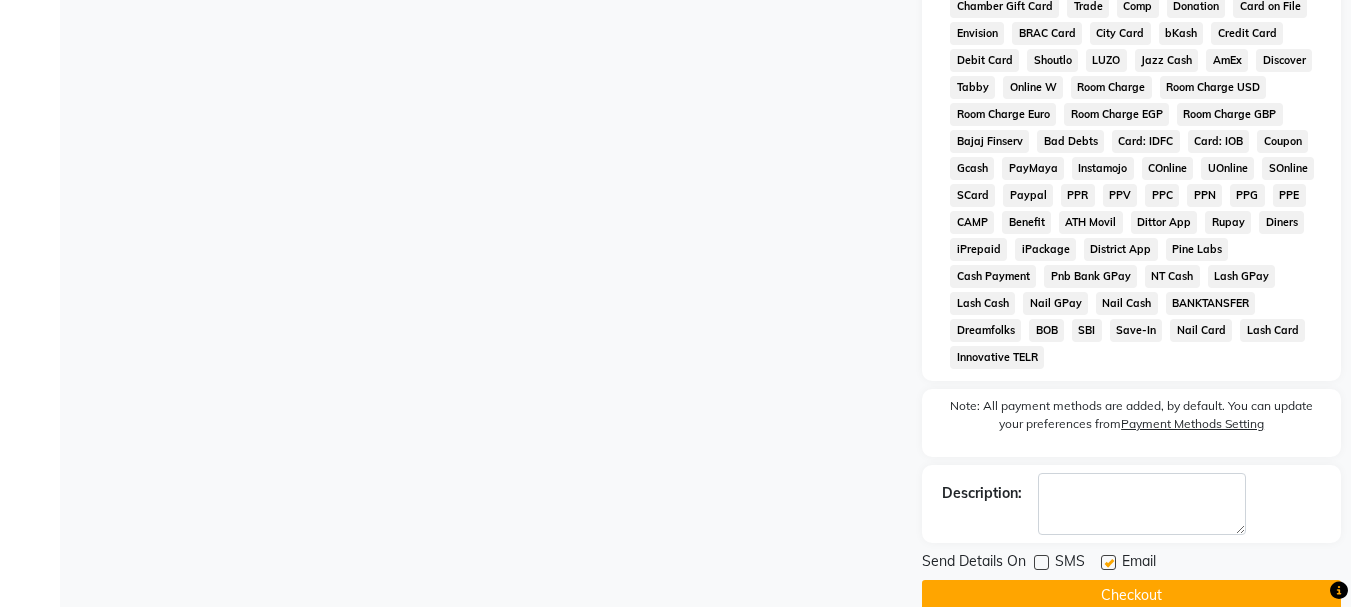 click 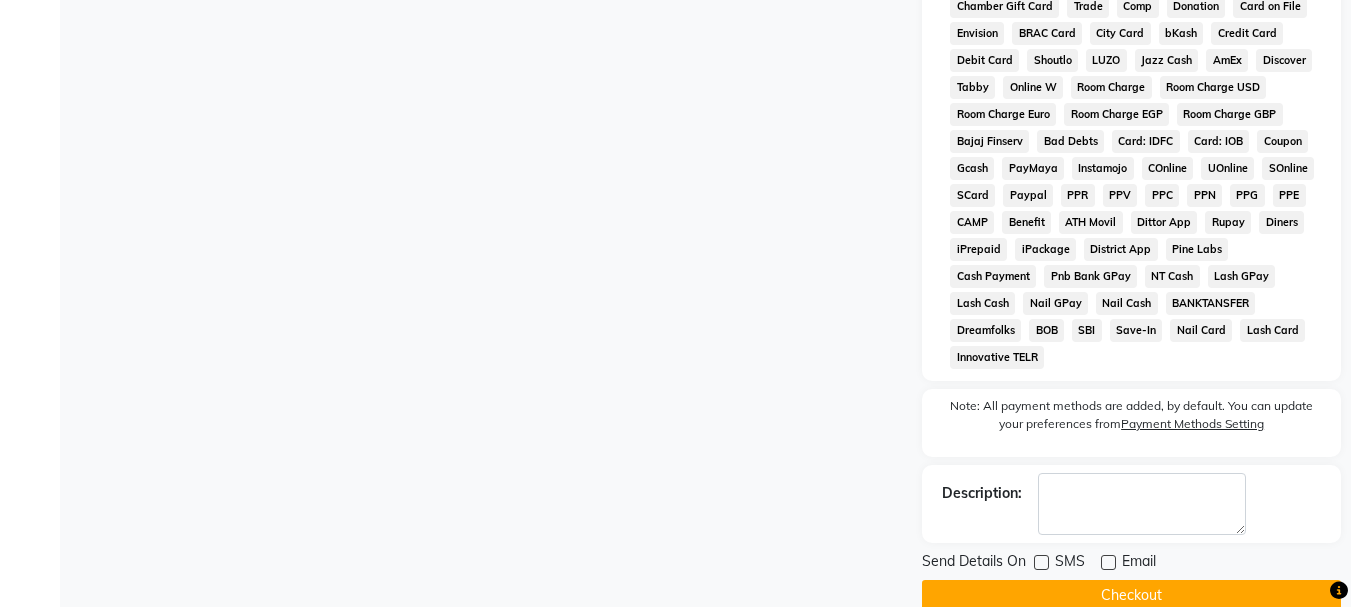 click on "Checkout" 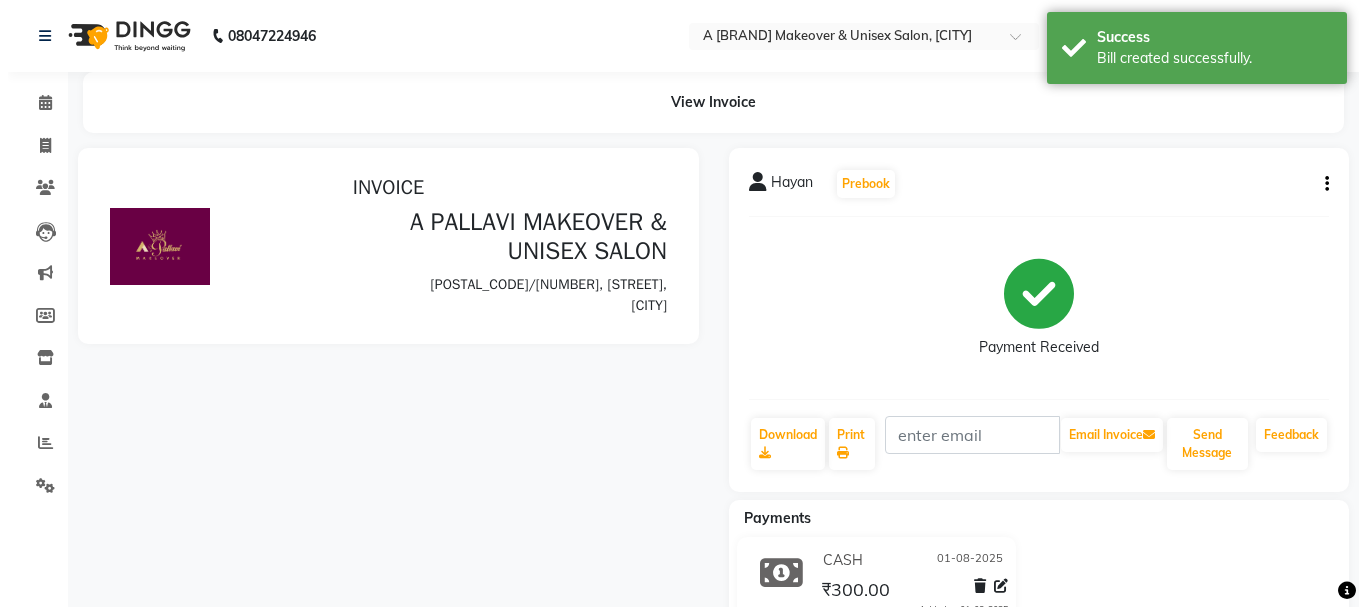 scroll, scrollTop: 0, scrollLeft: 0, axis: both 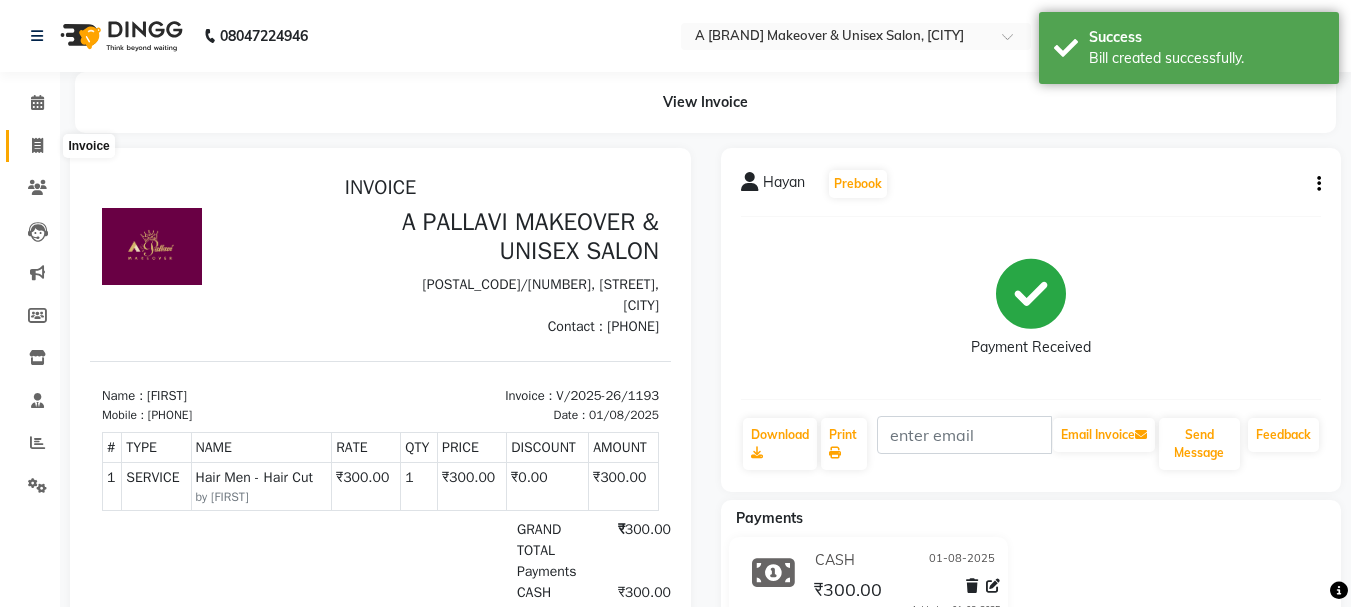 click 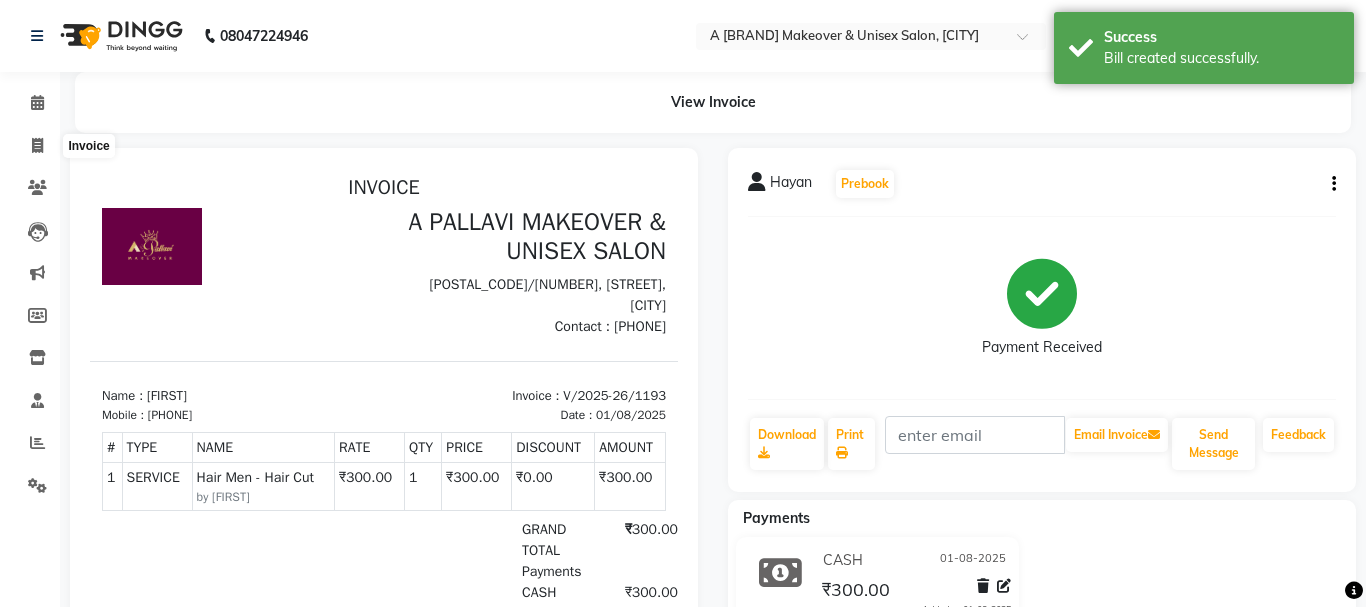 select on "3573" 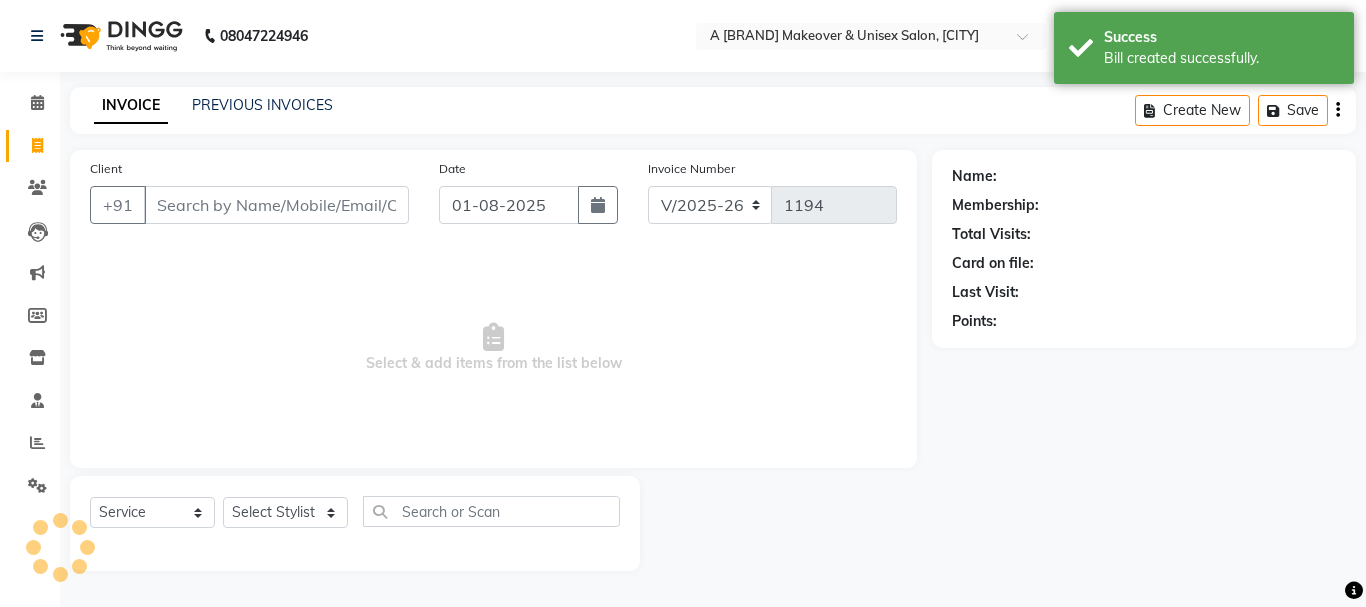 click on "Client" at bounding box center [276, 205] 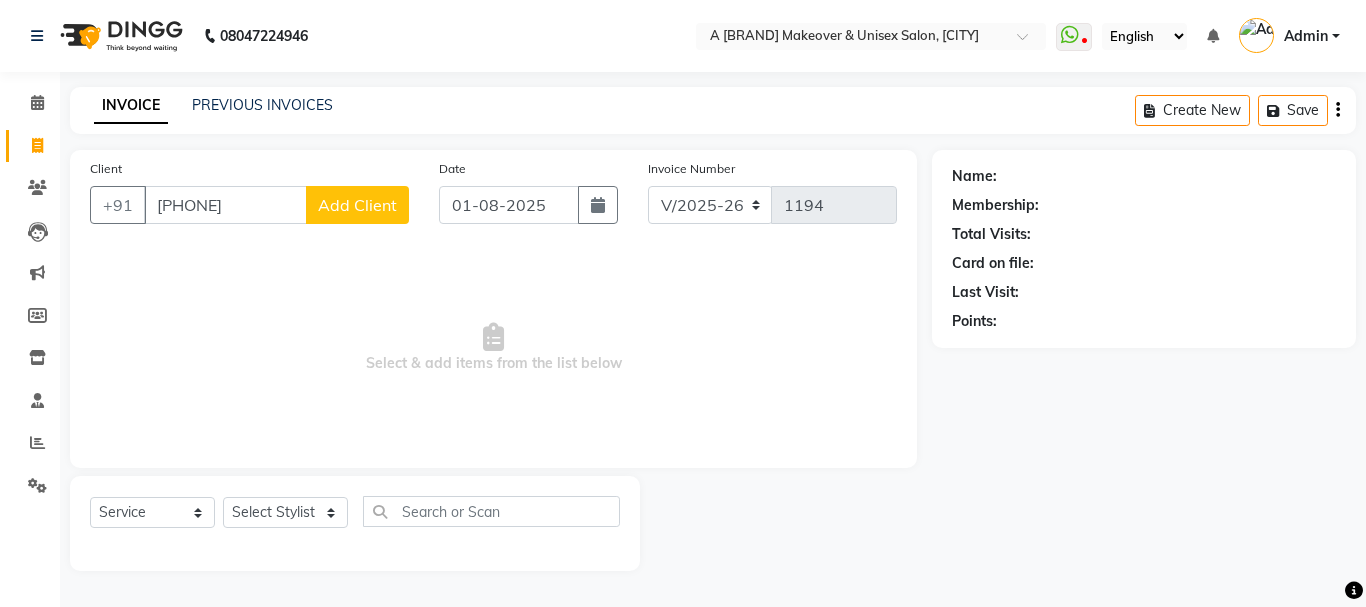 type on "[PHONE]" 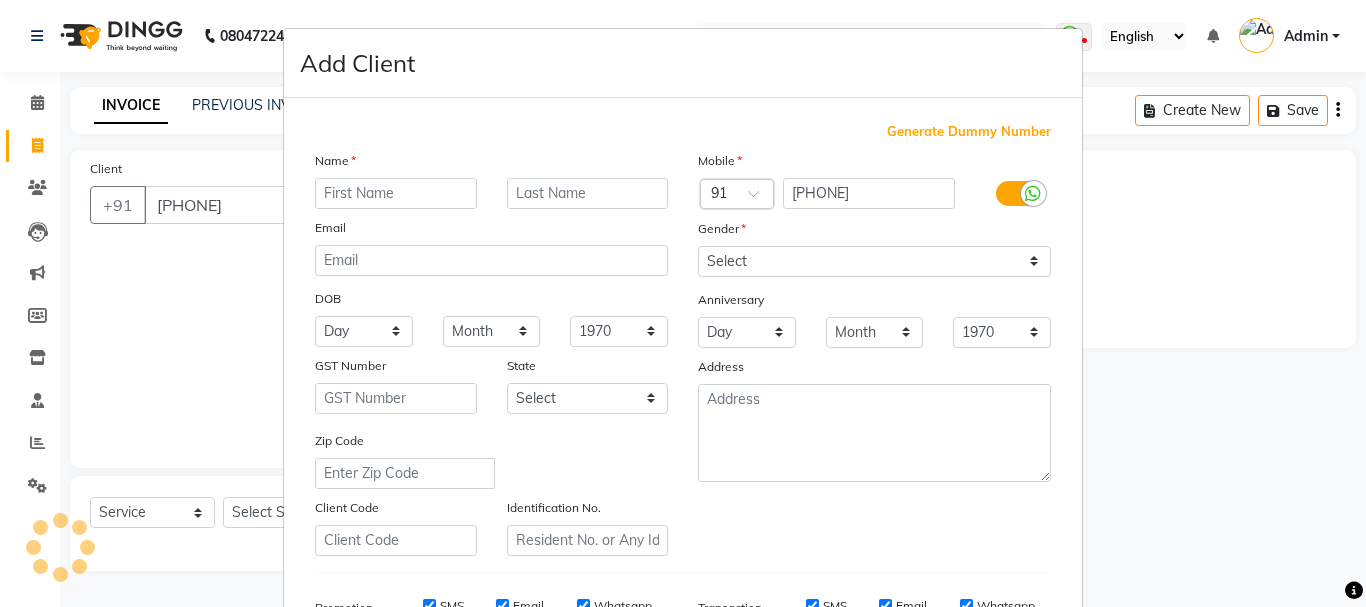 click at bounding box center (396, 193) 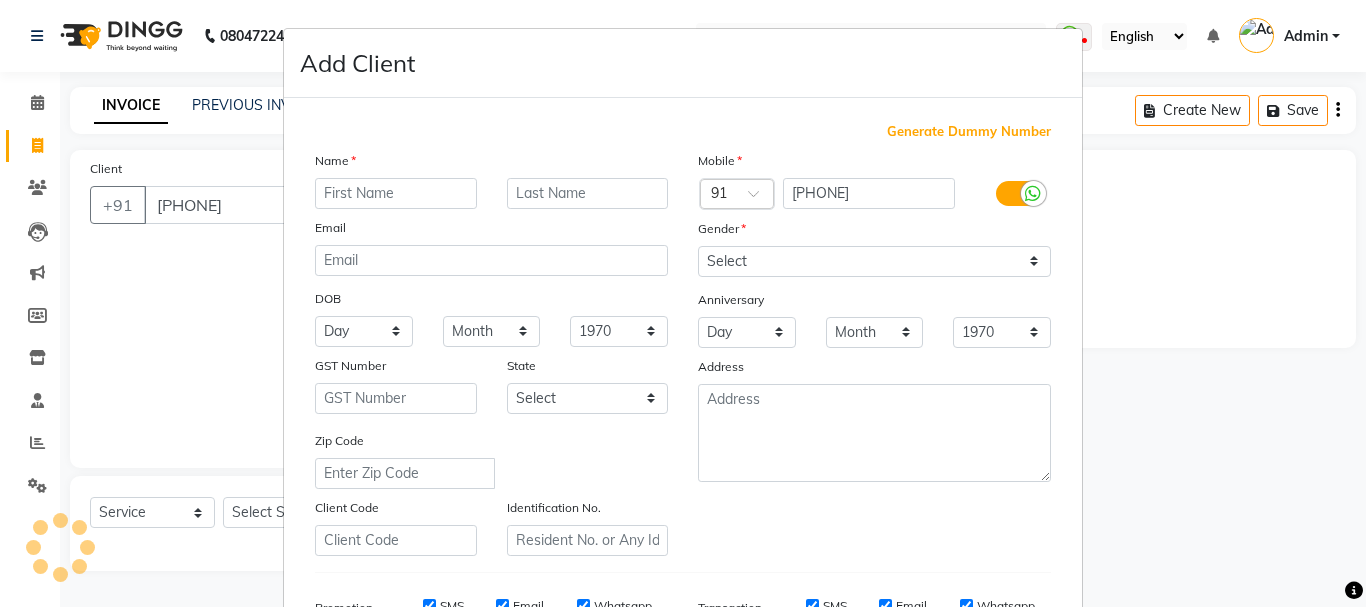 type on "V" 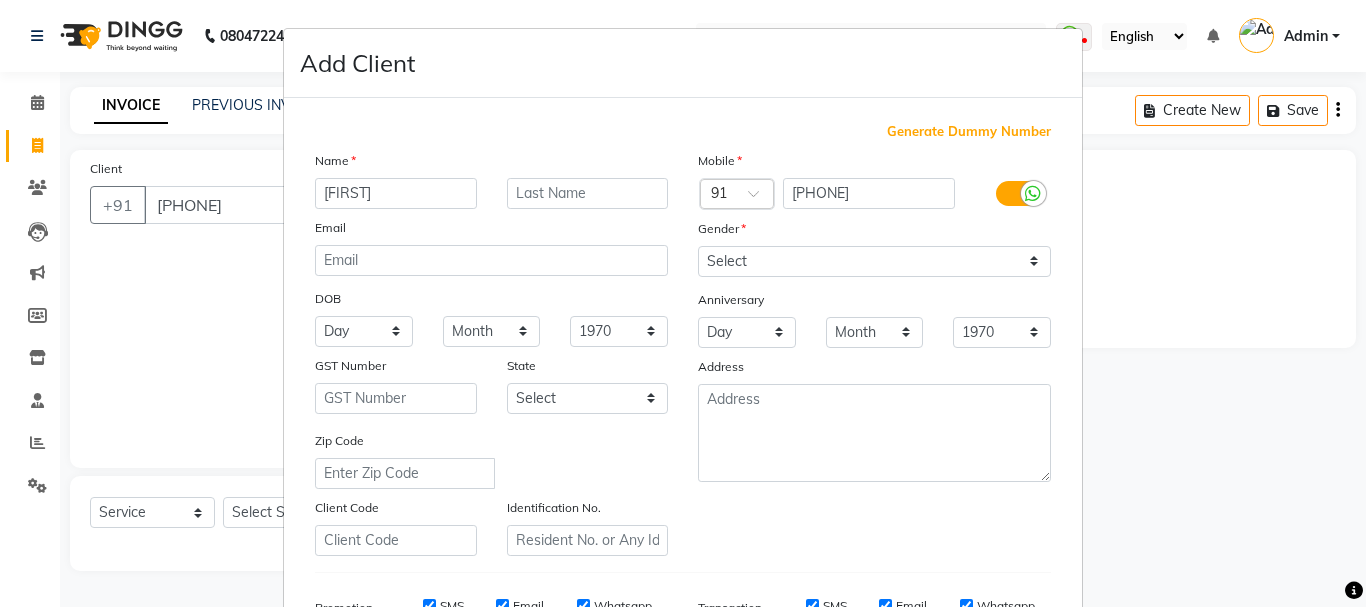 type on "[FIRST]" 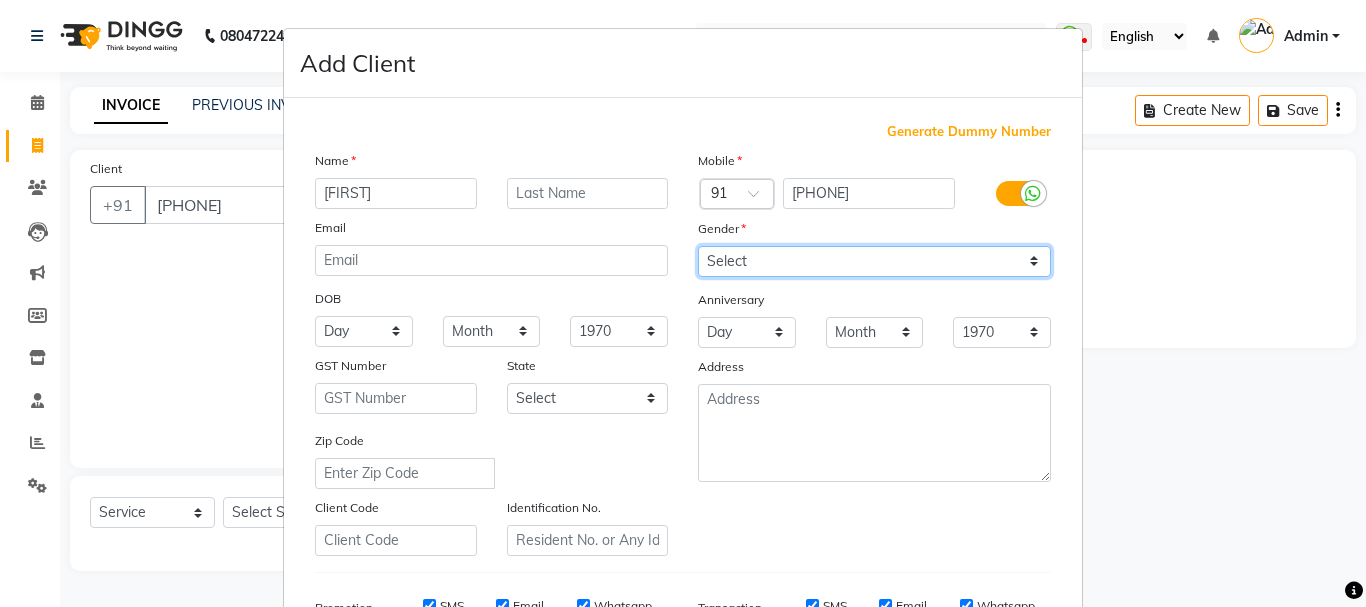 click on "Select Male Female Other Prefer Not To Say" at bounding box center [874, 261] 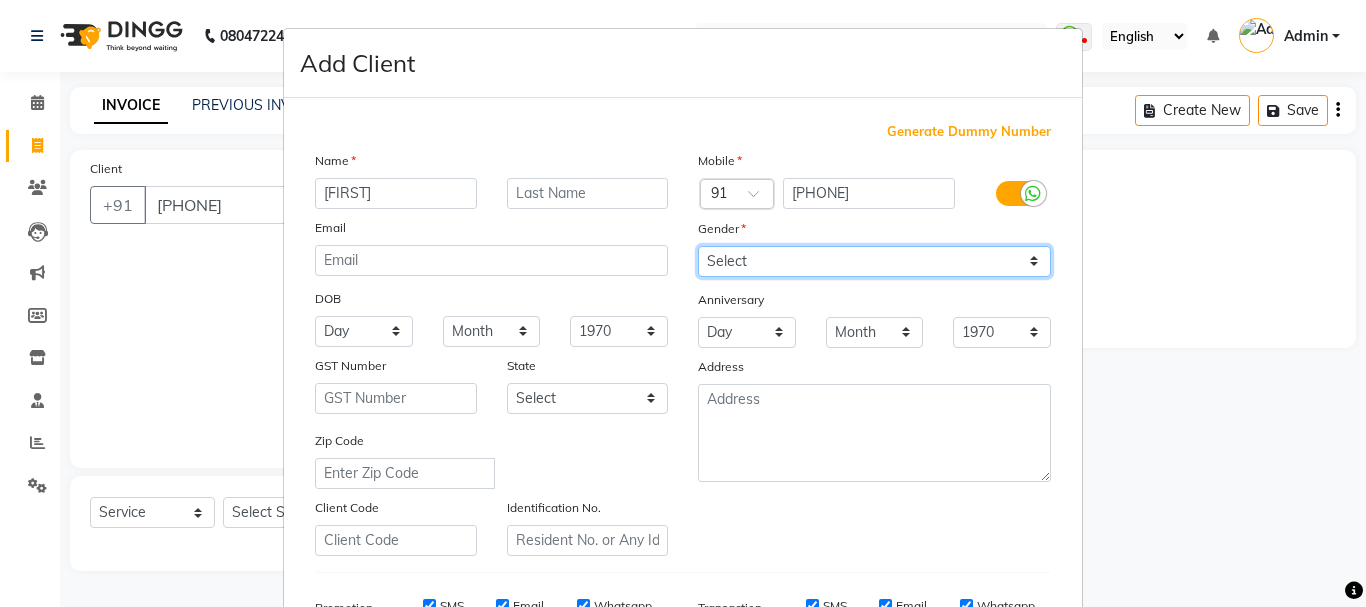 select on "female" 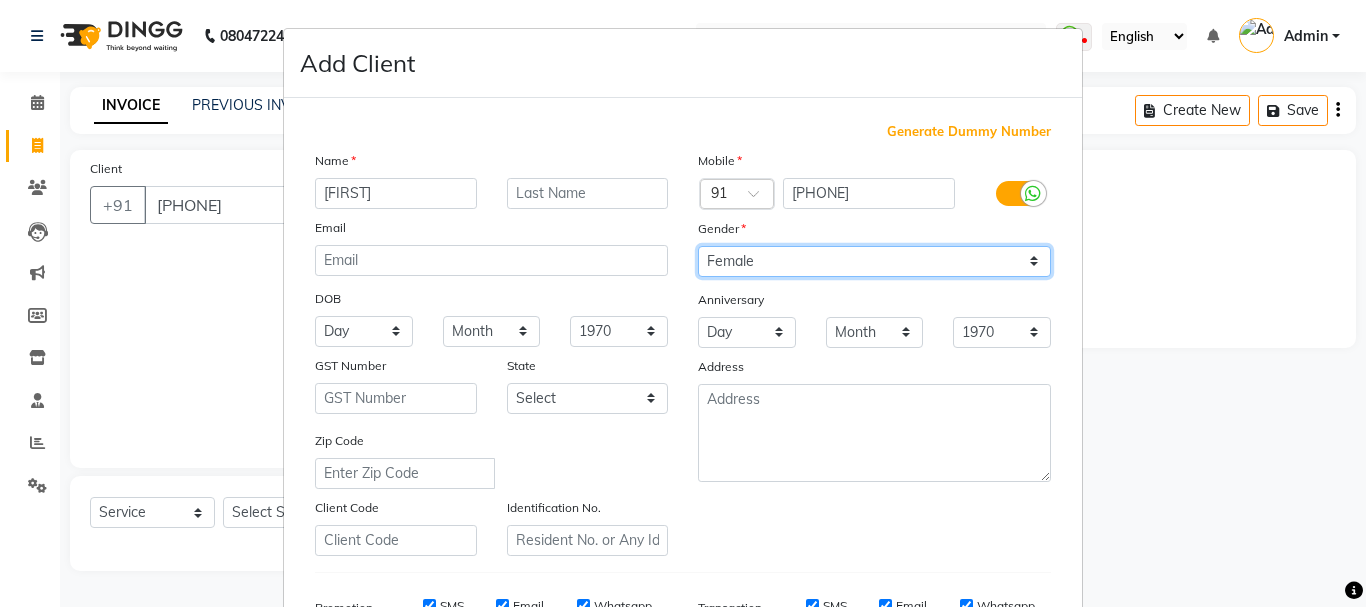 click on "Select Male Female Other Prefer Not To Say" at bounding box center (874, 261) 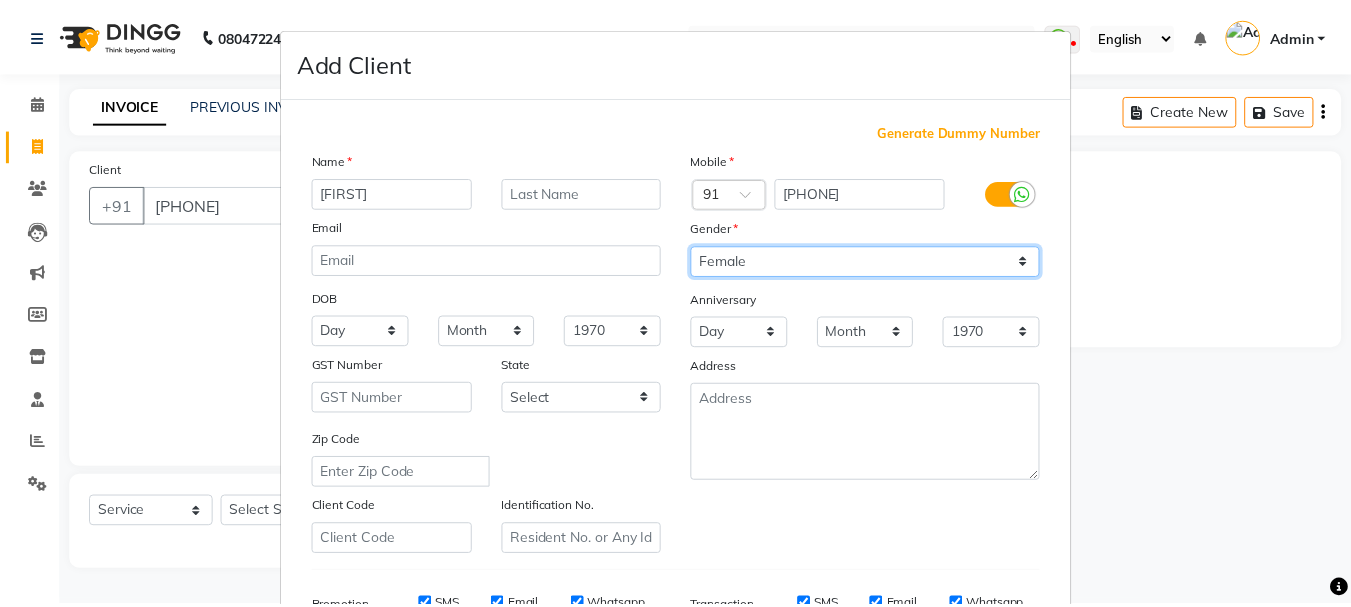 scroll, scrollTop: 316, scrollLeft: 0, axis: vertical 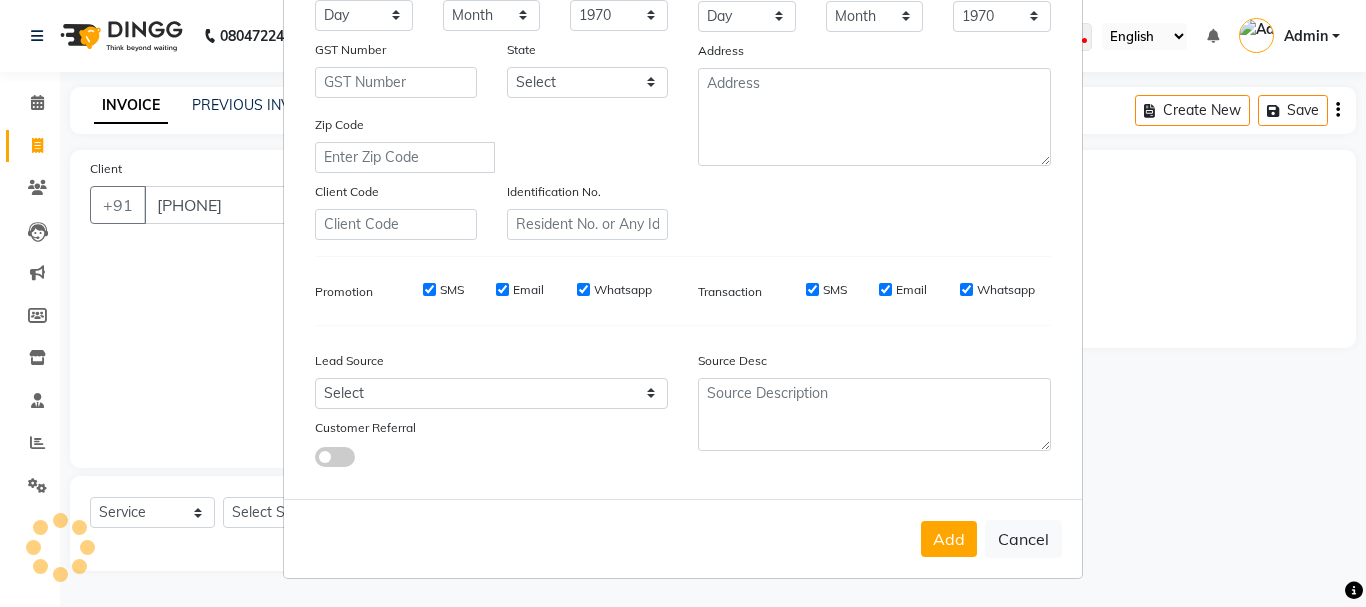 click on "Add" at bounding box center (949, 539) 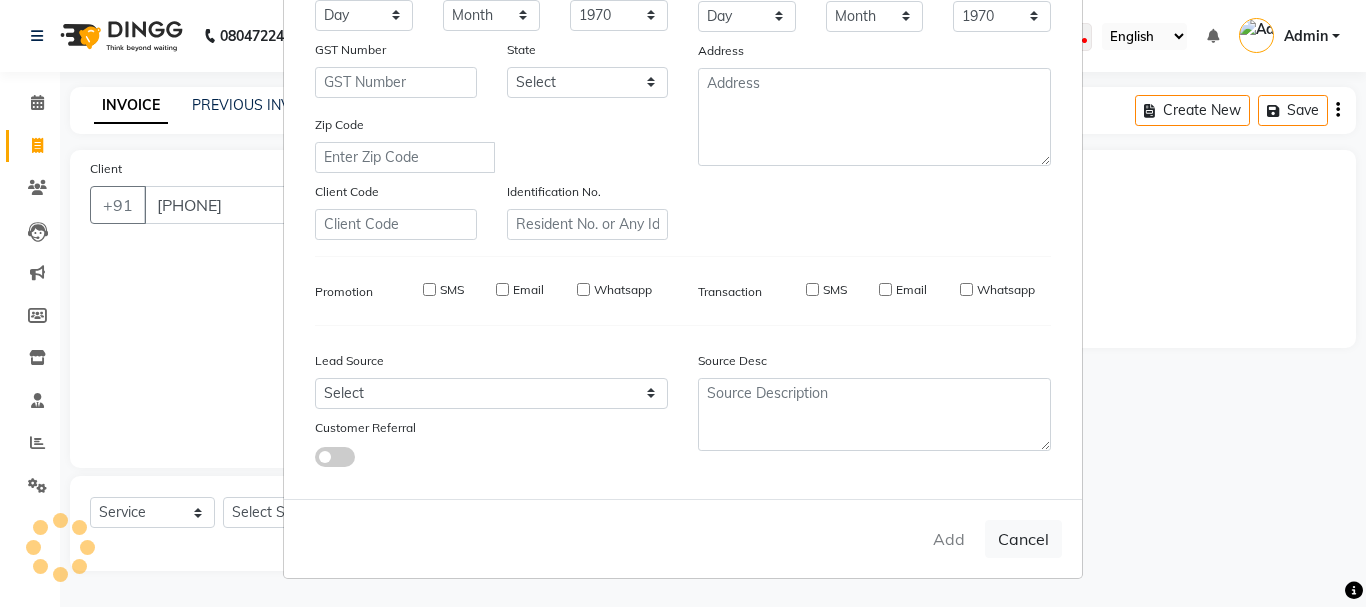 type 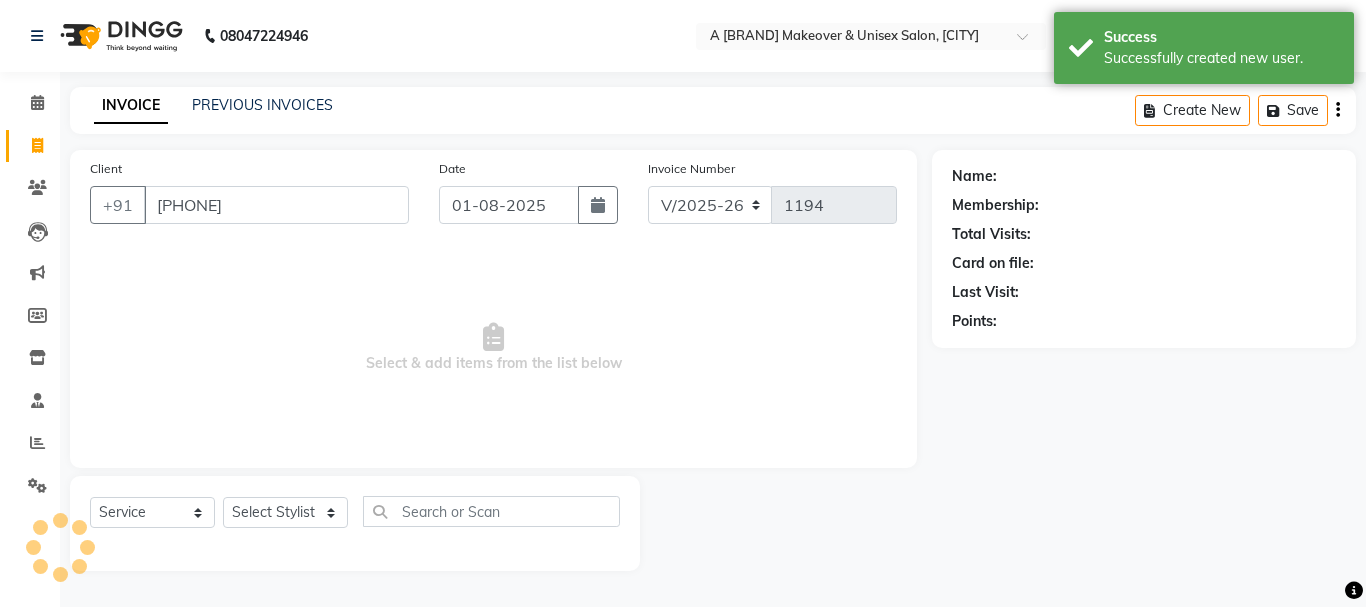 select on "1: Object" 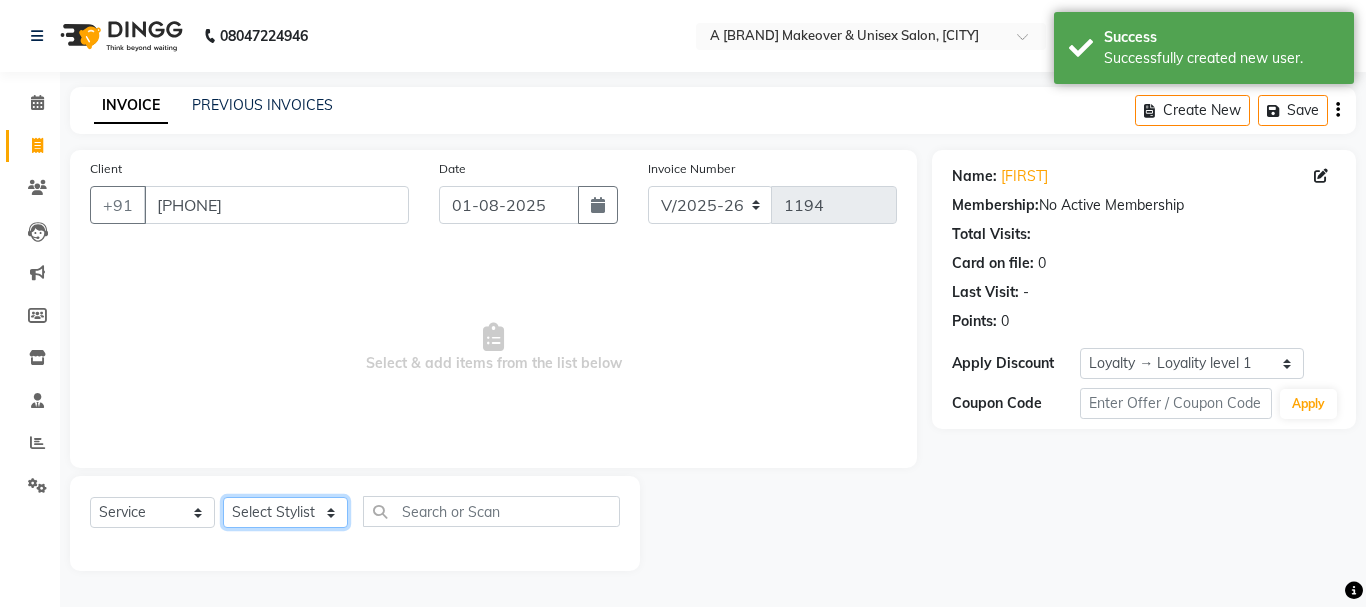 click on "Select Stylist [FIRST] A [BRAND] [FIRST] [FIRST] [FIRST] [FIRST] [FIRST] [FIRST] [FIRST] [FIRST] [FIRST] [FIRST] [FIRST] [FIRST] [FIRST] [FIRST]" 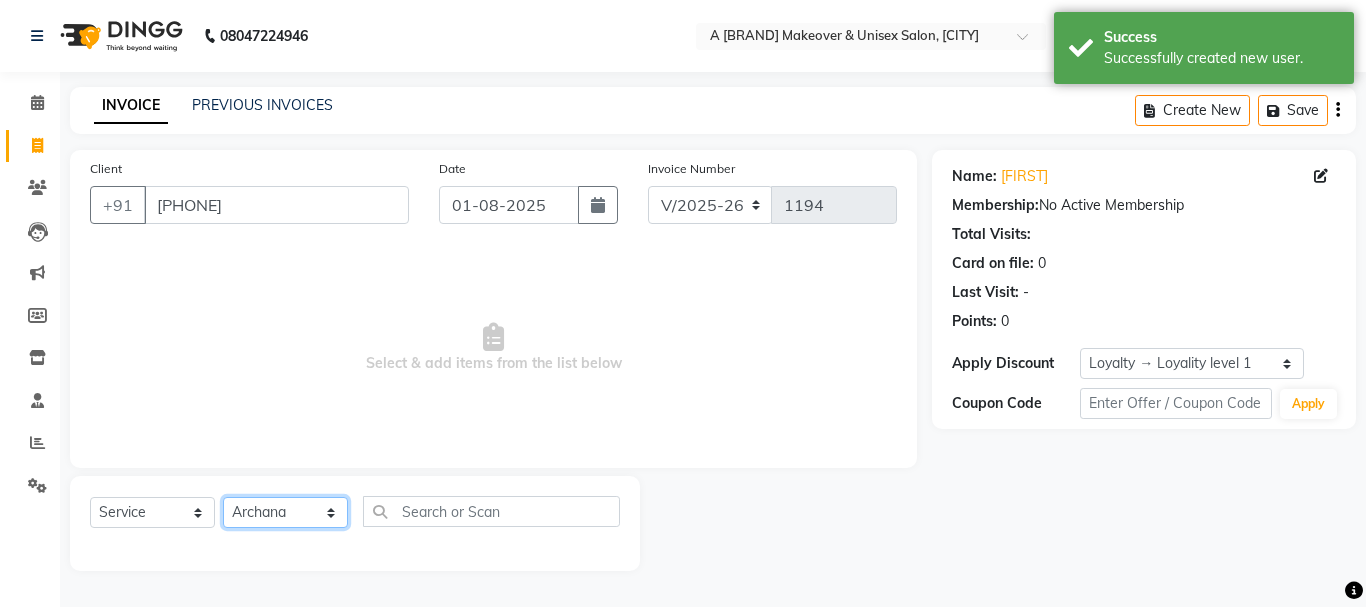 click on "Select Stylist [FIRST] A [BRAND] [FIRST] [FIRST] [FIRST] [FIRST] [FIRST] [FIRST] [FIRST] [FIRST] [FIRST] [FIRST] [FIRST] [FIRST] [FIRST] [FIRST]" 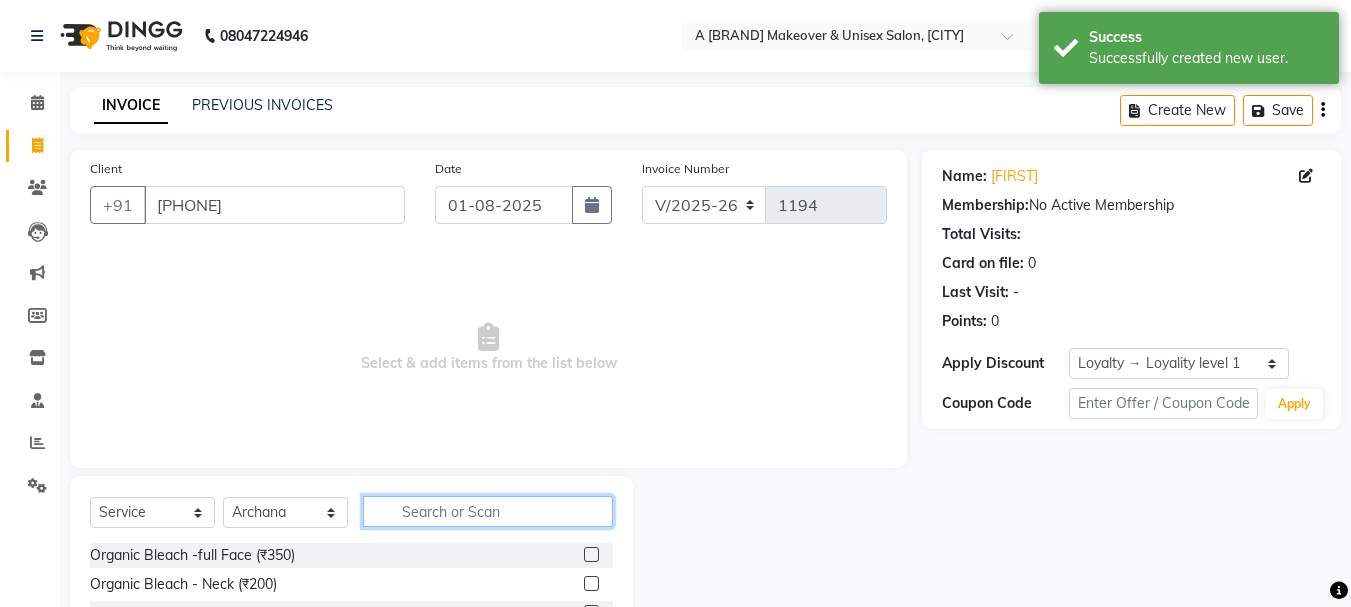 click 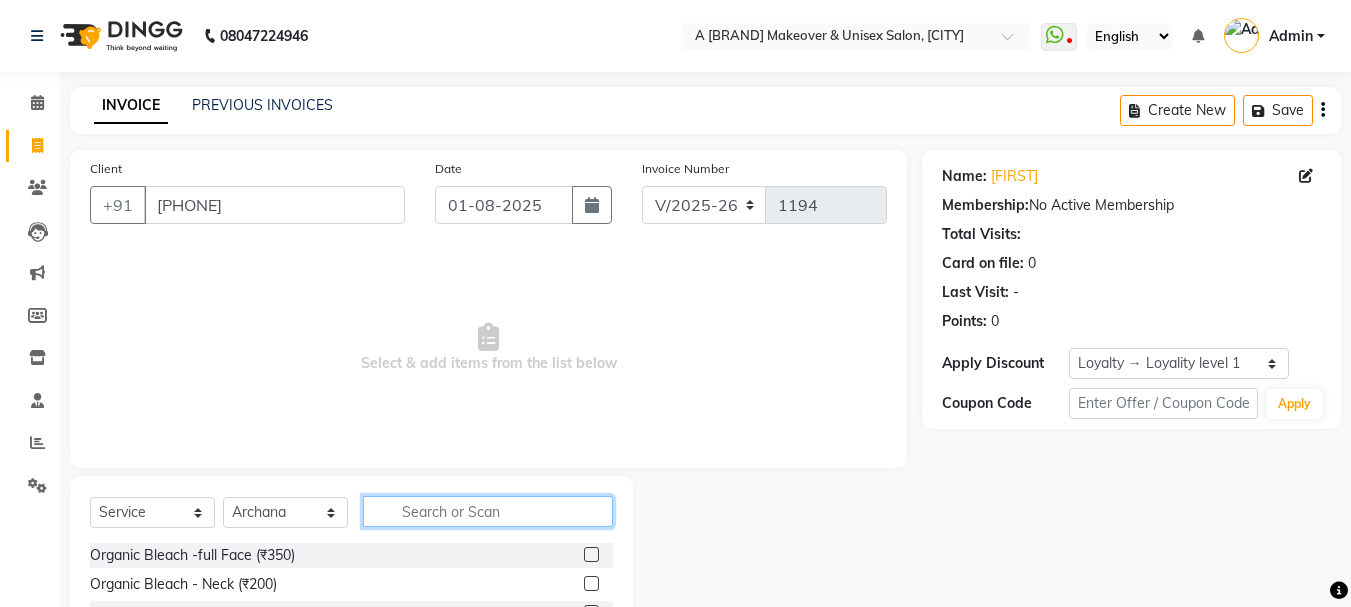 click 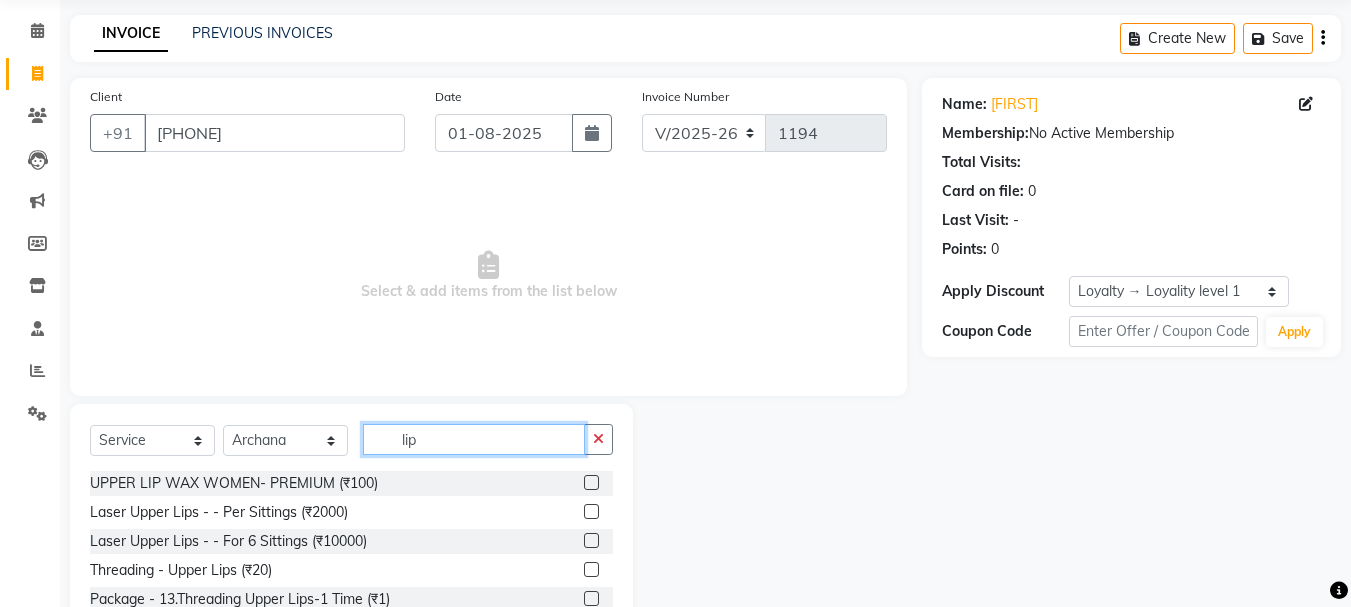 scroll, scrollTop: 139, scrollLeft: 0, axis: vertical 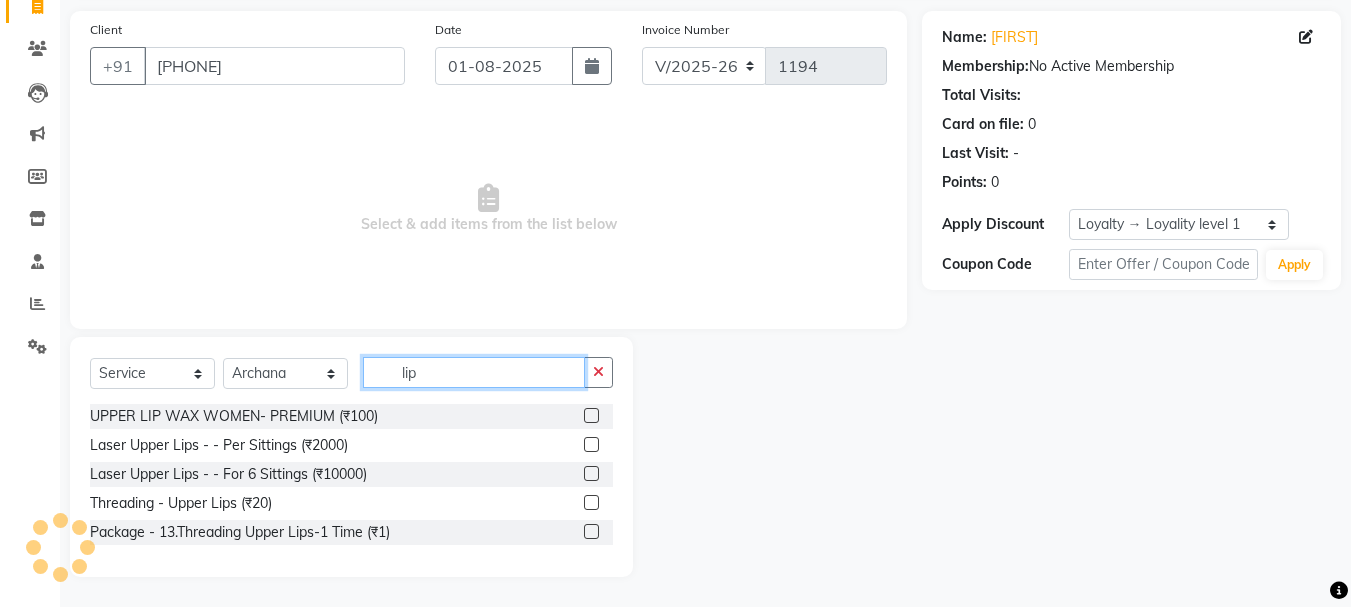 type on "lip" 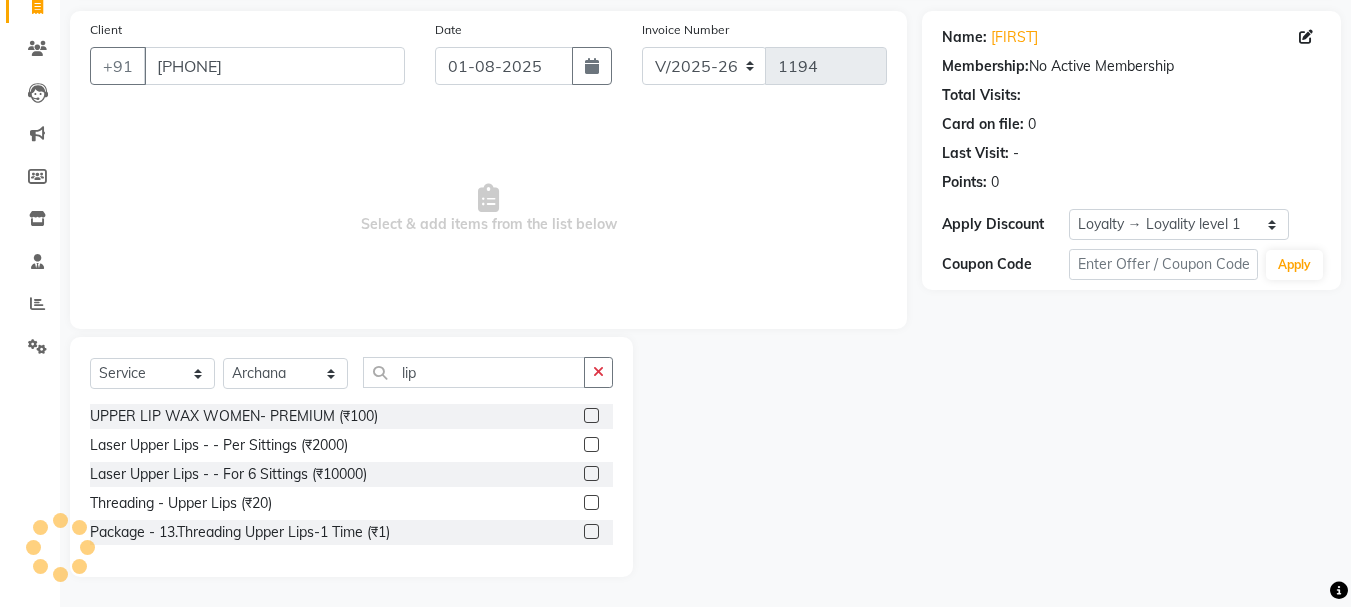 click 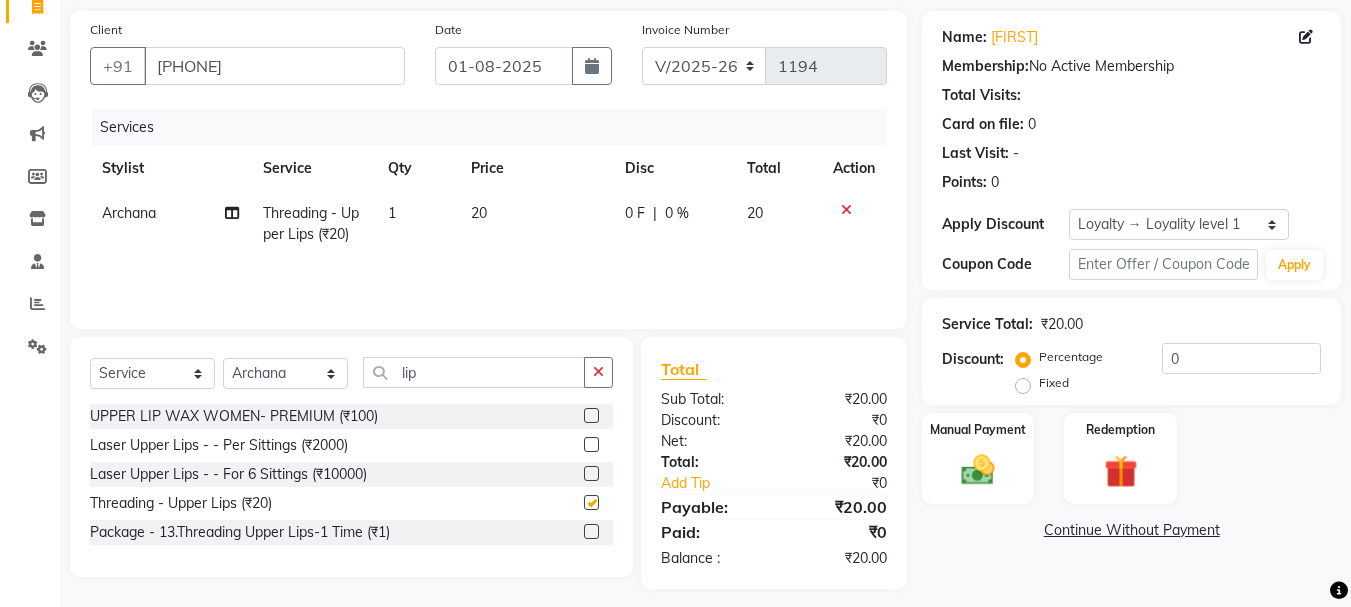 checkbox on "false" 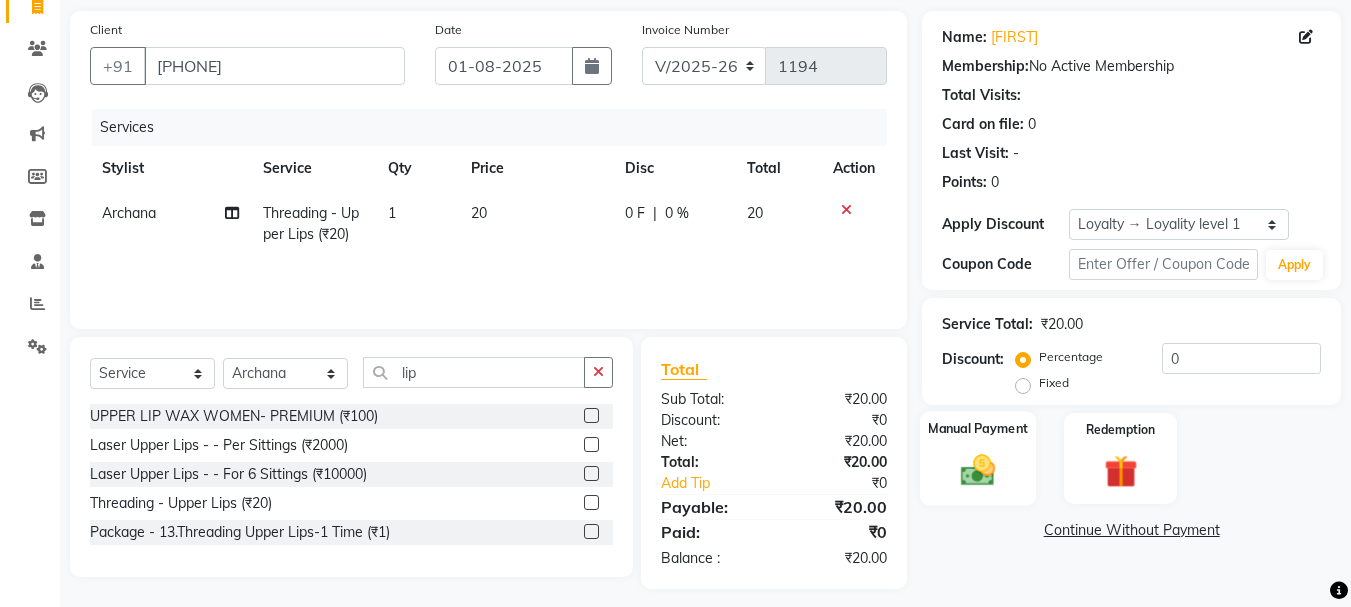 click 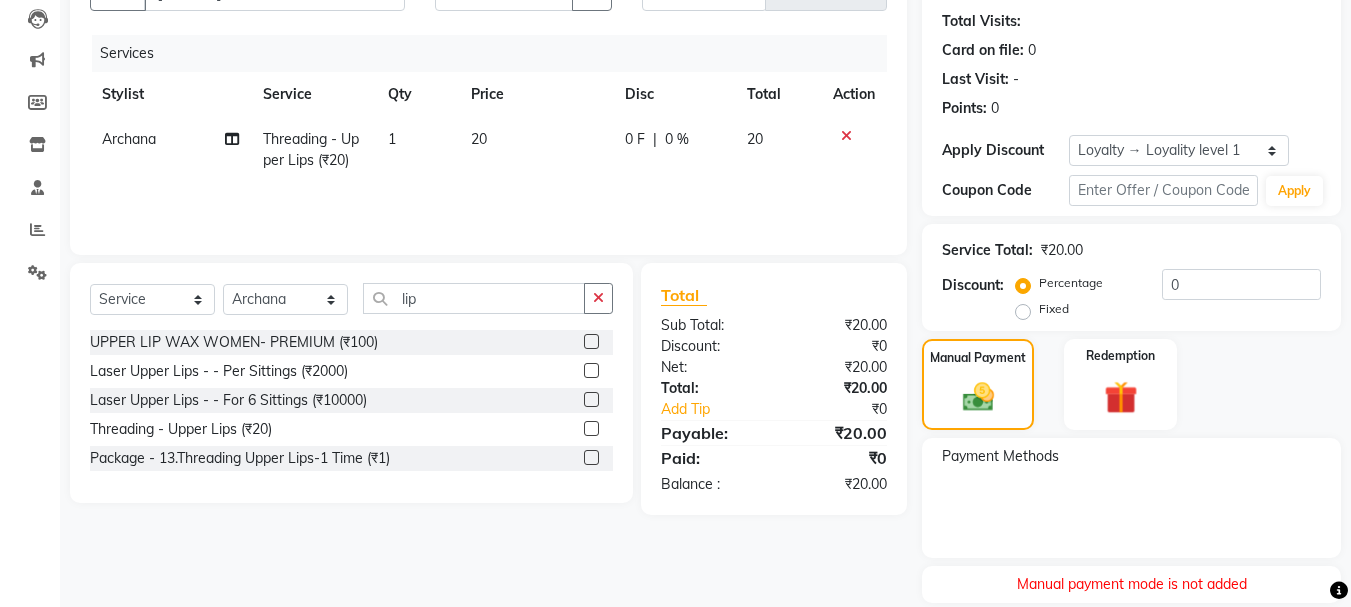 scroll, scrollTop: 280, scrollLeft: 0, axis: vertical 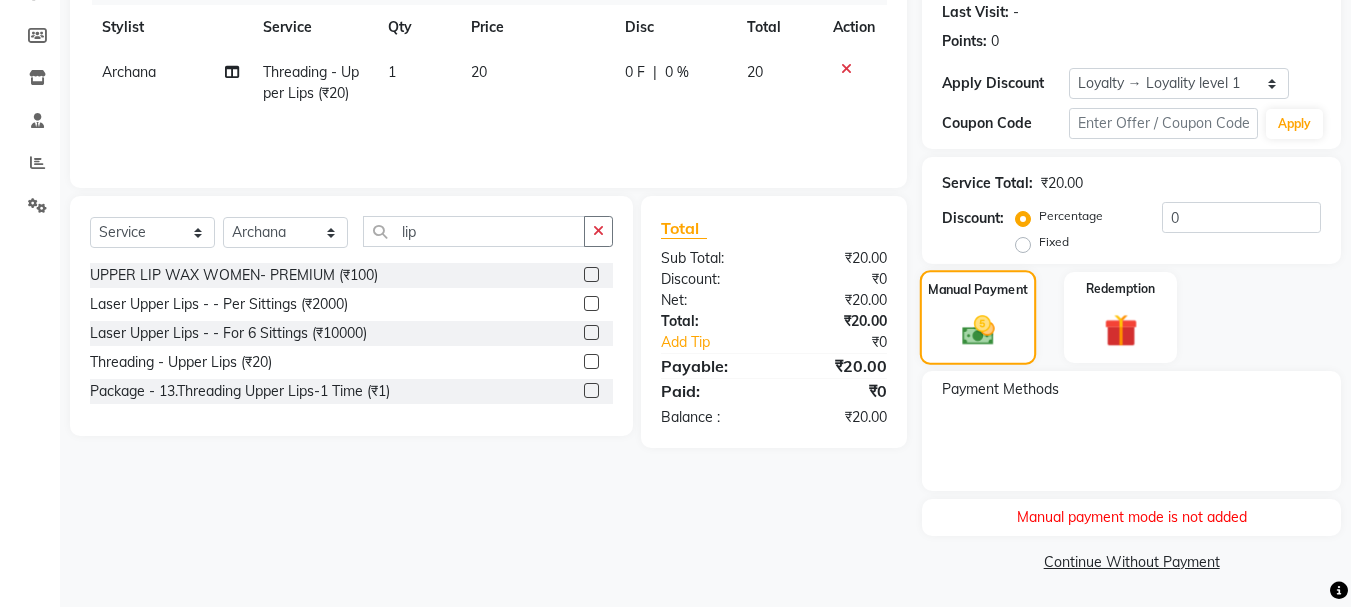 click 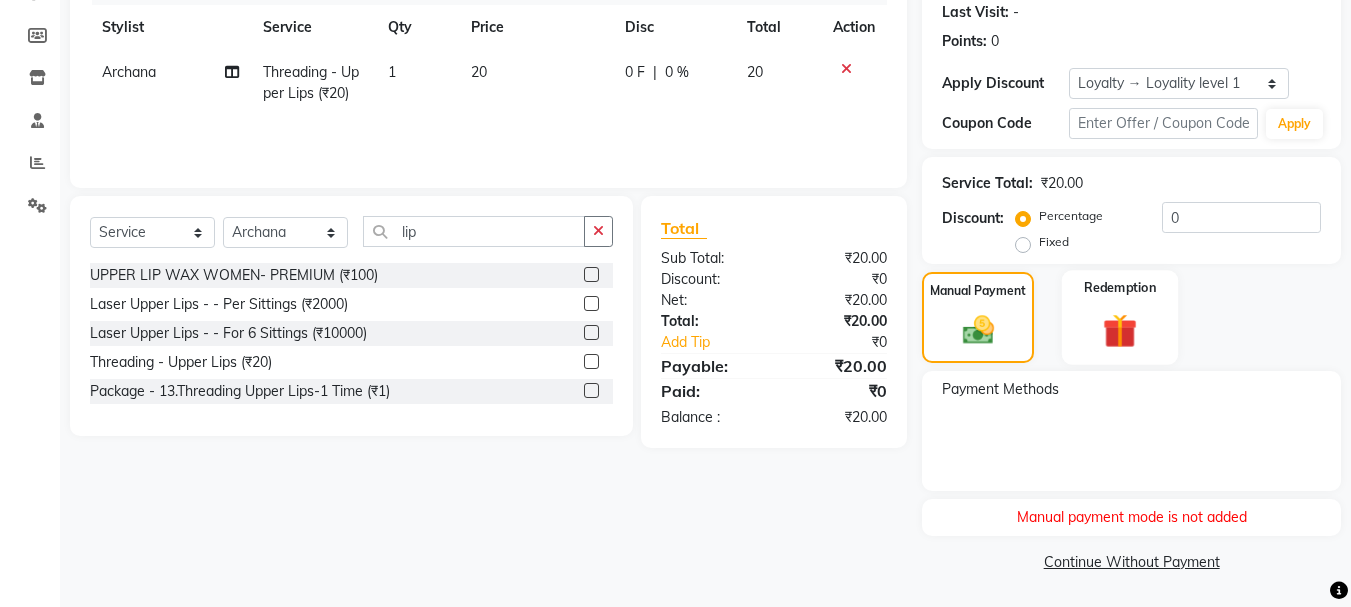 click on "Redemption" 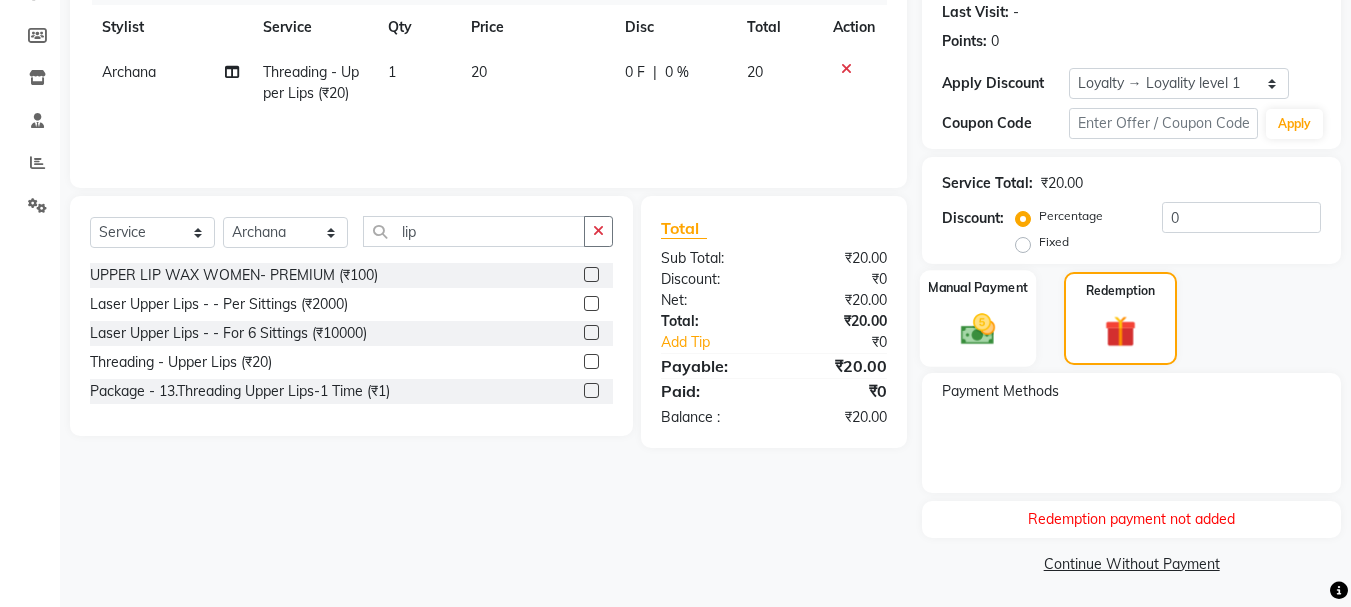 click 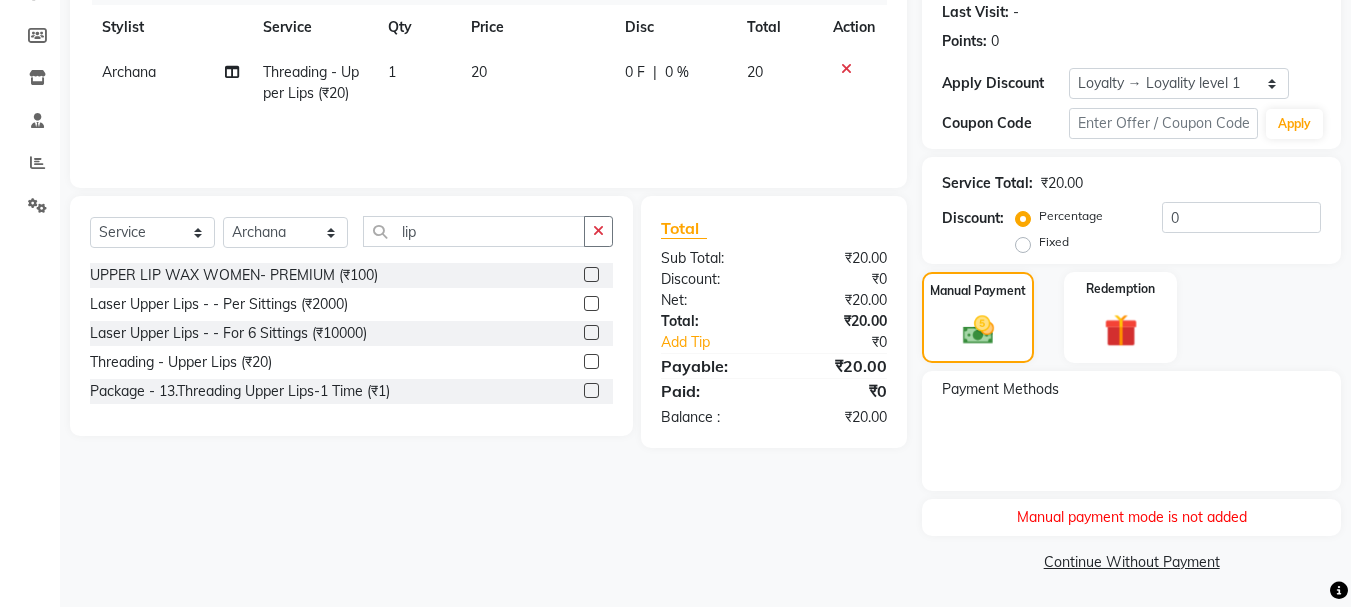 click on "Manual payment mode is not added" 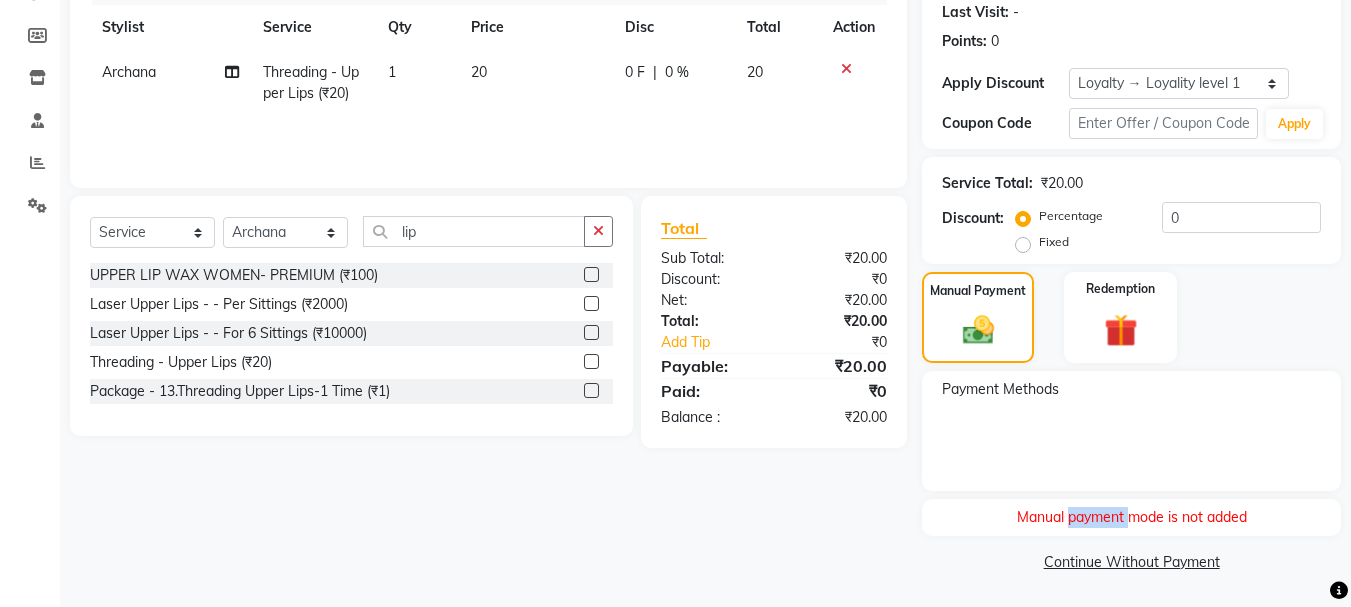 click on "Manual payment mode is not added" 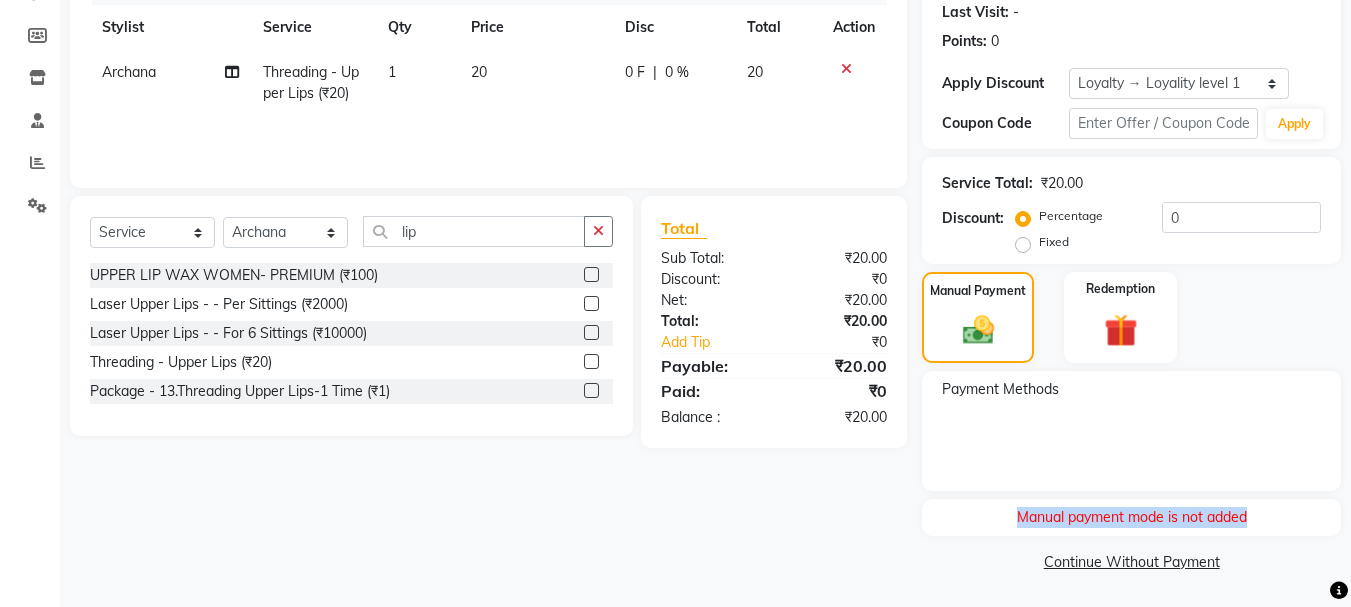 click on "Manual payment mode is not added" 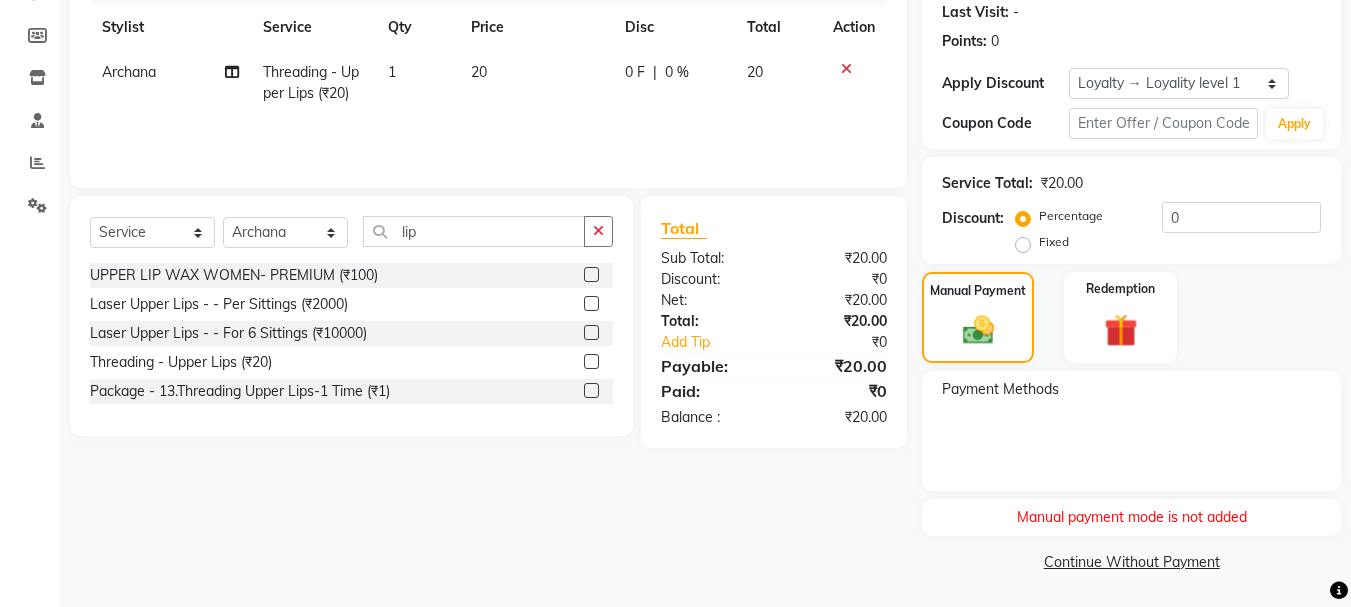 click on "Continue Without Payment" 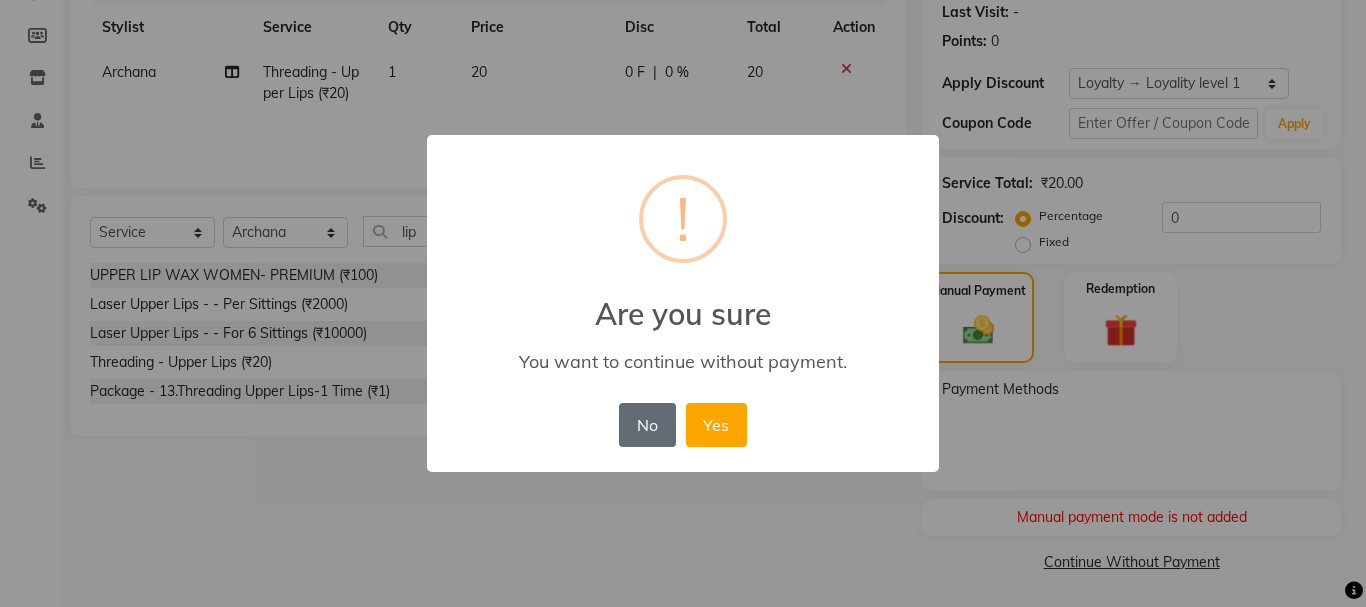 click on "No" at bounding box center (647, 425) 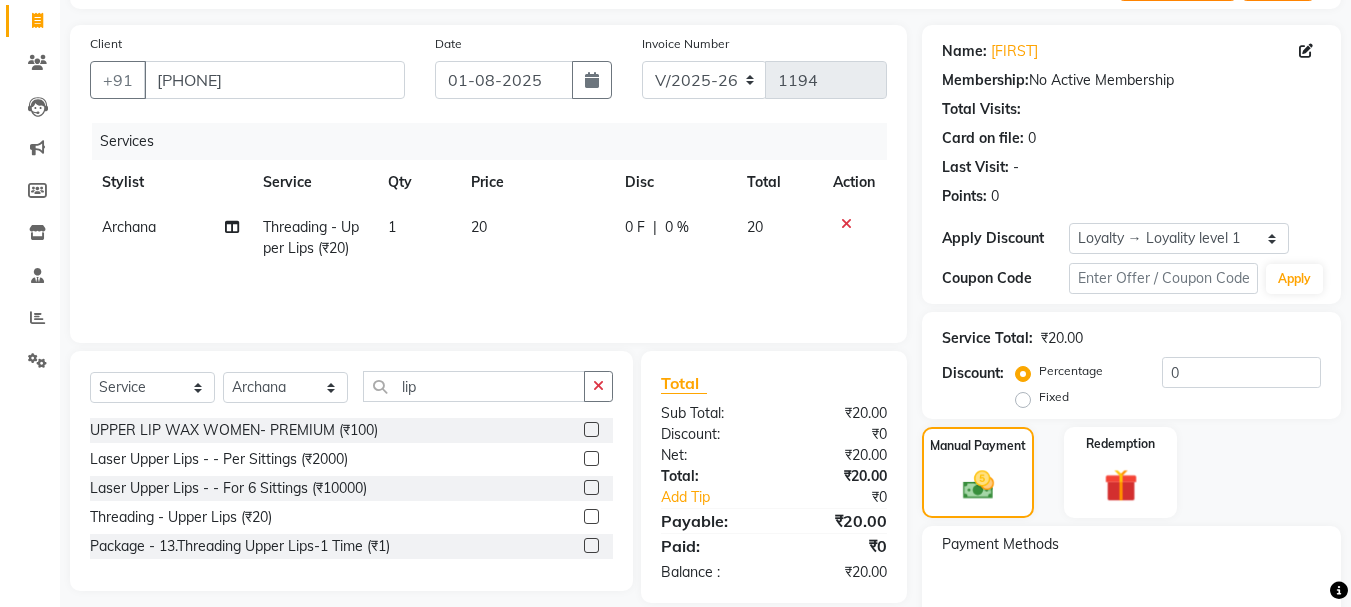 scroll, scrollTop: 0, scrollLeft: 0, axis: both 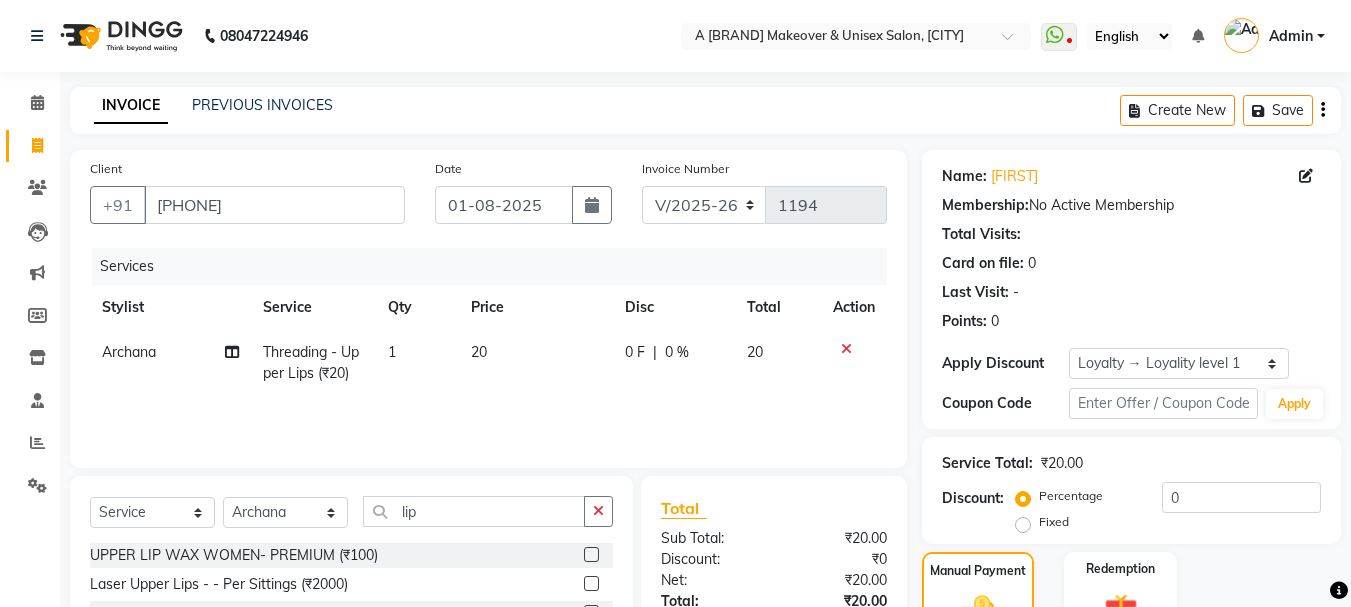 click 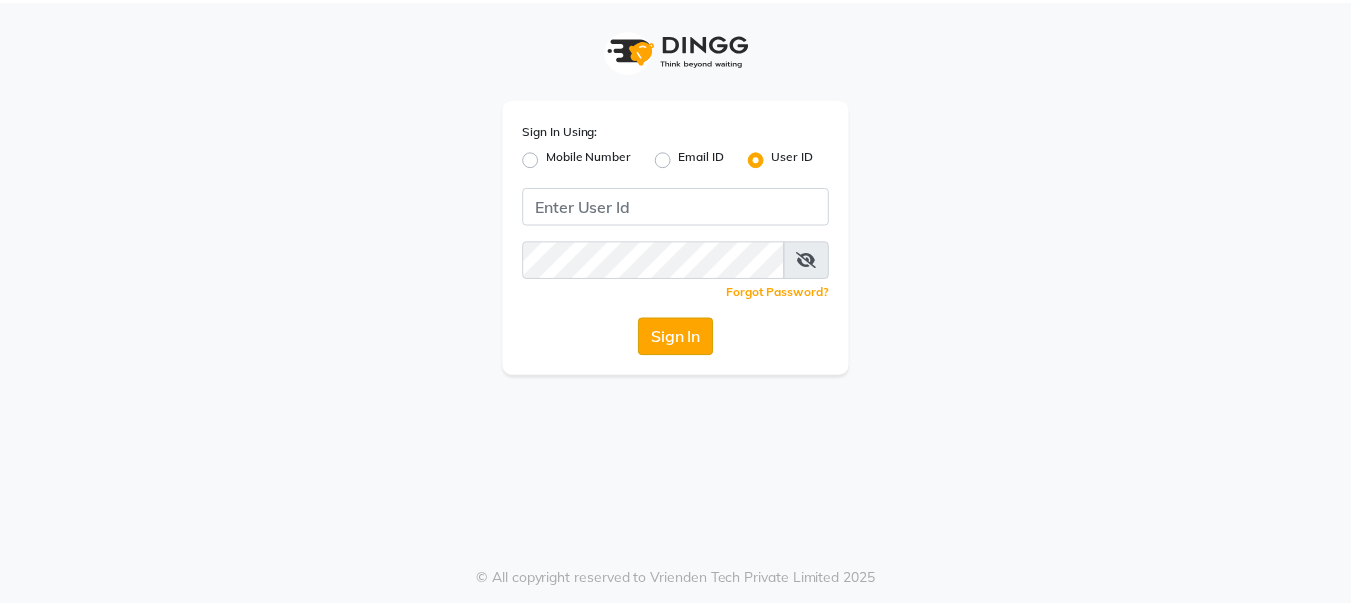 scroll, scrollTop: 0, scrollLeft: 0, axis: both 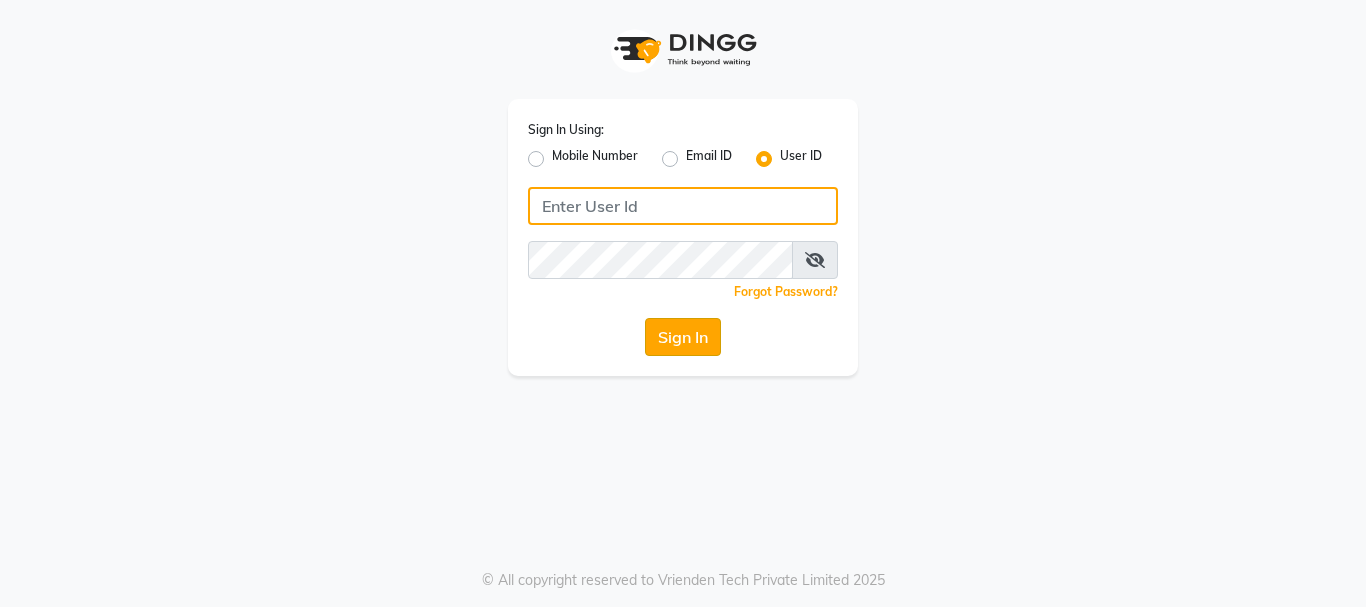 type on "pallavi_unisex" 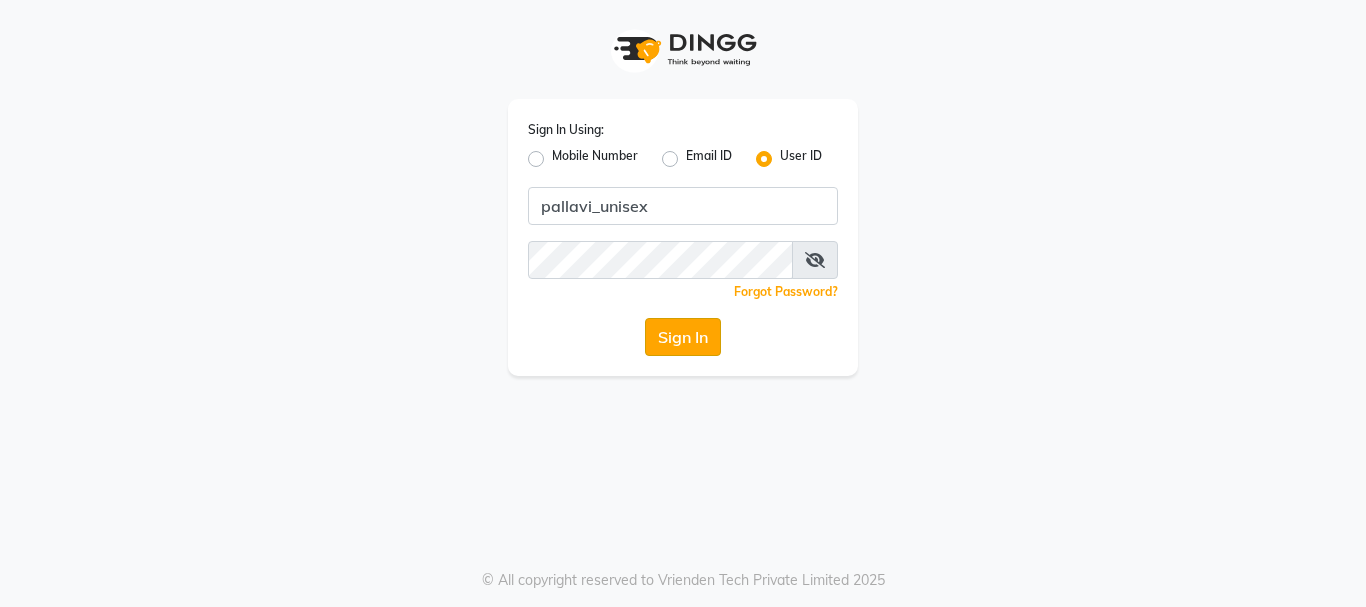 click on "Sign In" 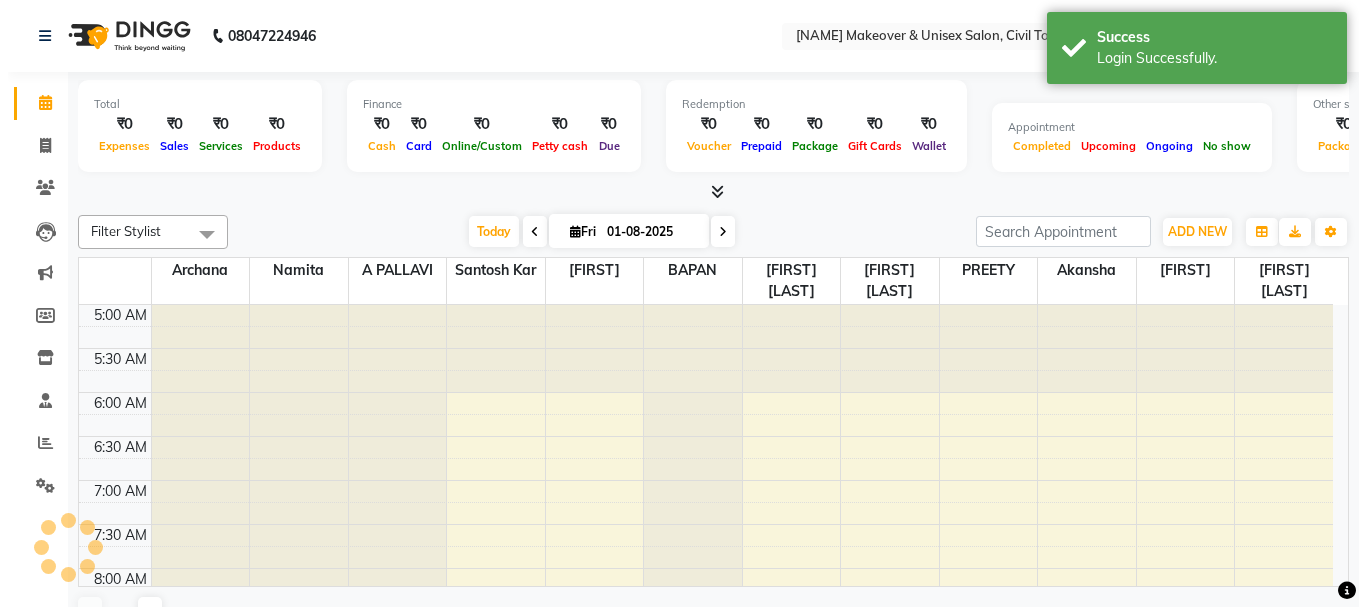 scroll, scrollTop: 89, scrollLeft: 0, axis: vertical 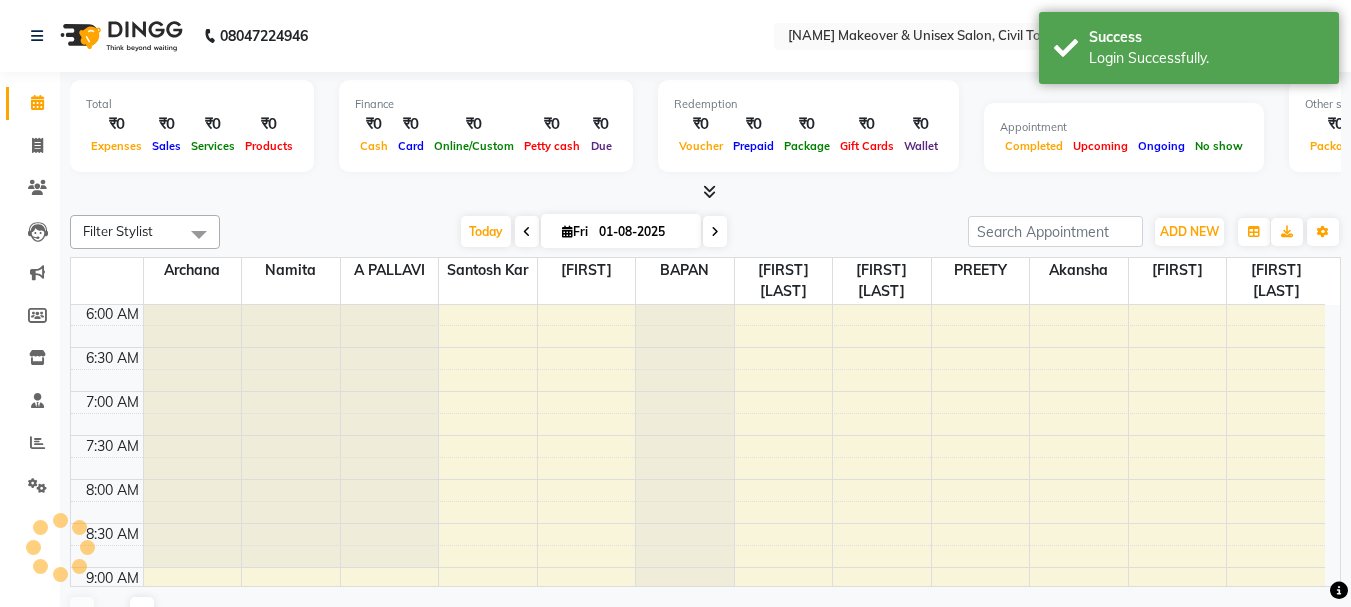select on "en" 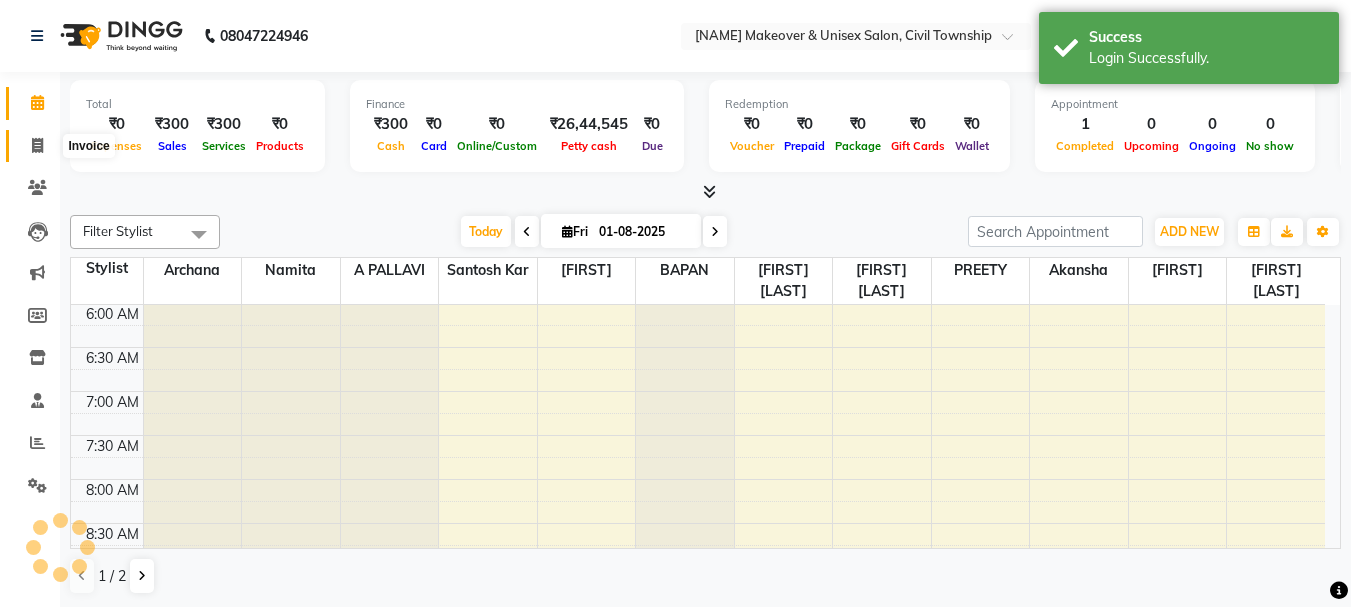 click 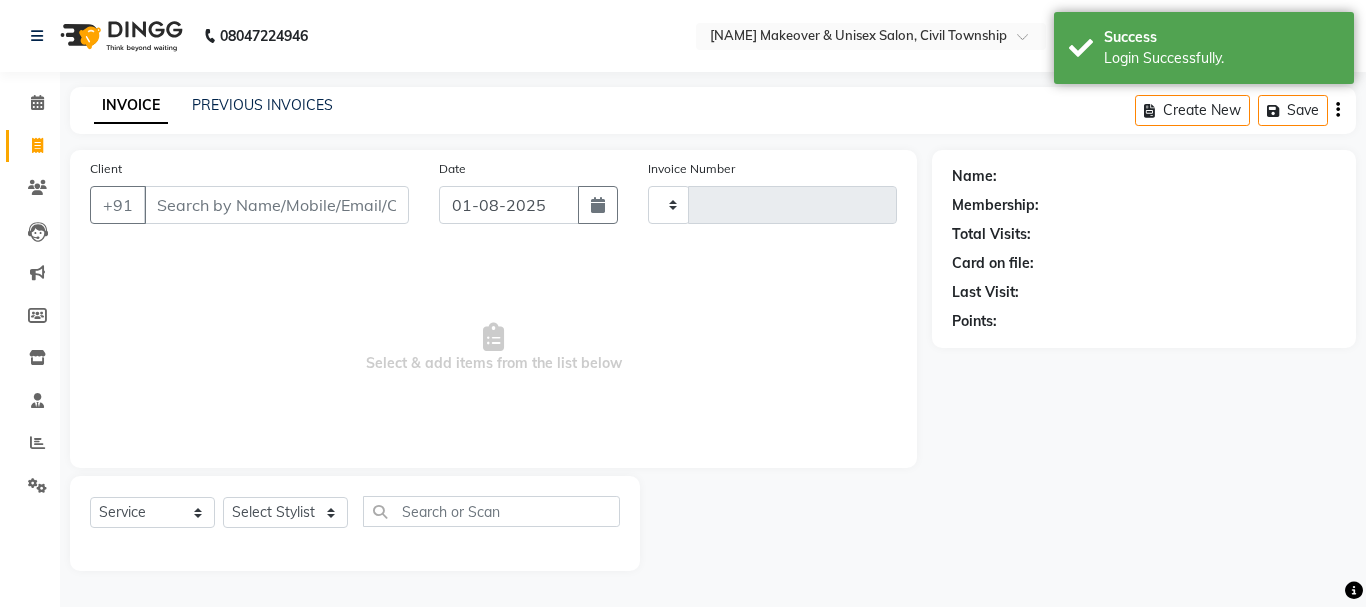 type on "1194" 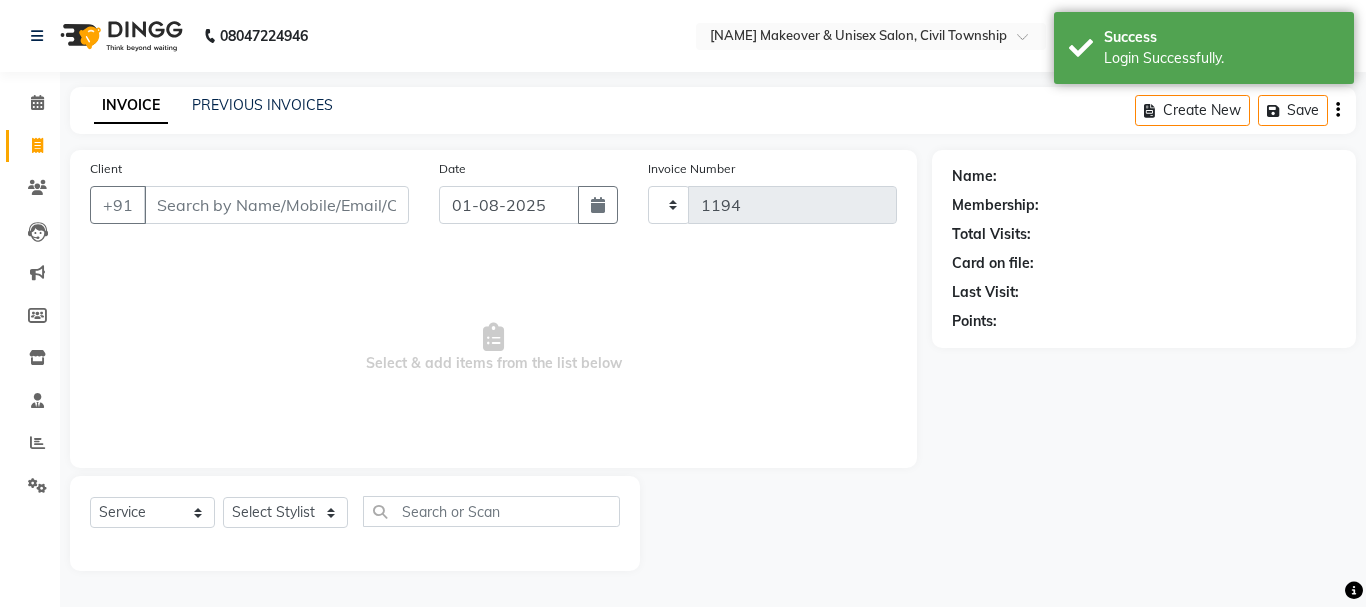 select on "3573" 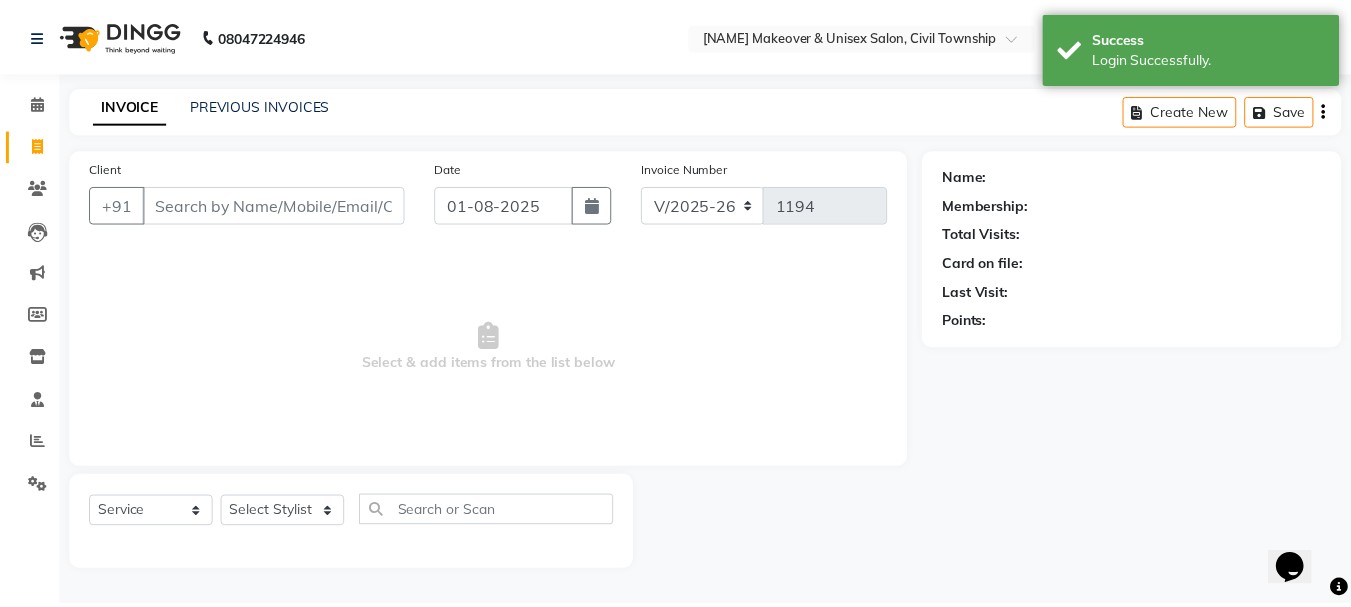 scroll, scrollTop: 0, scrollLeft: 0, axis: both 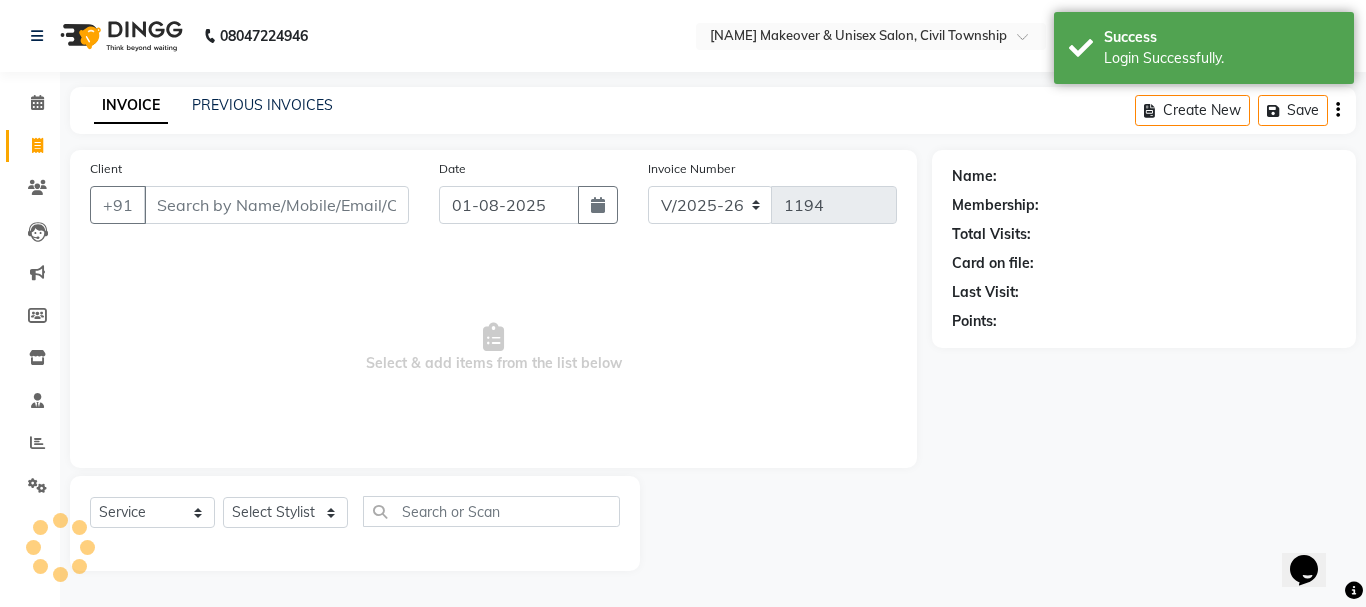 click on "Client" at bounding box center (276, 205) 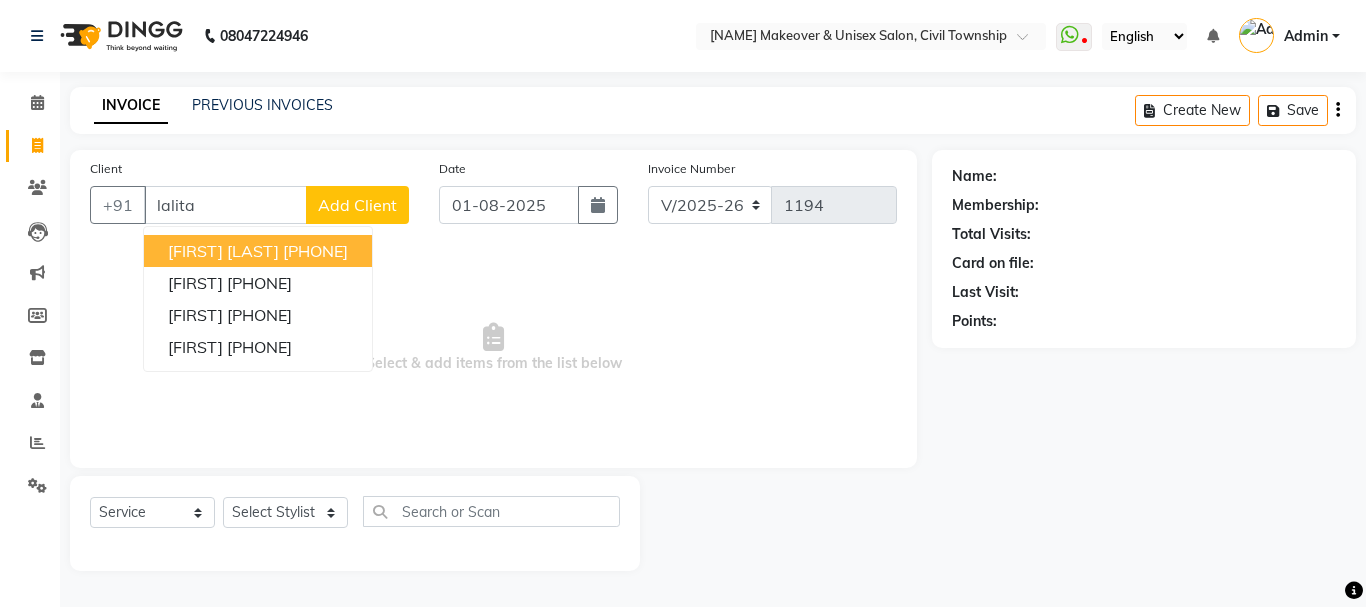 click on "[FIRST] [LAST]  [PHONE]" at bounding box center [258, 251] 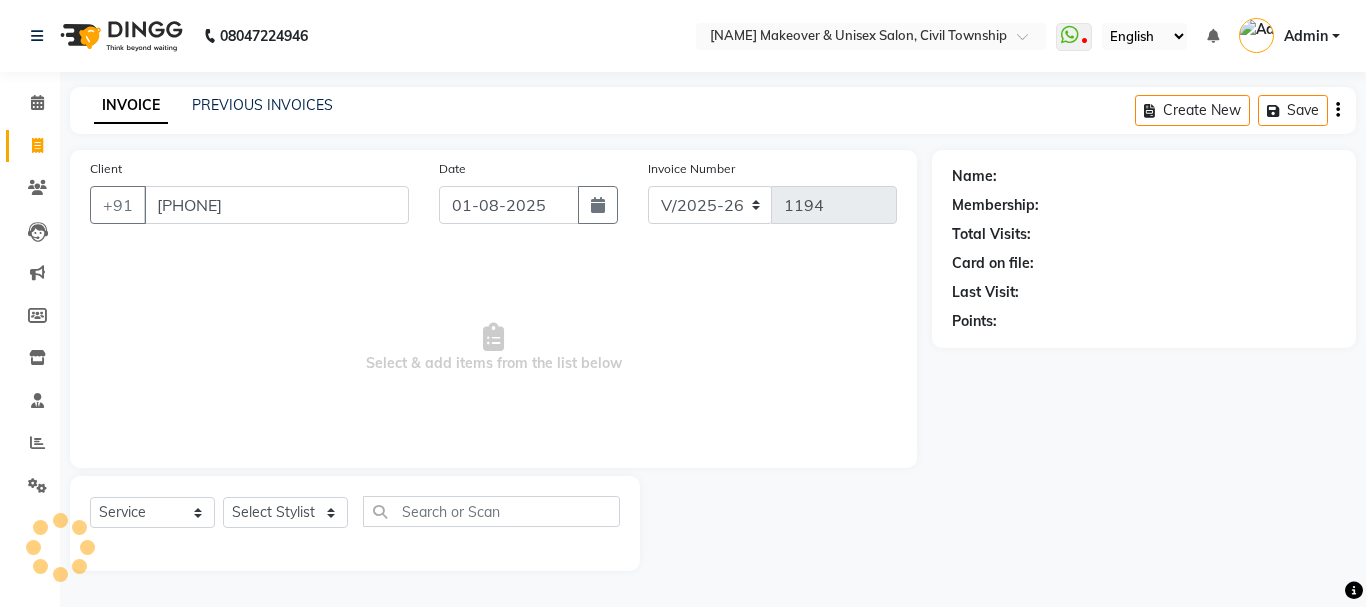 type on "[PHONE]" 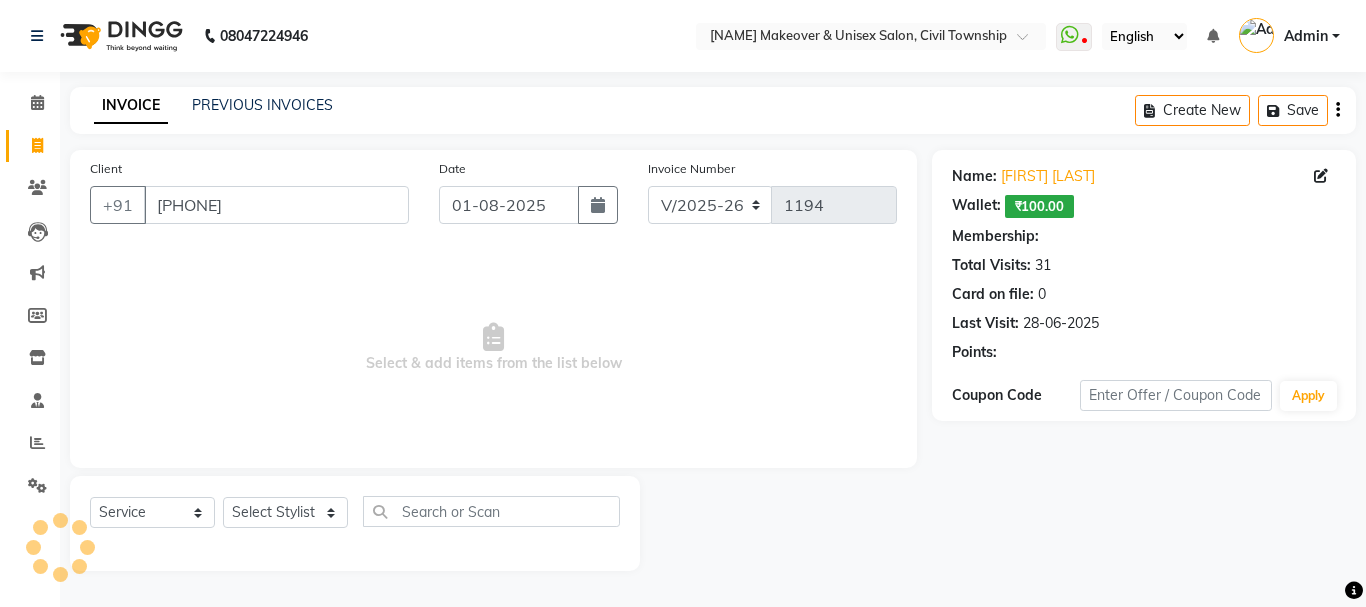 select on "1: Object" 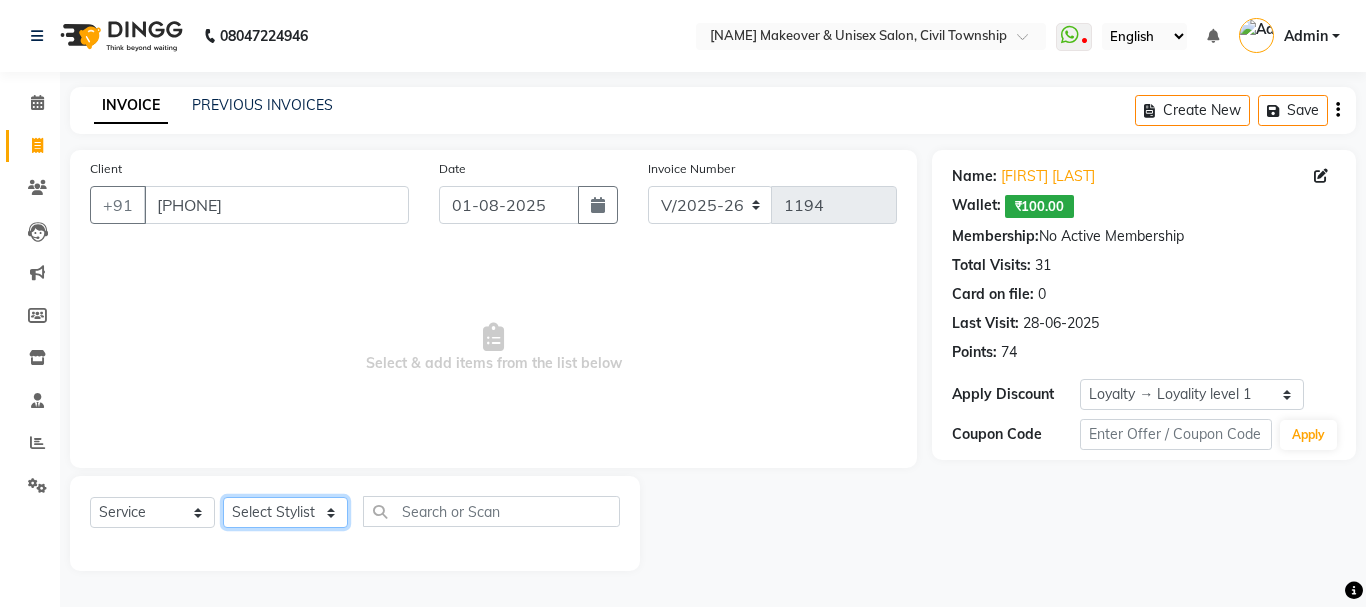 click on "Select Stylist [NAME] A [NAME] [NAME] BAPAN [NAME] Namita [NAME] [NAME] [FIRST] [LAST] PREETY [FIRST] [LAST] SANJANA santosh kar [FIRST] [LAST] zoya" 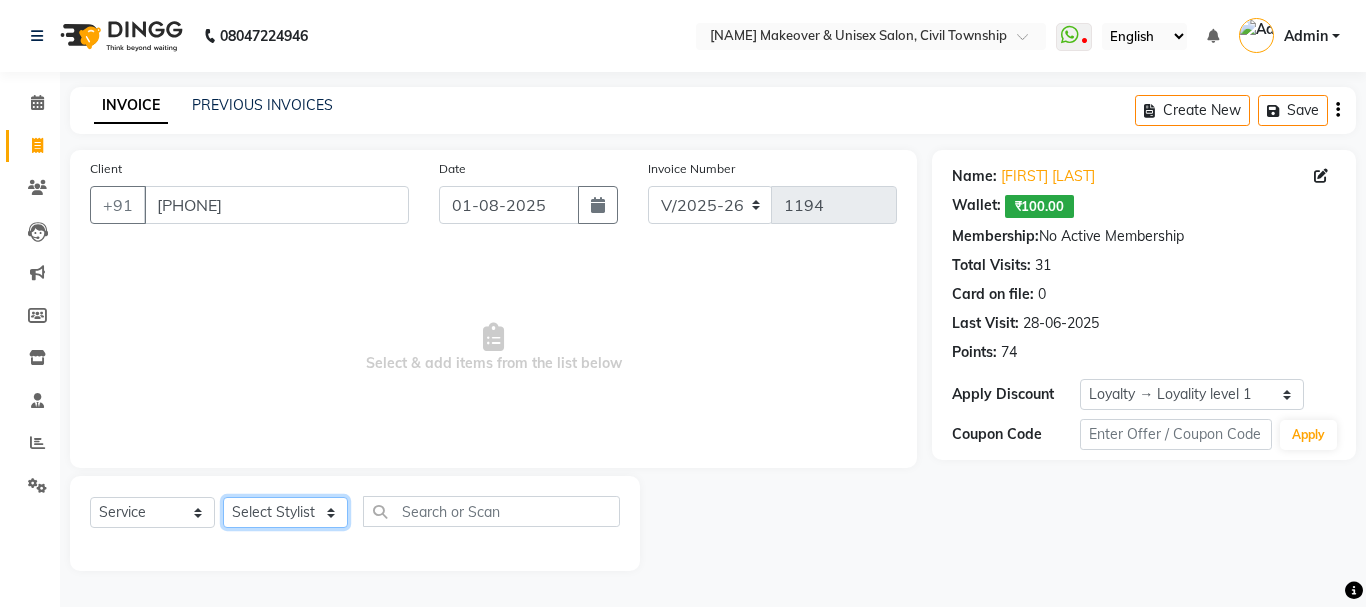 select on "54224" 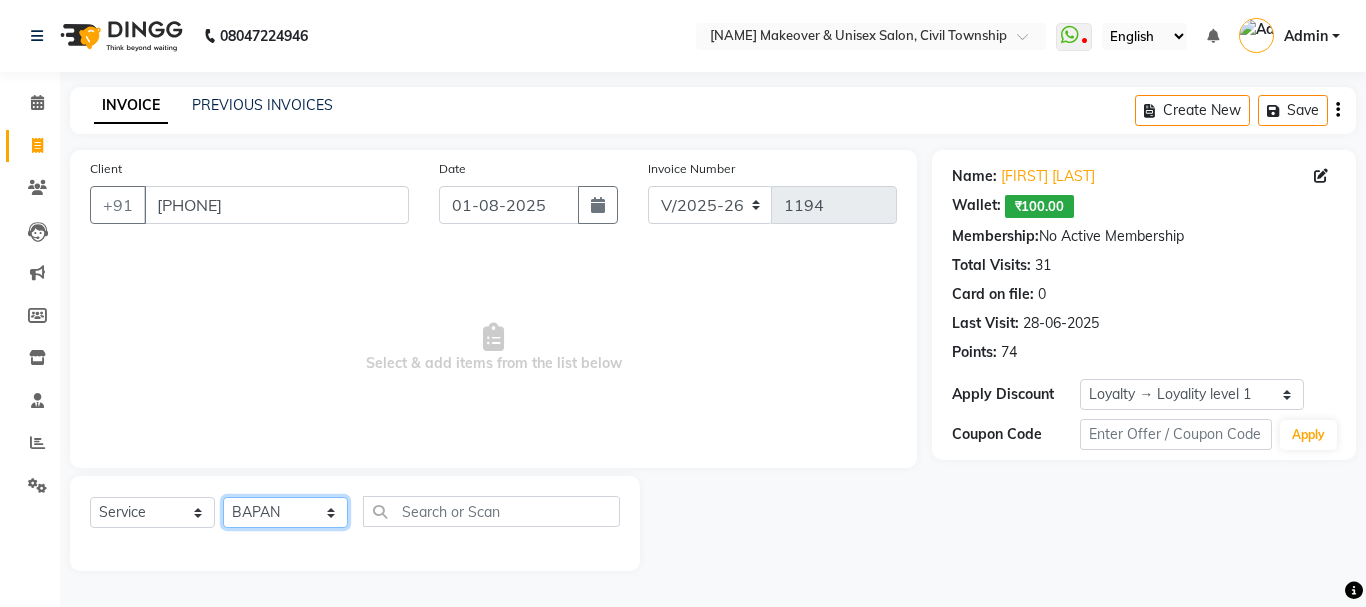 click on "Select Stylist [NAME] A [NAME] [NAME] BAPAN [NAME] Namita [NAME] [NAME] [FIRST] [LAST] PREETY [FIRST] [LAST] SANJANA santosh kar [FIRST] [LAST] zoya" 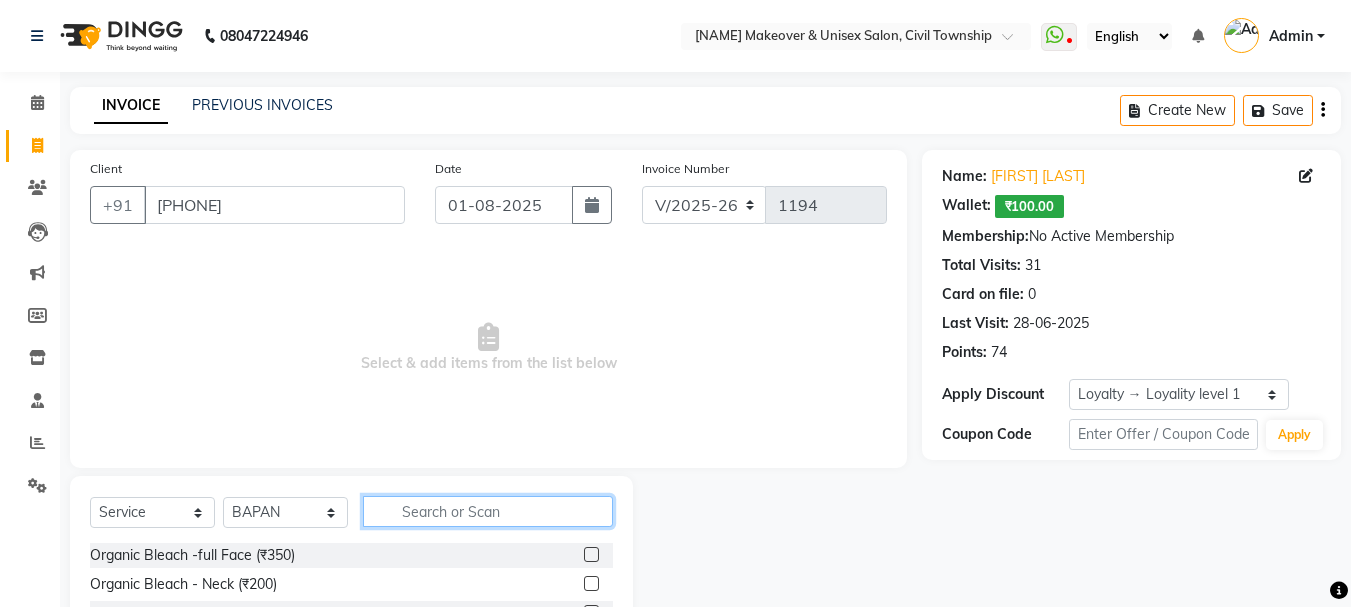 click 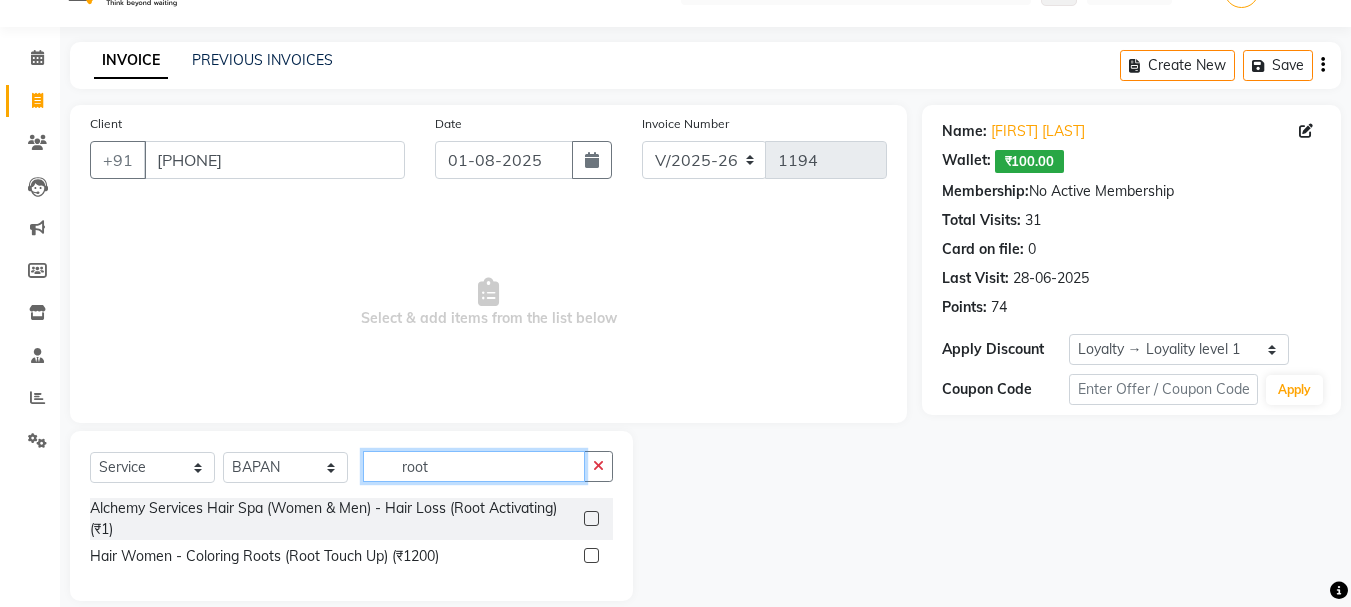 scroll, scrollTop: 69, scrollLeft: 0, axis: vertical 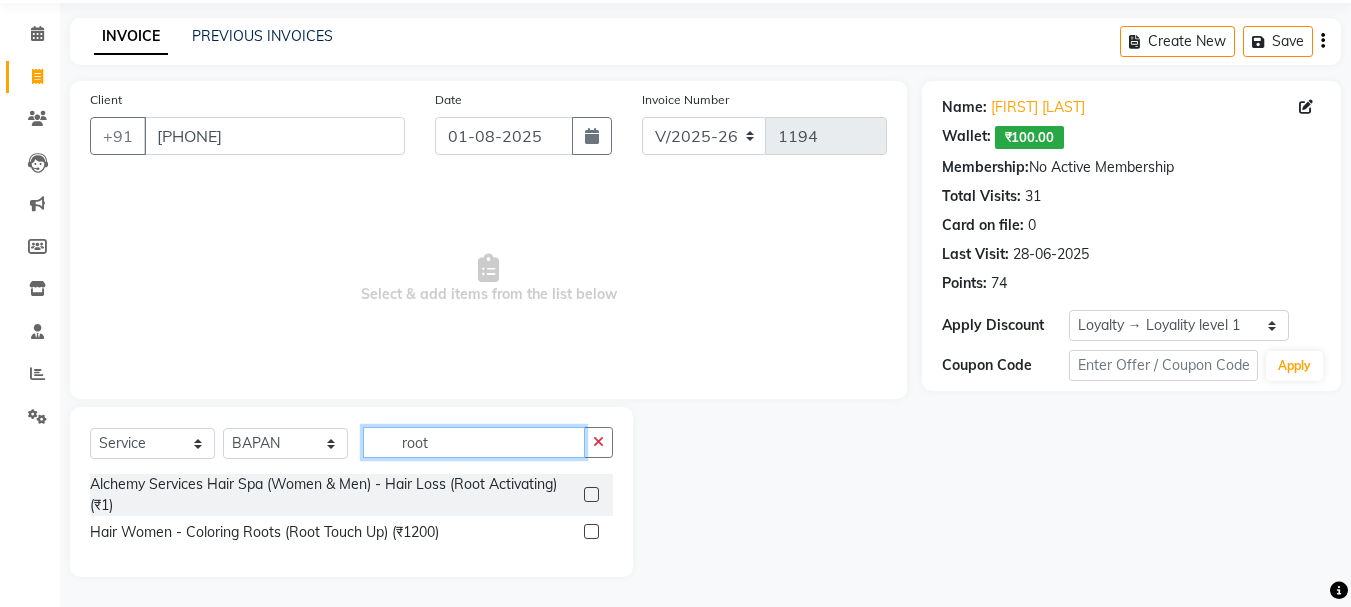 type on "root" 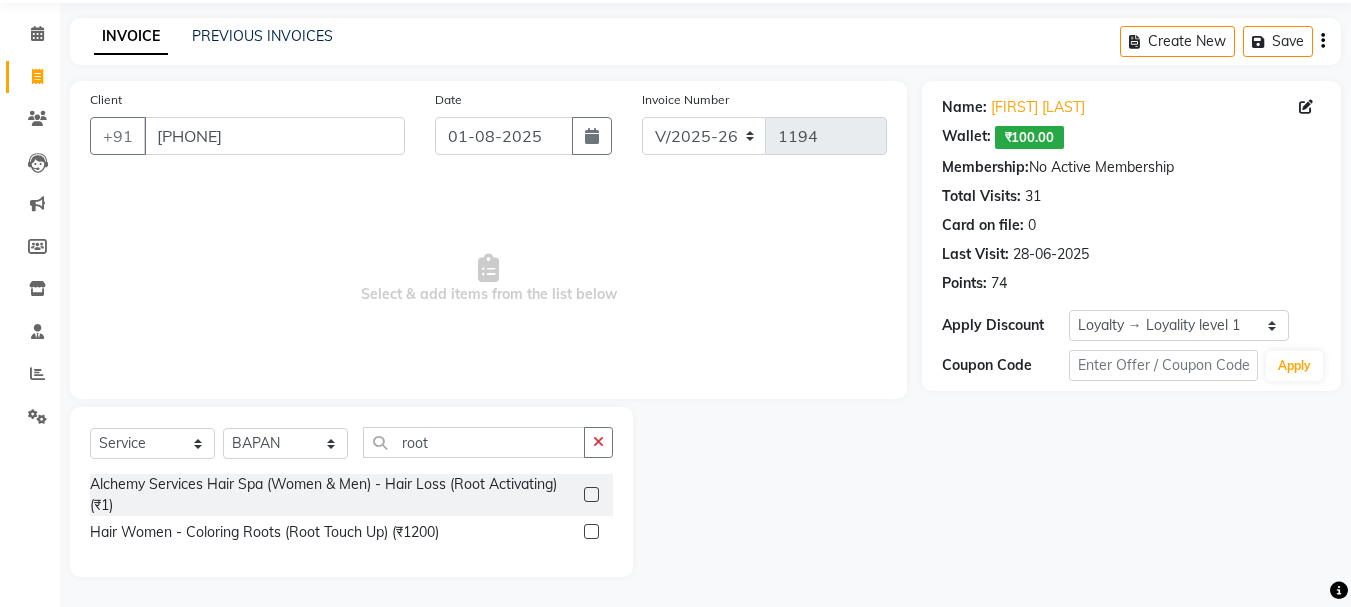 click 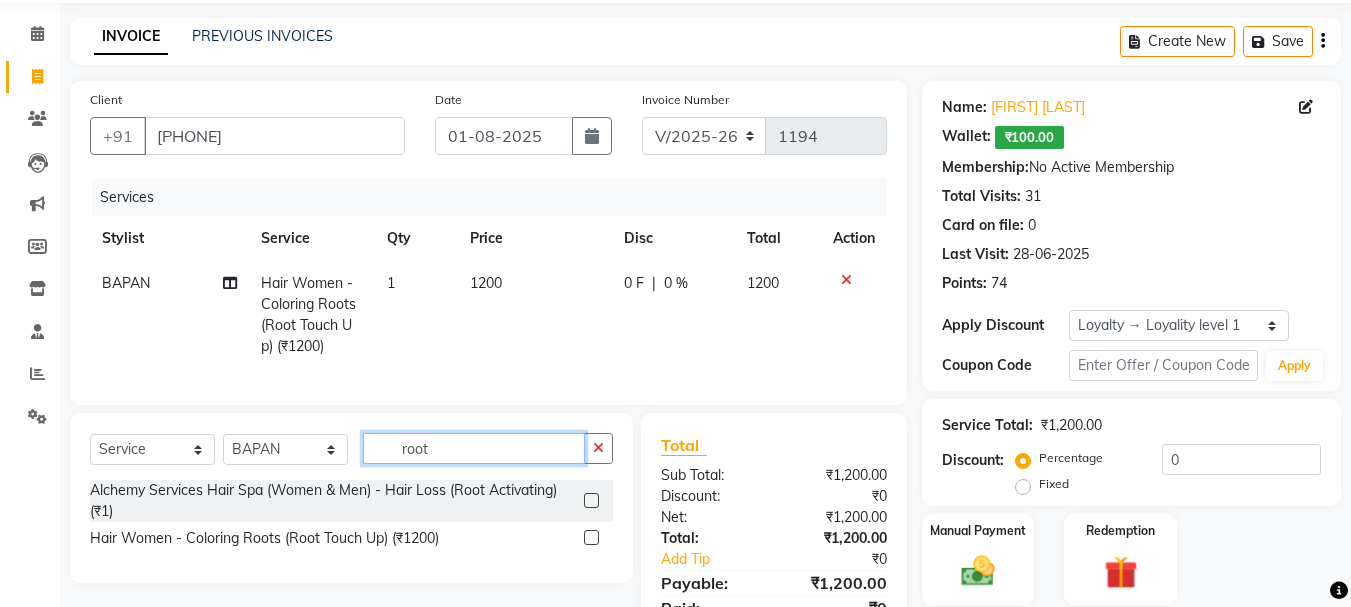 checkbox on "false" 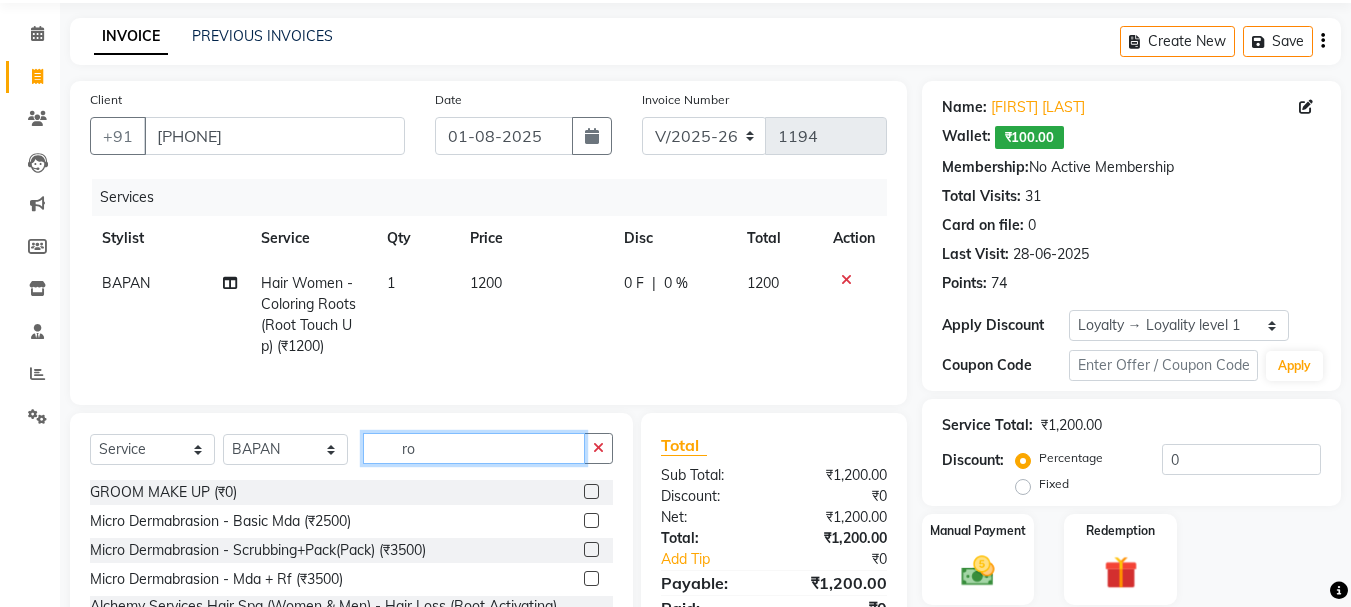 type on "r" 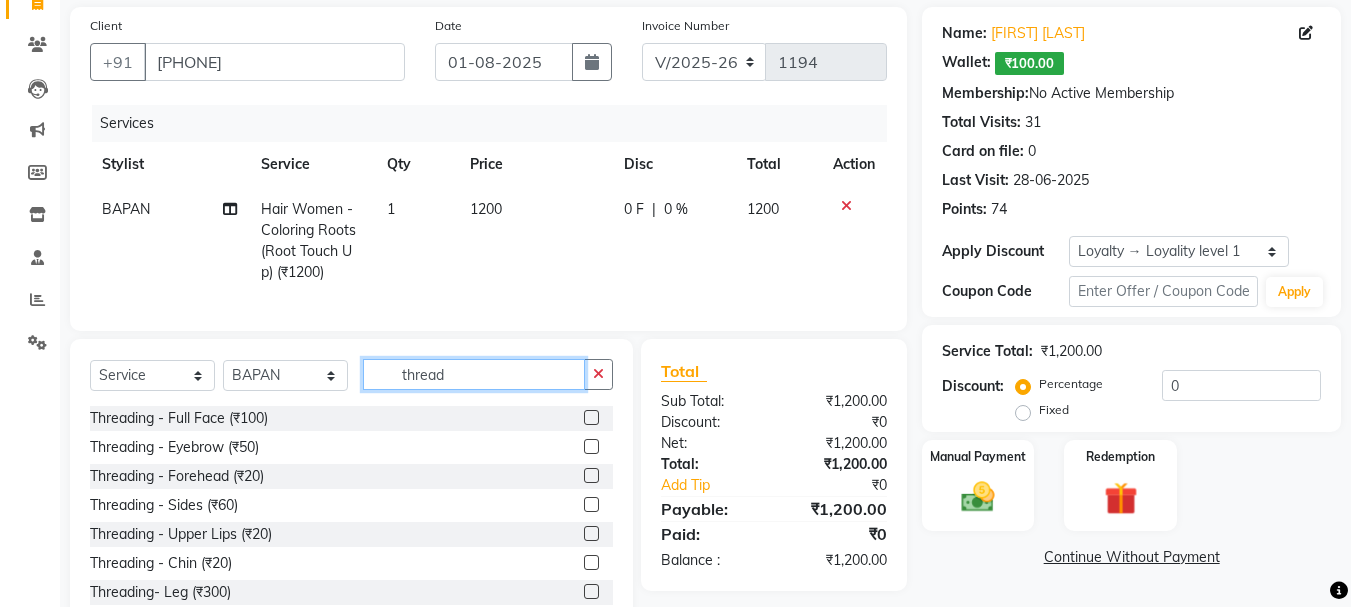 scroll, scrollTop: 215, scrollLeft: 0, axis: vertical 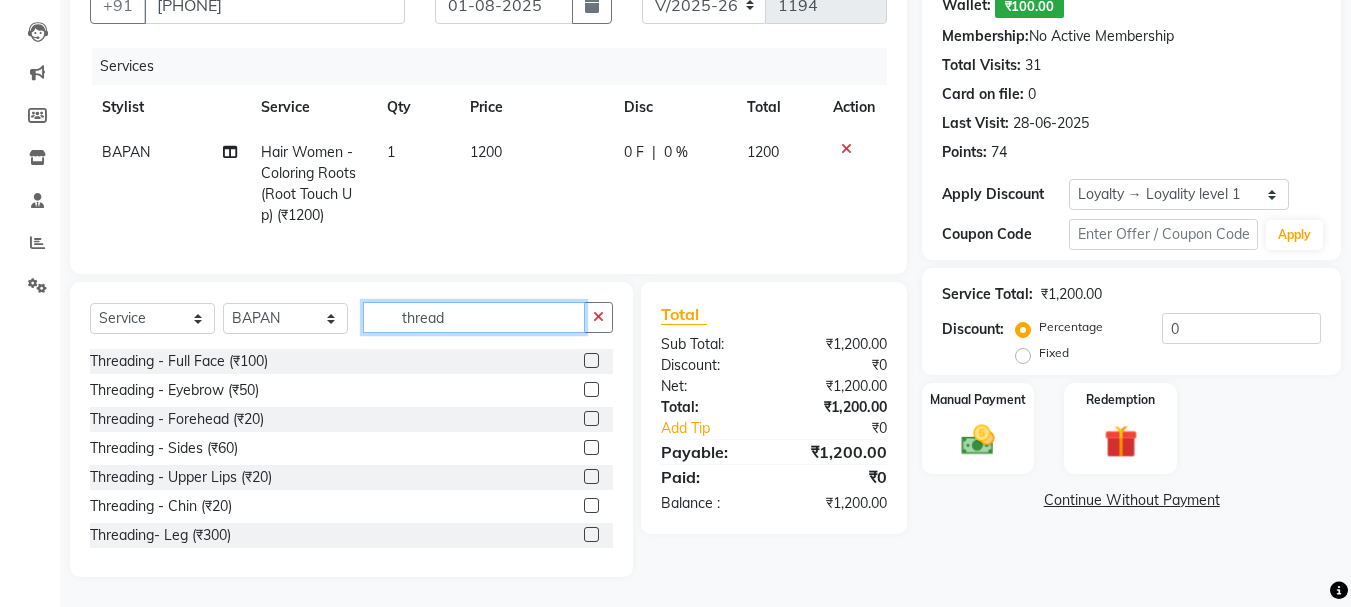 type on "thread" 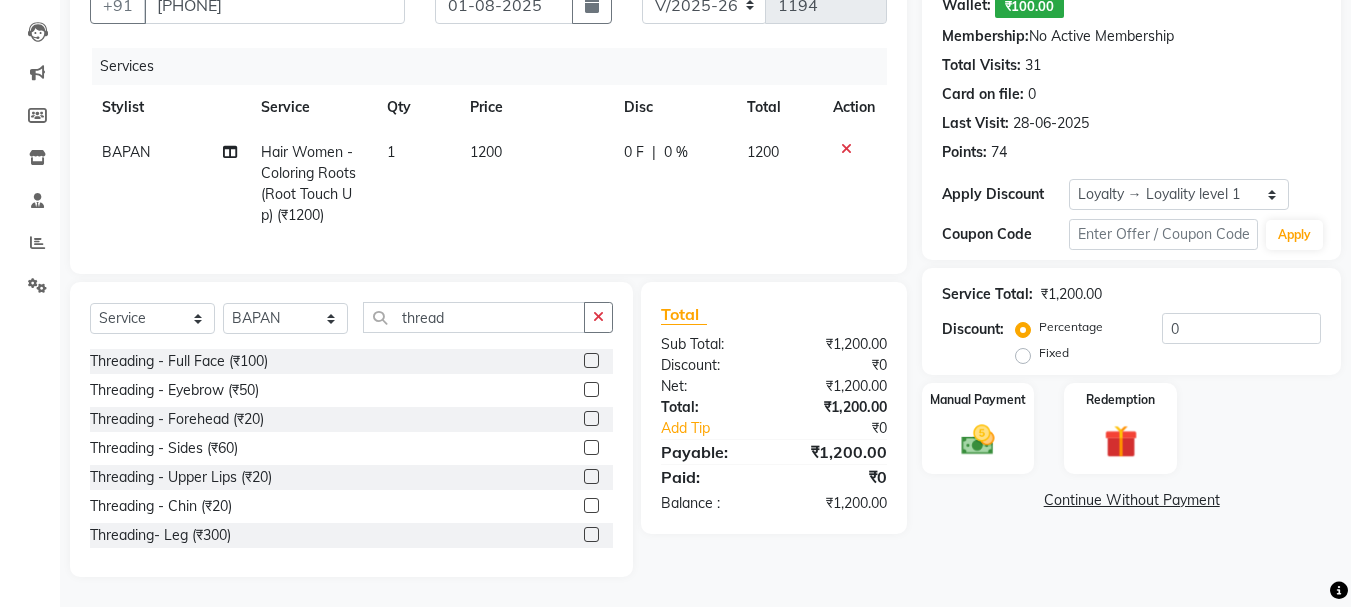 click 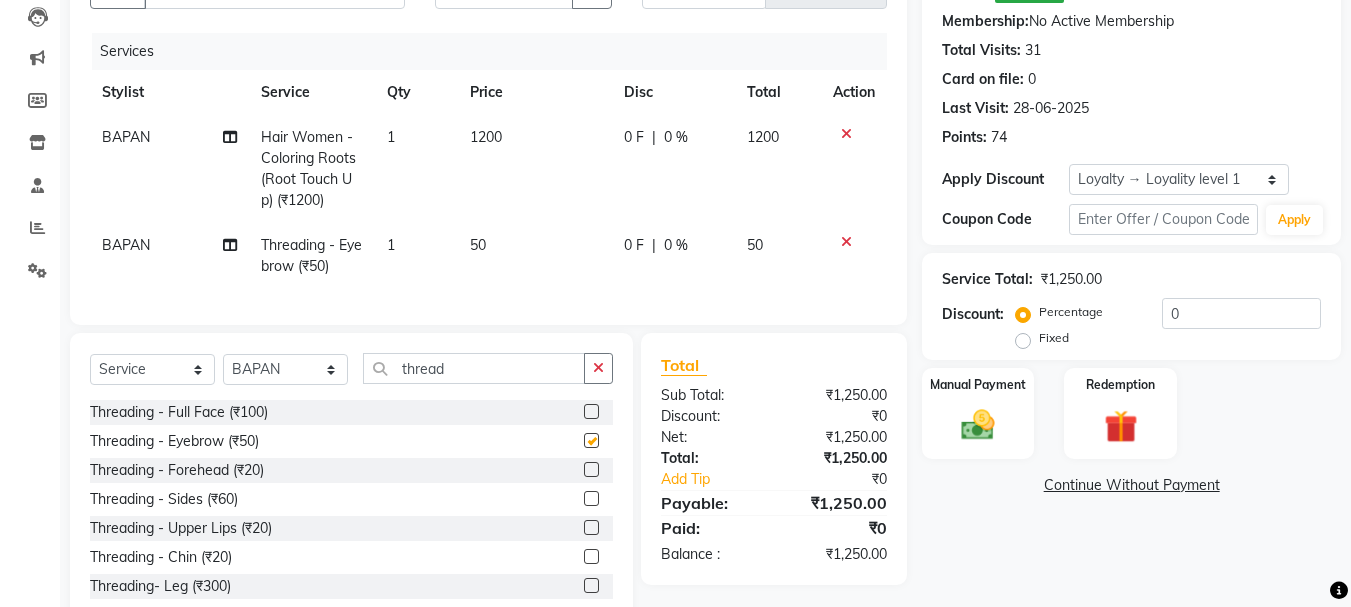 checkbox on "false" 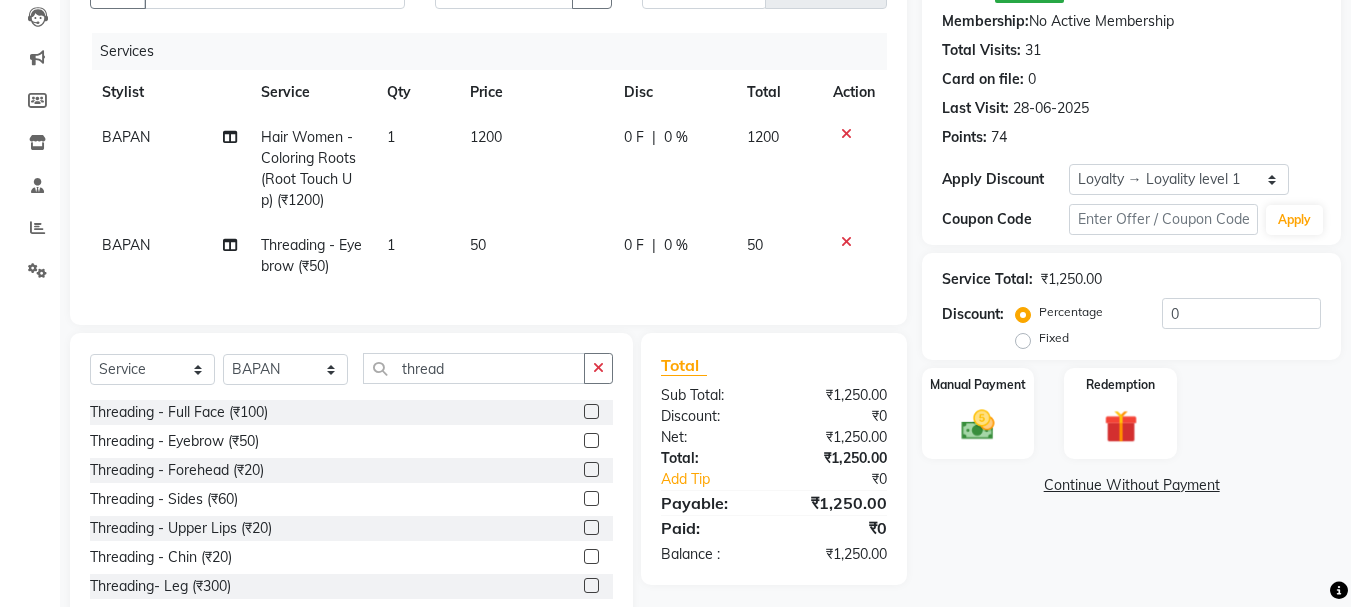 click 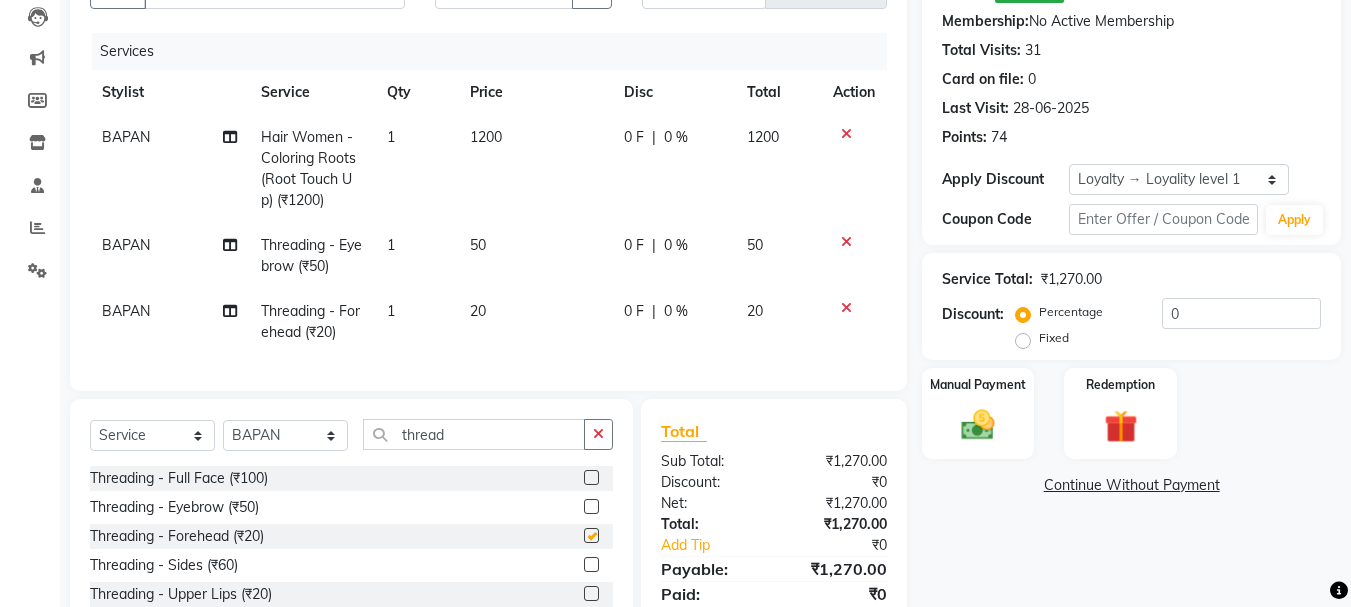 checkbox on "false" 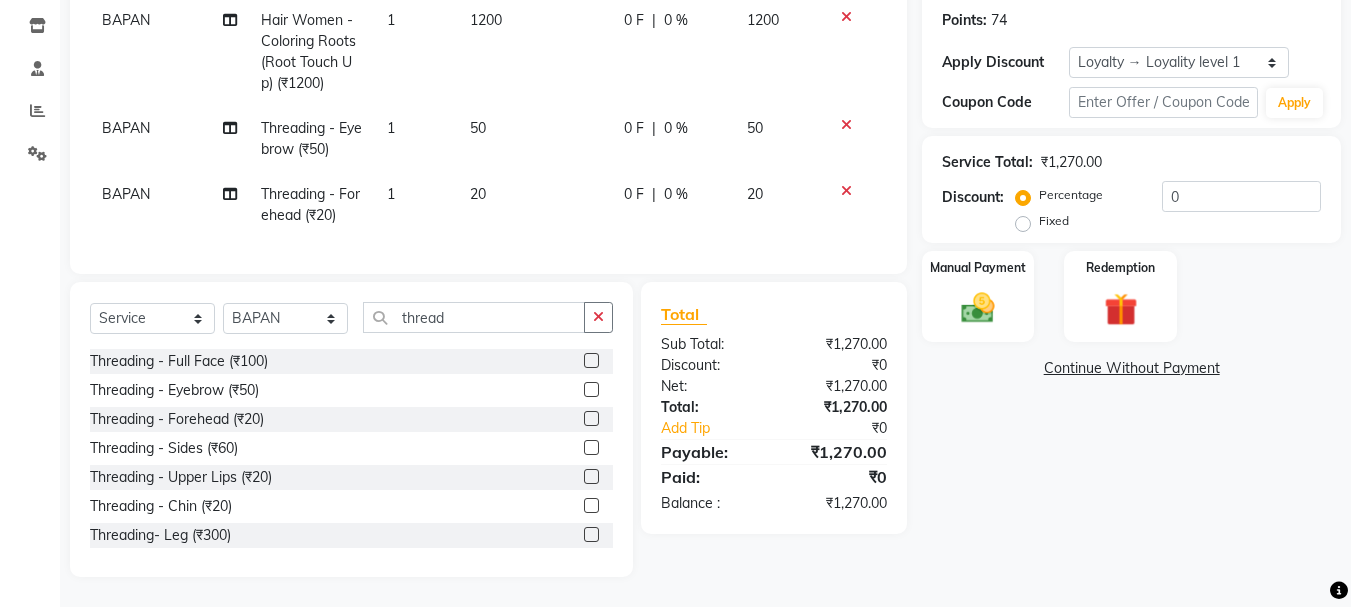 scroll, scrollTop: 347, scrollLeft: 0, axis: vertical 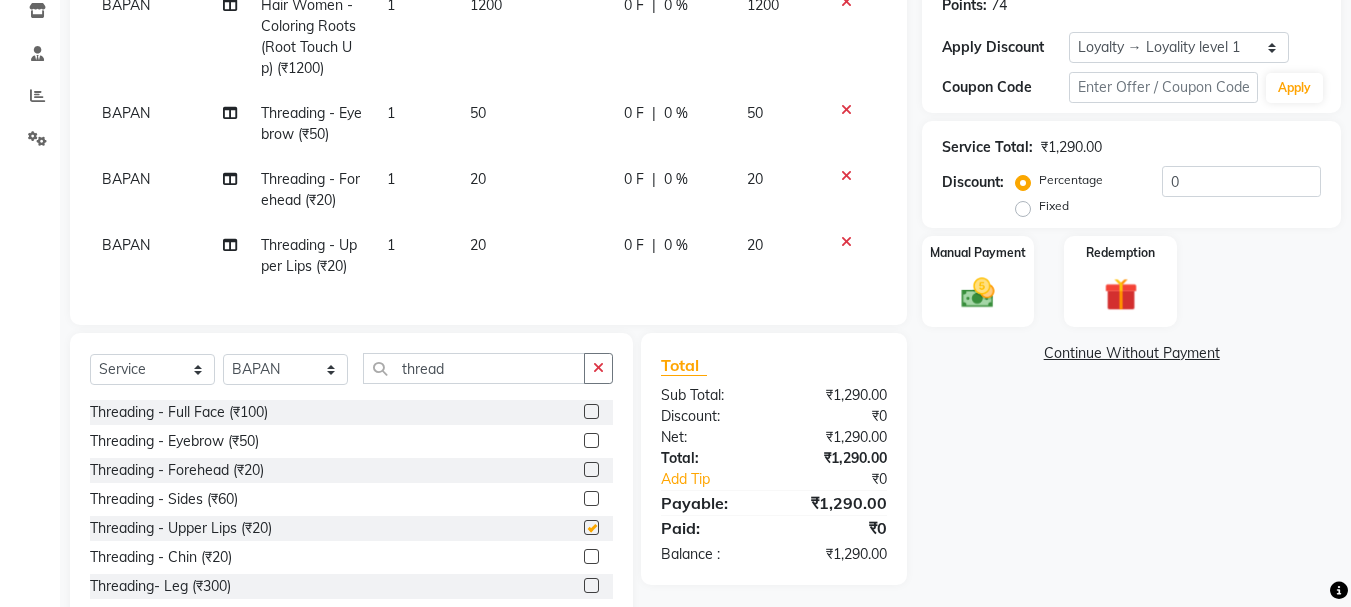 checkbox on "false" 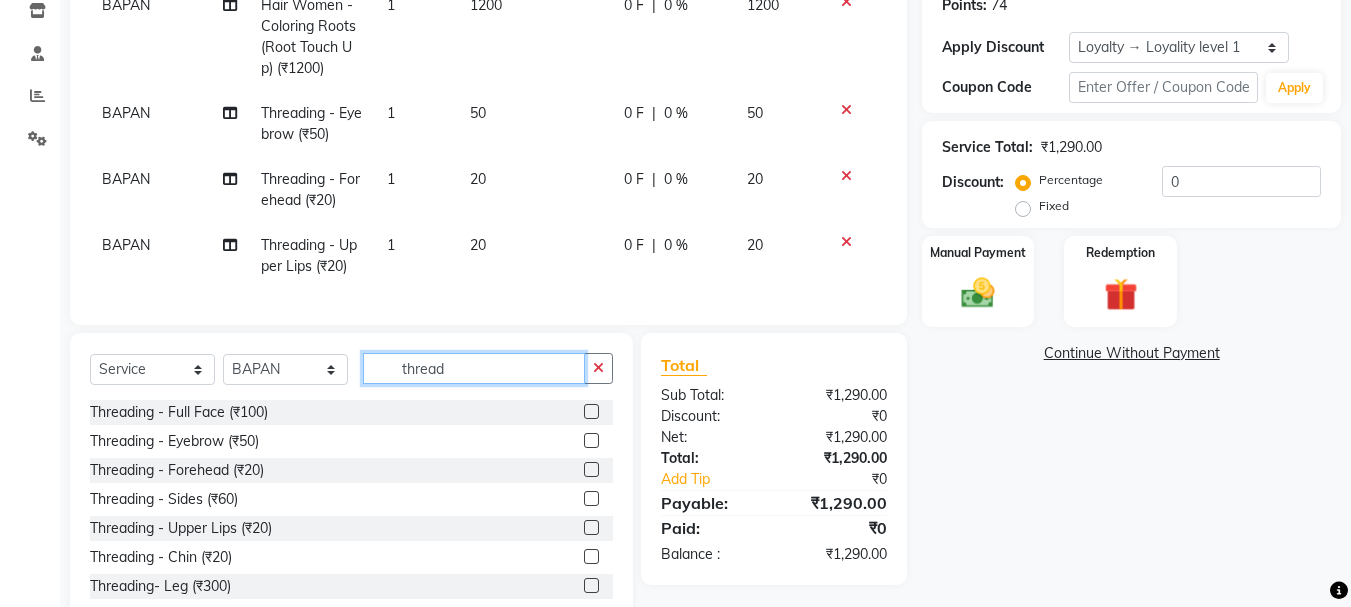click on "thread" 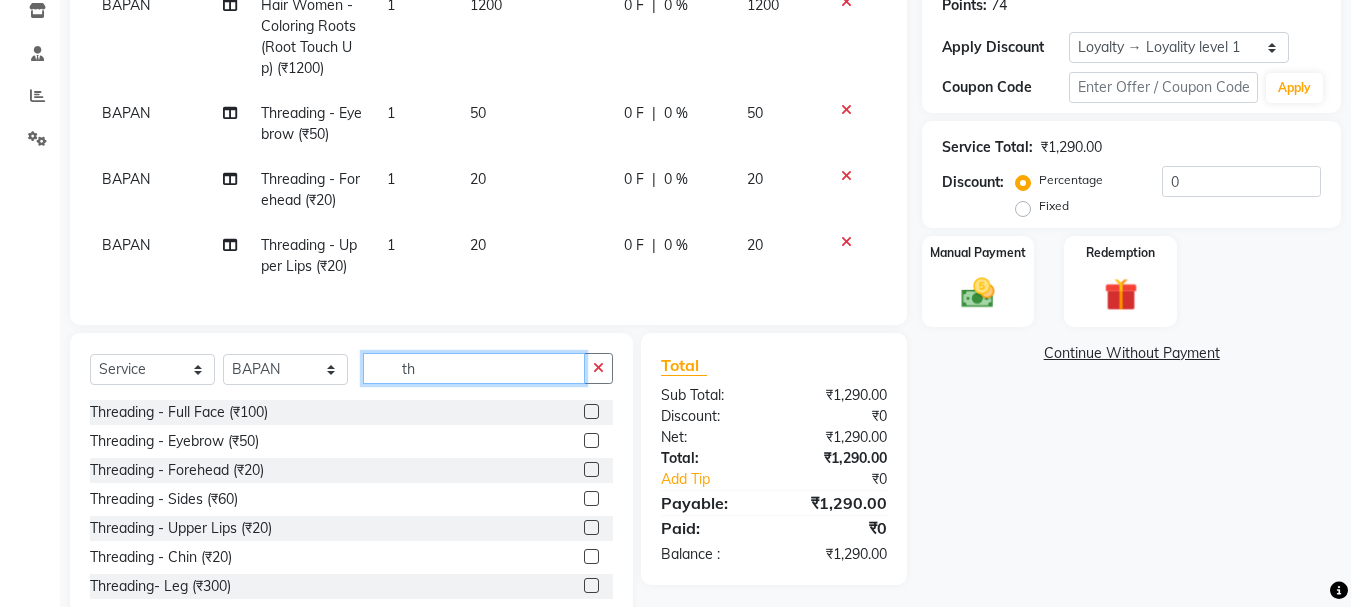 type on "t" 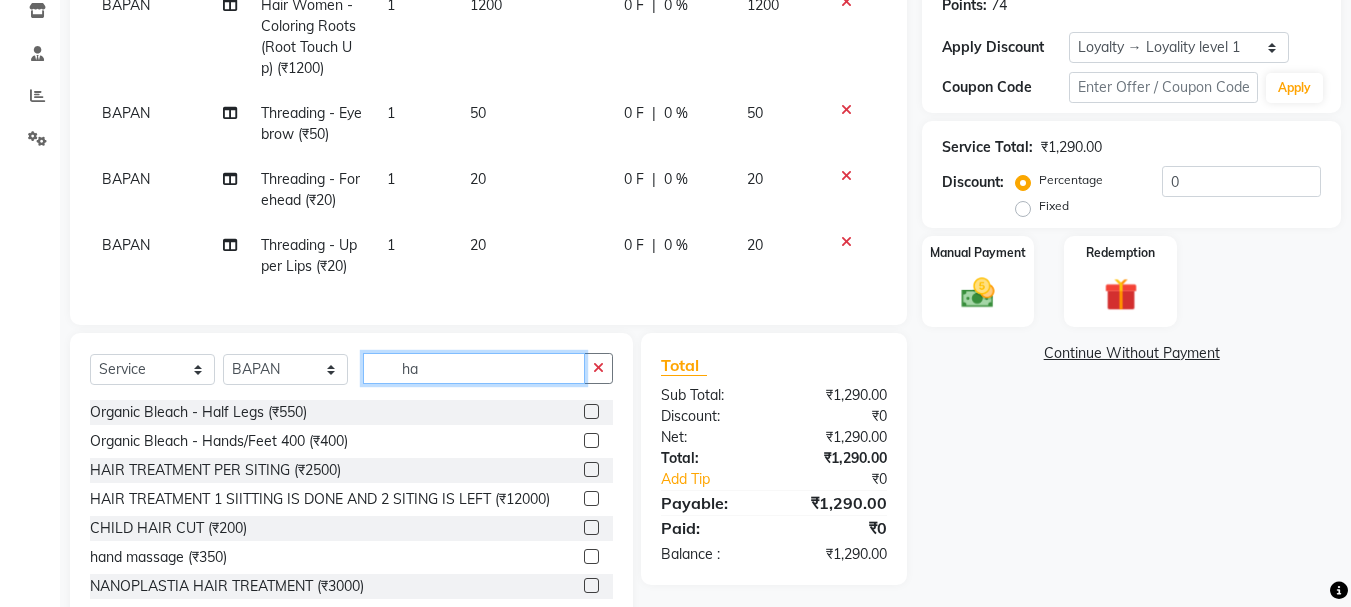 type on "h" 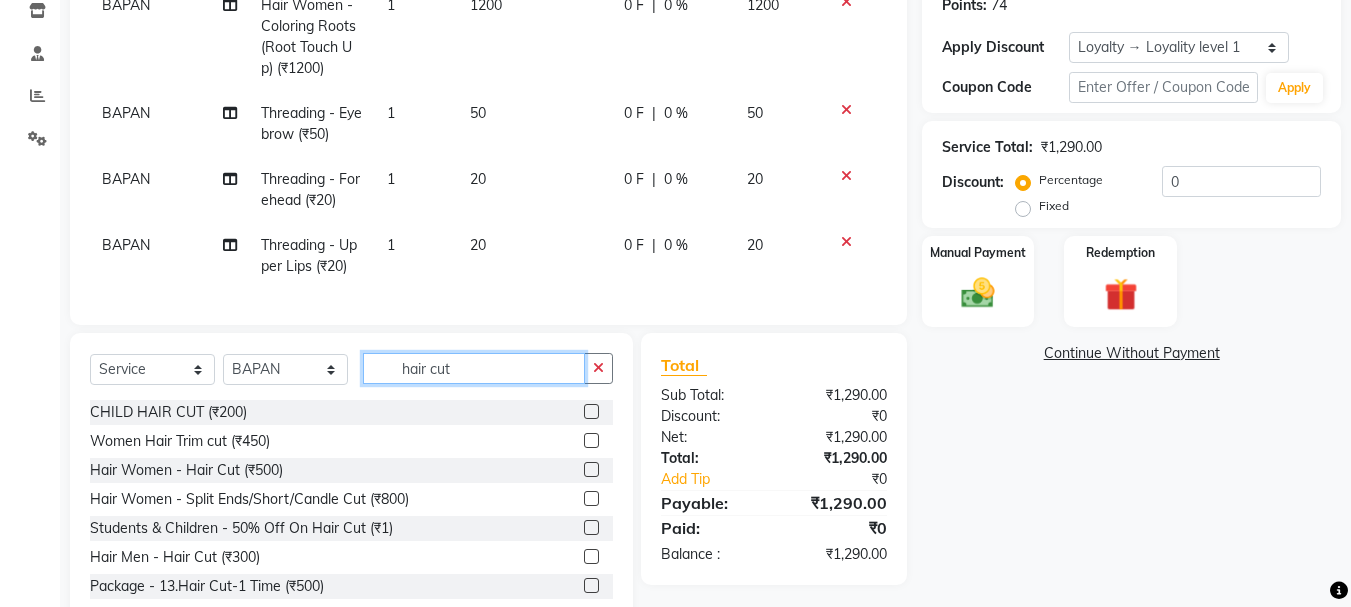type on "hair cut" 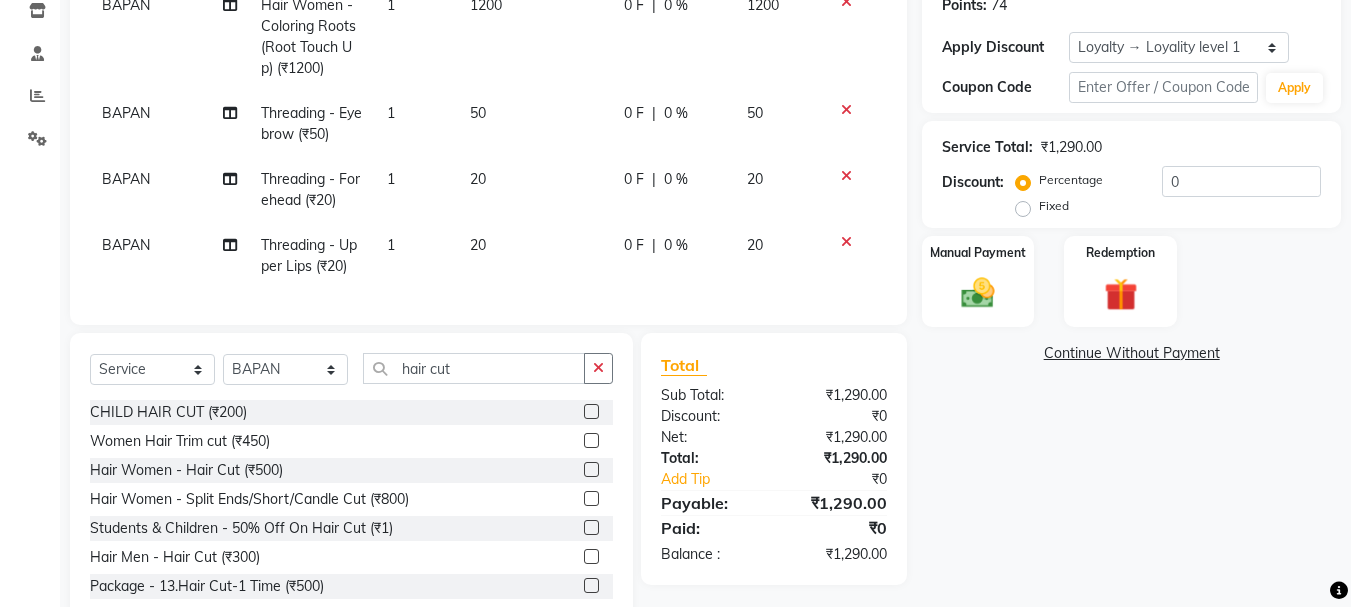 click 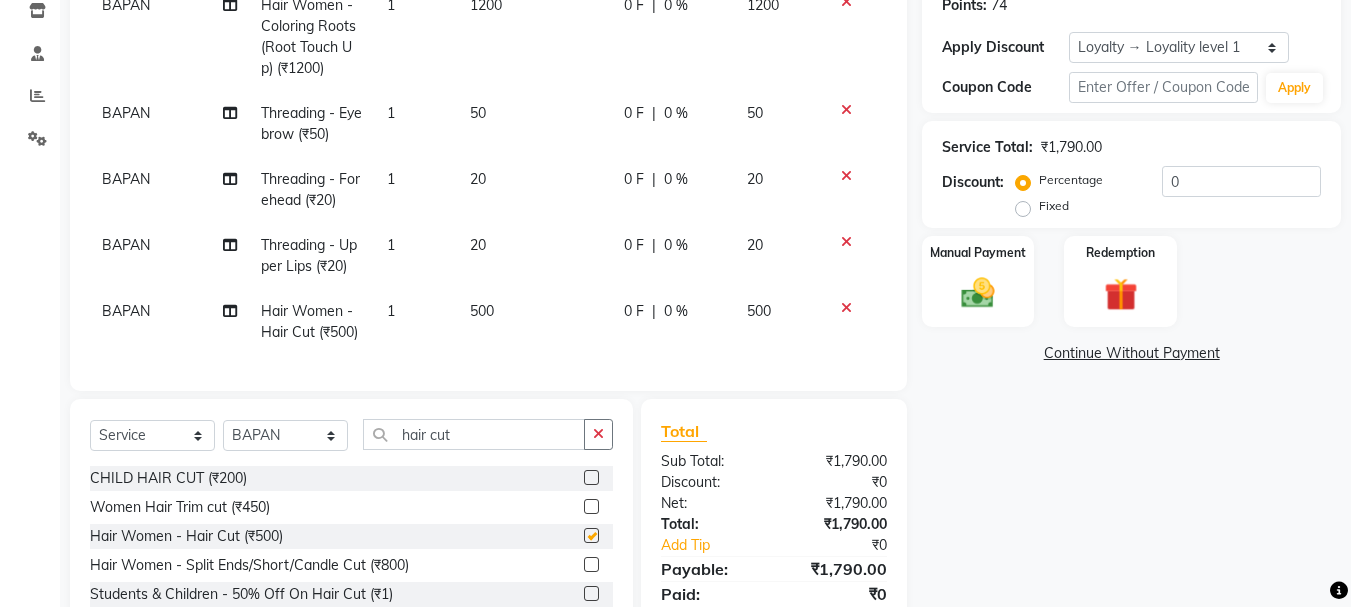 checkbox on "false" 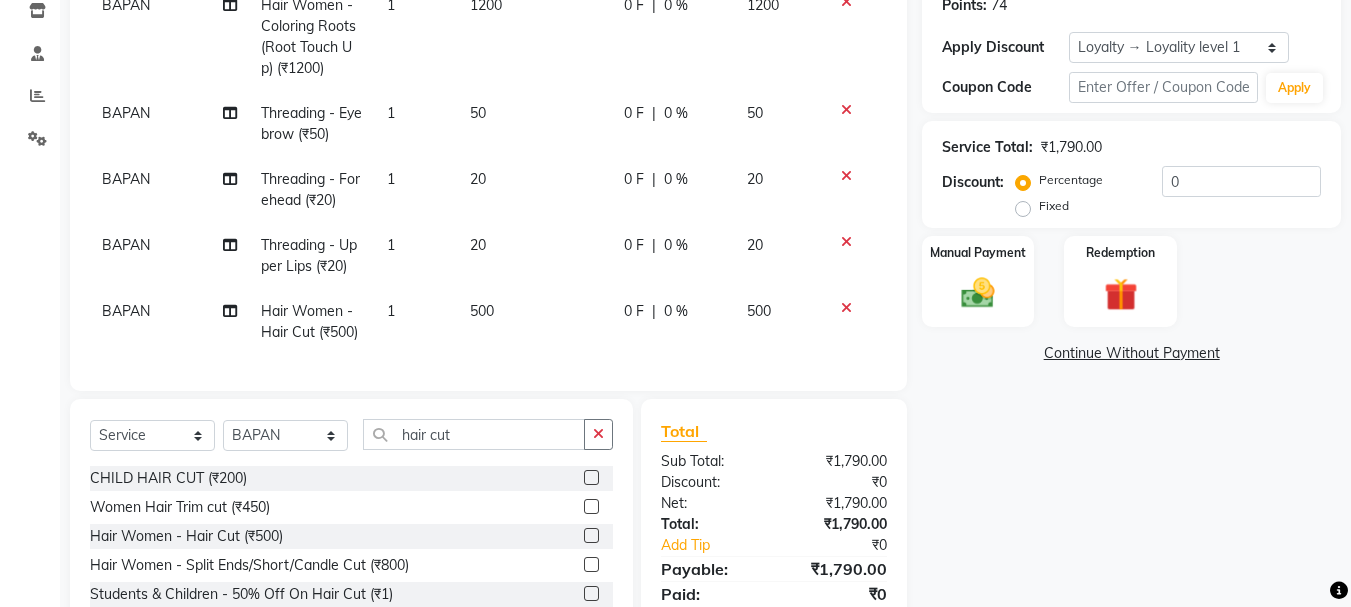 click on "BAPAN" 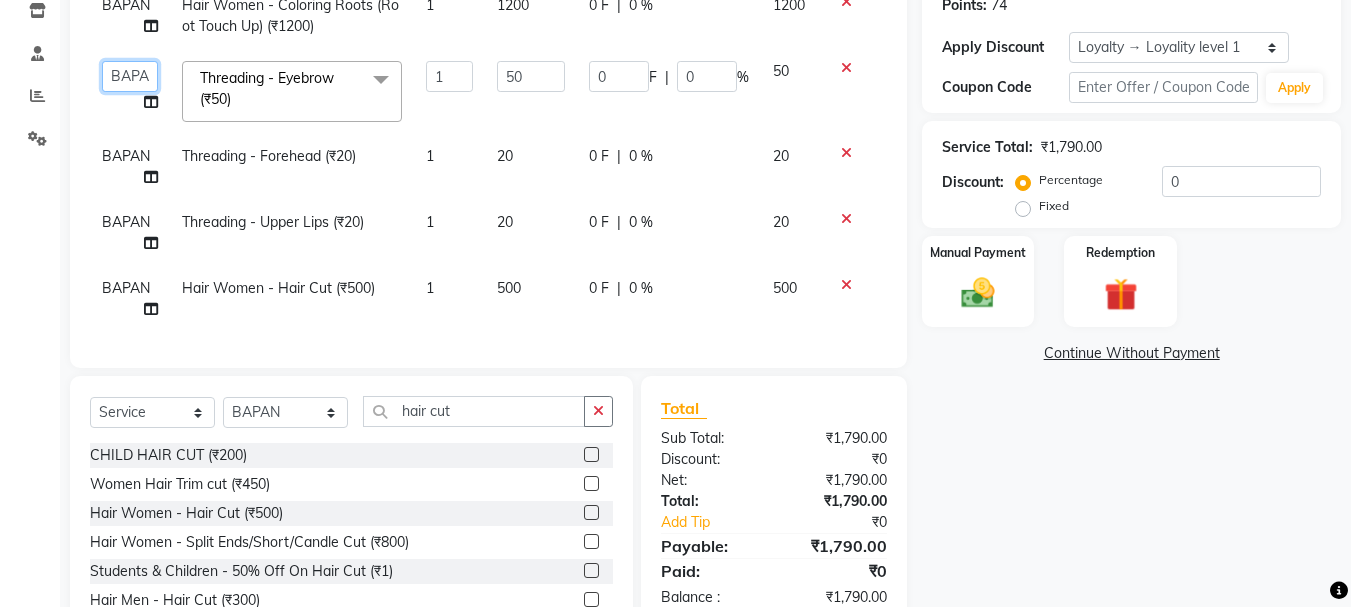 click on "Akansha   A PALLAVI   Archana   BAPAN   Gourav    Namita   NANDINI JOSHI    Pratiksha Behera   PREETY    Rahul Kumar   SANJANA   santosh kar   Sasmita Mohapatra   zoya" 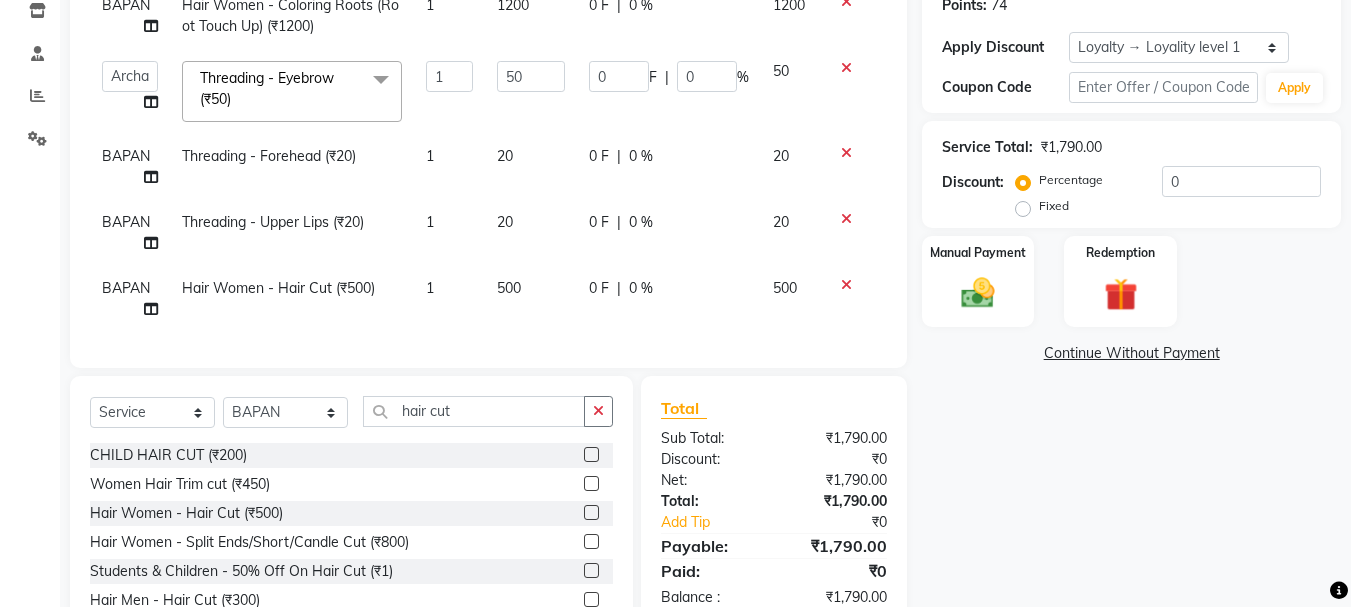 select on "19459" 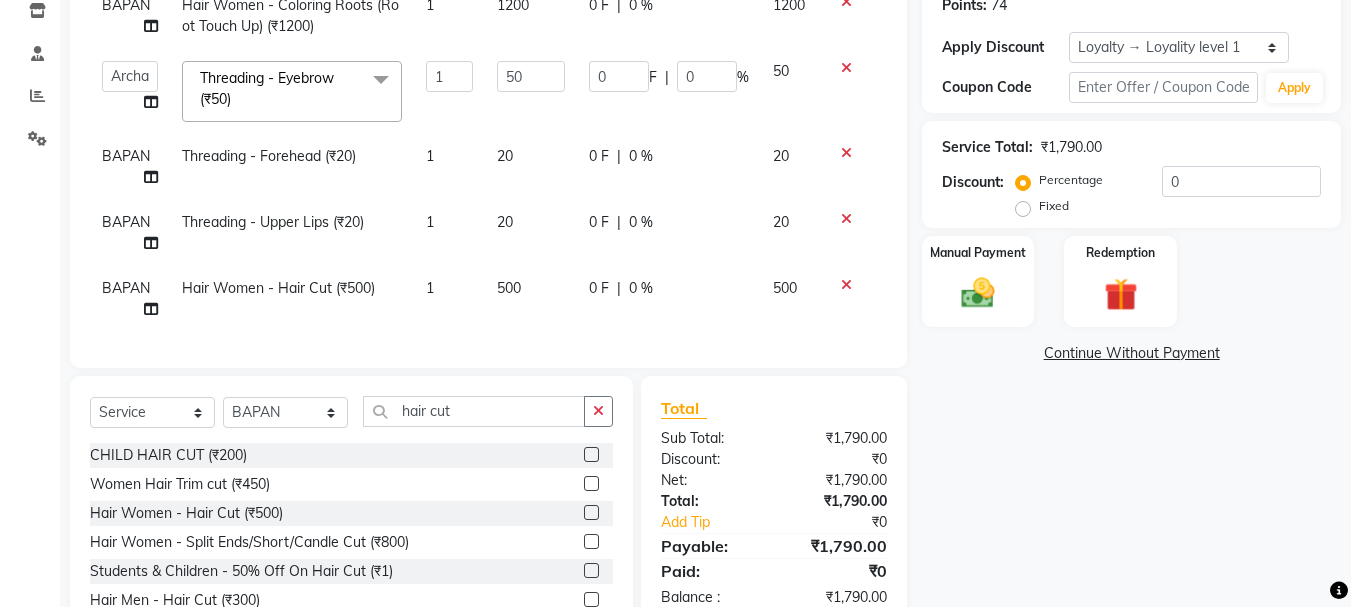 click on "BAPAN" 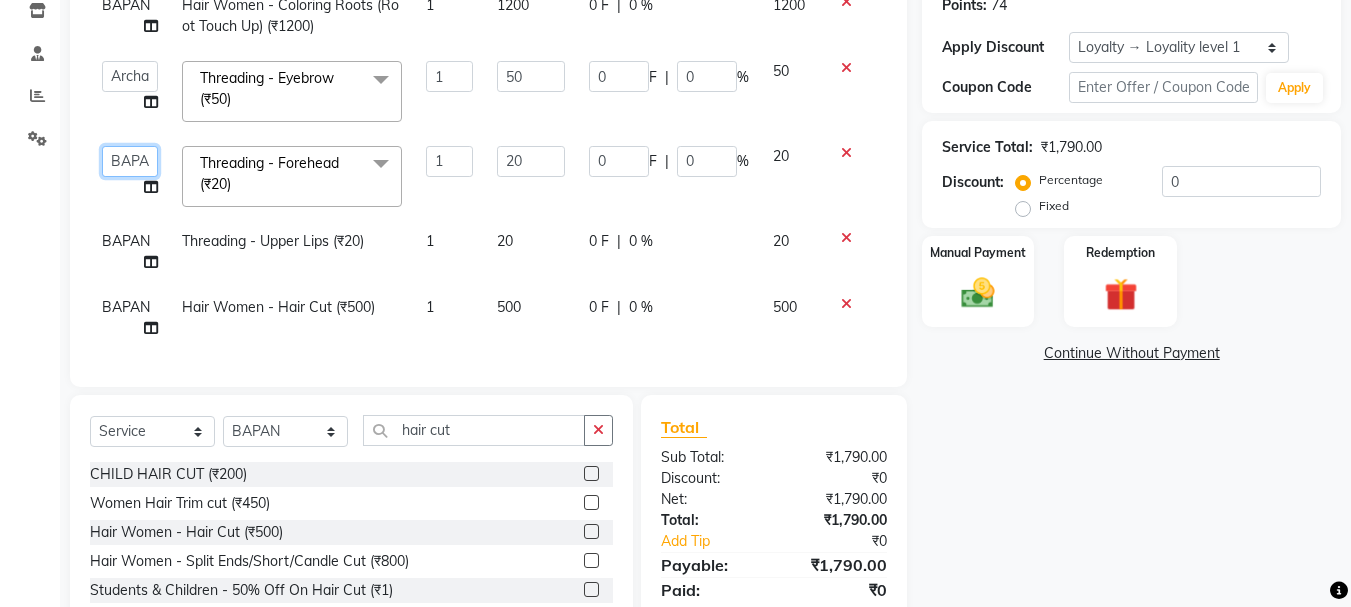 click on "Akansha   A PALLAVI   Archana   BAPAN   Gourav    Namita   NANDINI JOSHI    Pratiksha Behera   PREETY    Rahul Kumar   SANJANA   santosh kar   Sasmita Mohapatra   zoya" 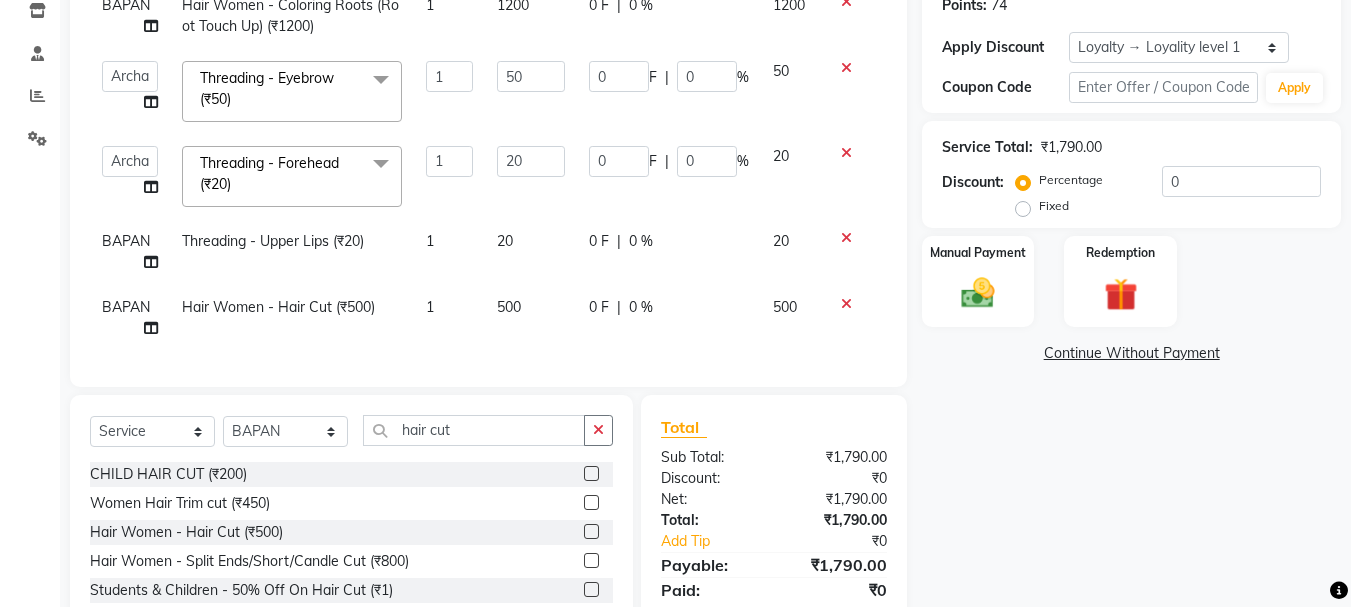select on "19459" 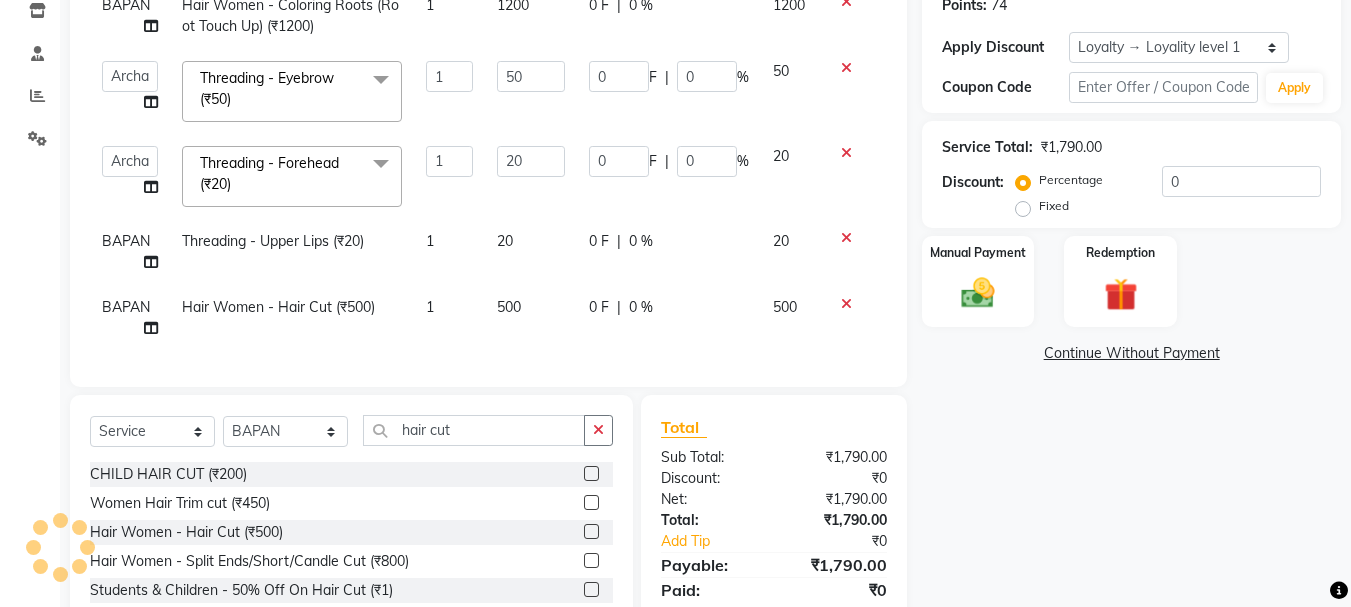 click on "BAPAN" 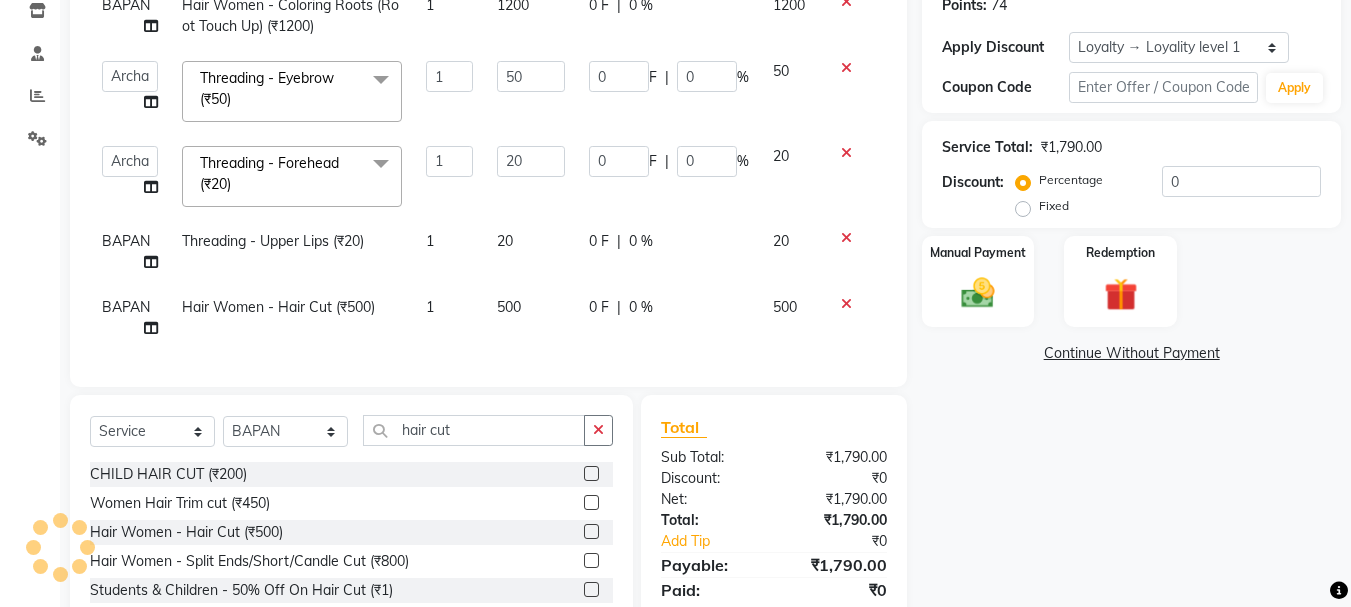 select on "54224" 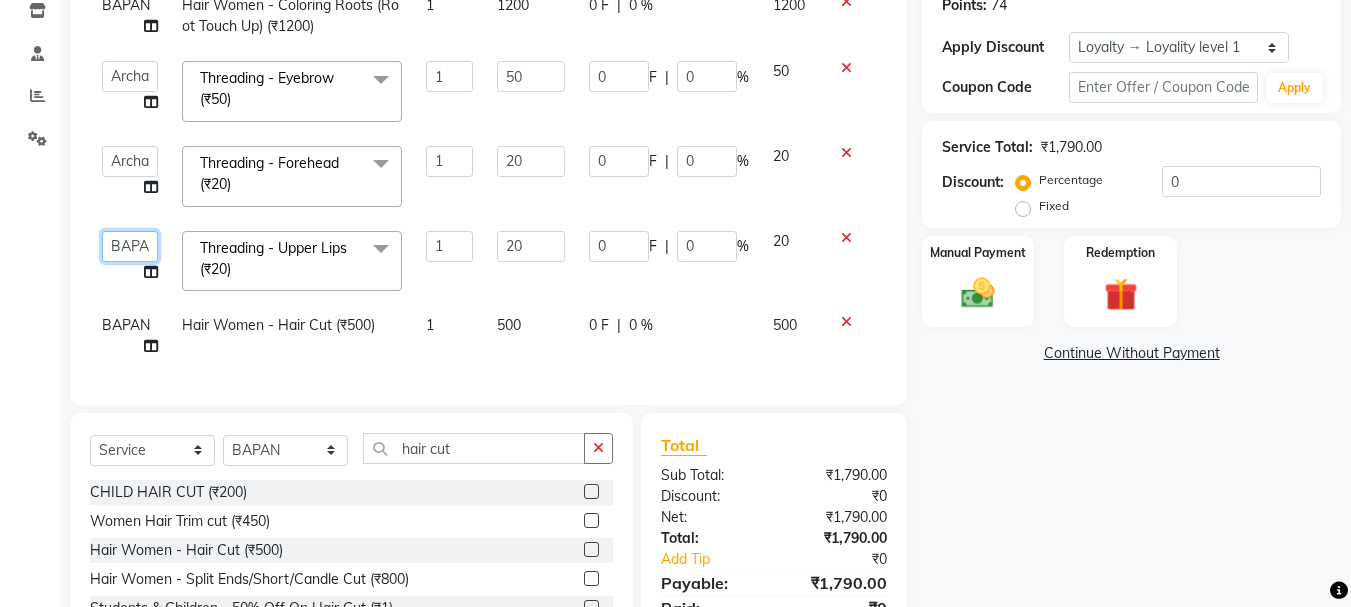 click on "Akansha   A PALLAVI   Archana   BAPAN   Gourav    Namita   NANDINI JOSHI    Pratiksha Behera   PREETY    Rahul Kumar   SANJANA   santosh kar   Sasmita Mohapatra   zoya" 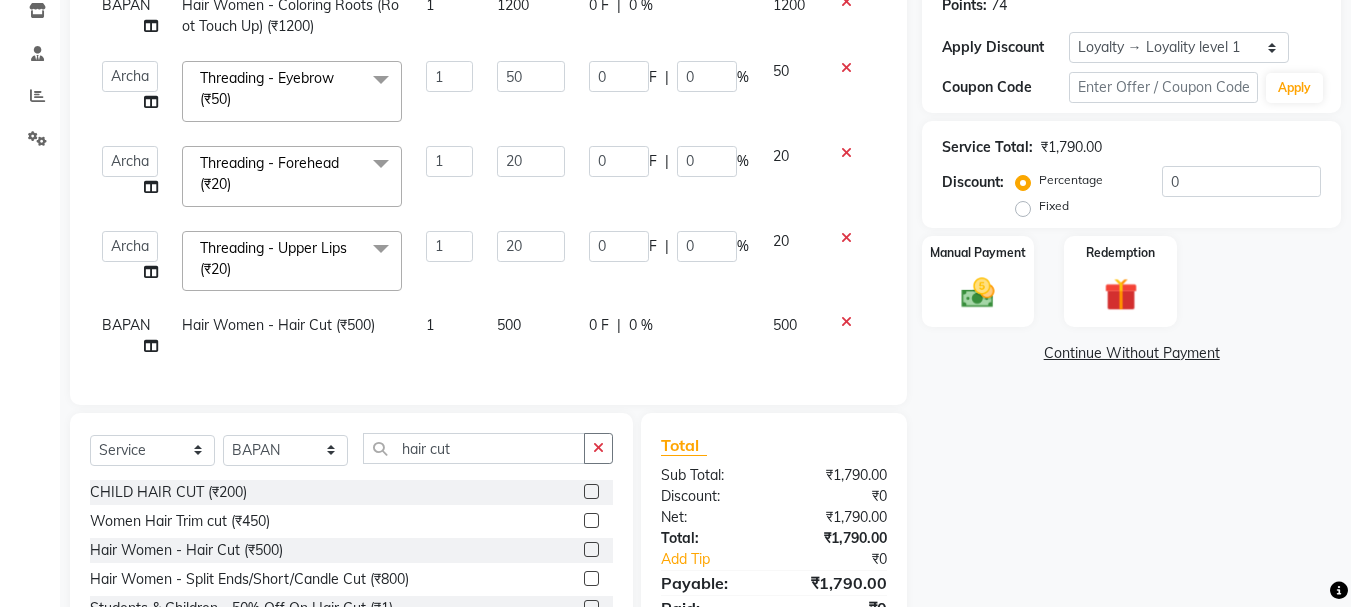 select on "19459" 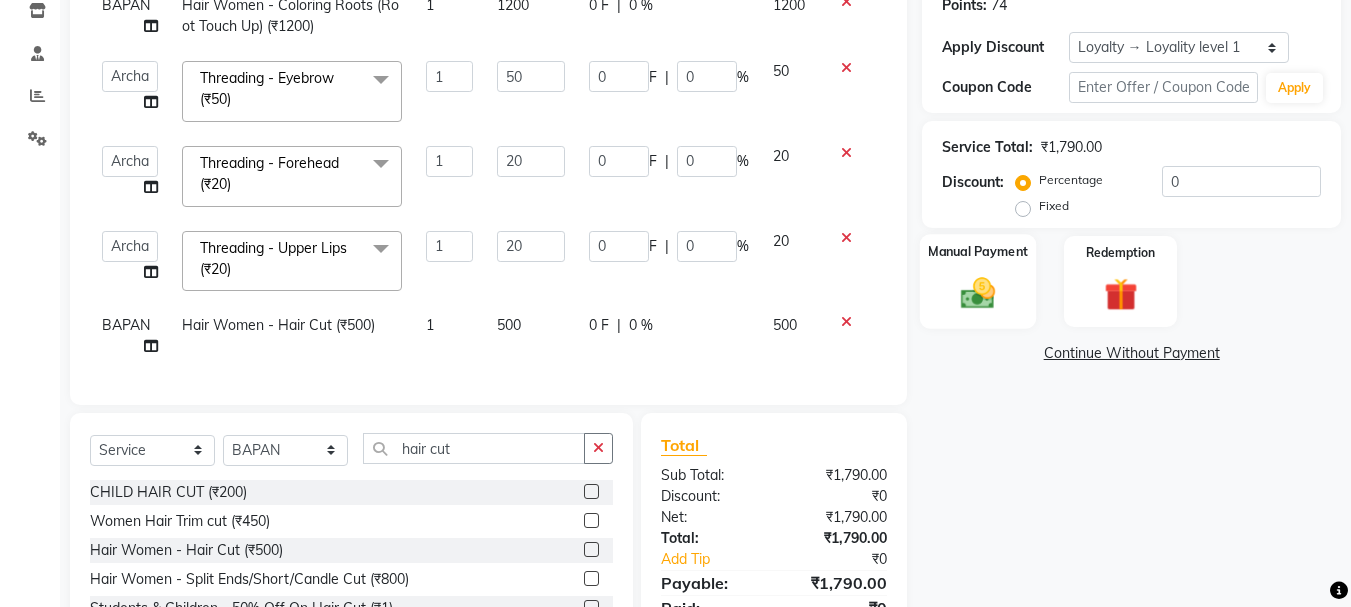 click 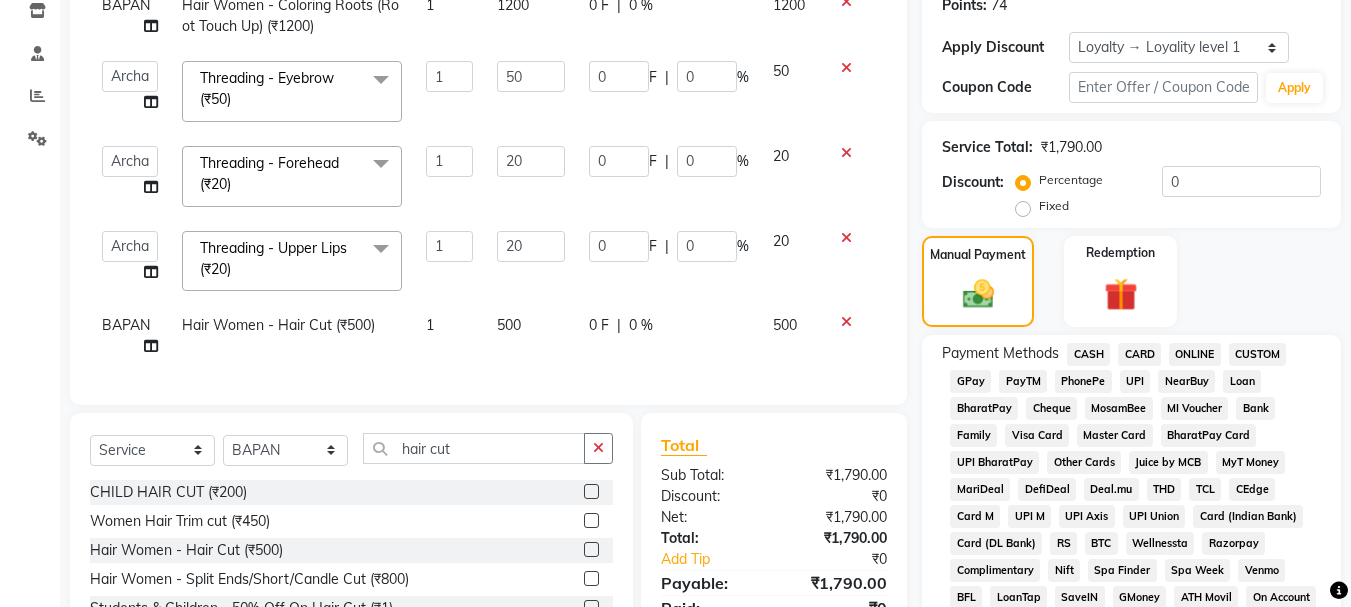 click on "ONLINE" 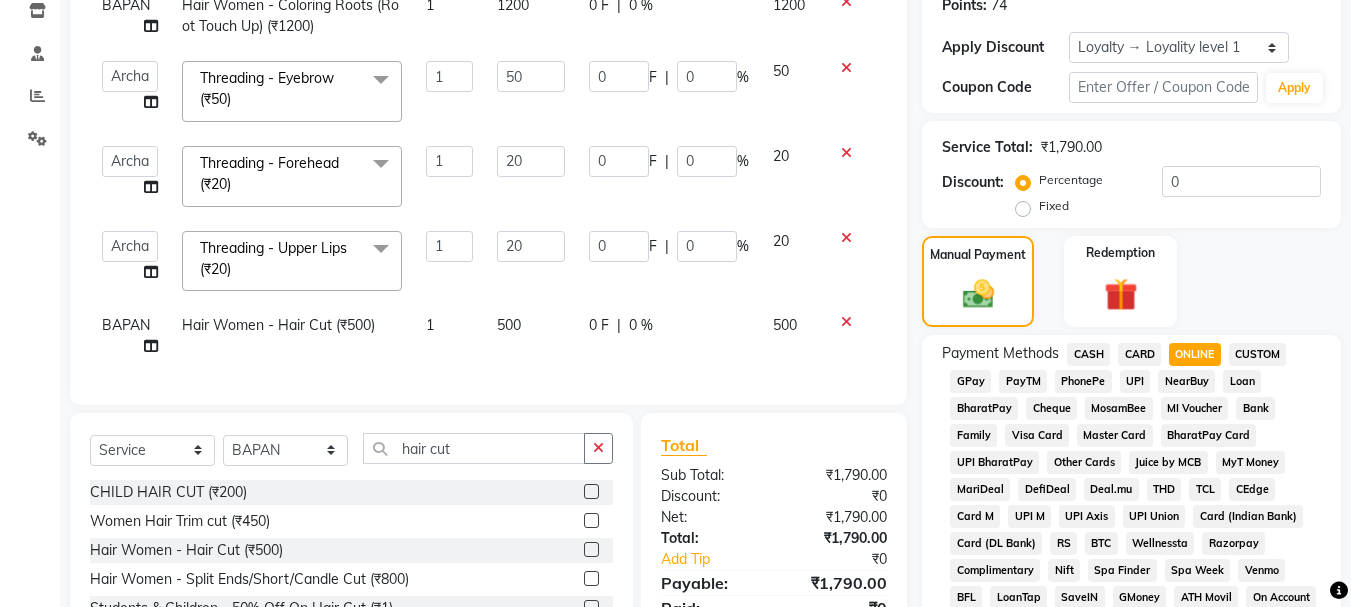 scroll, scrollTop: 947, scrollLeft: 0, axis: vertical 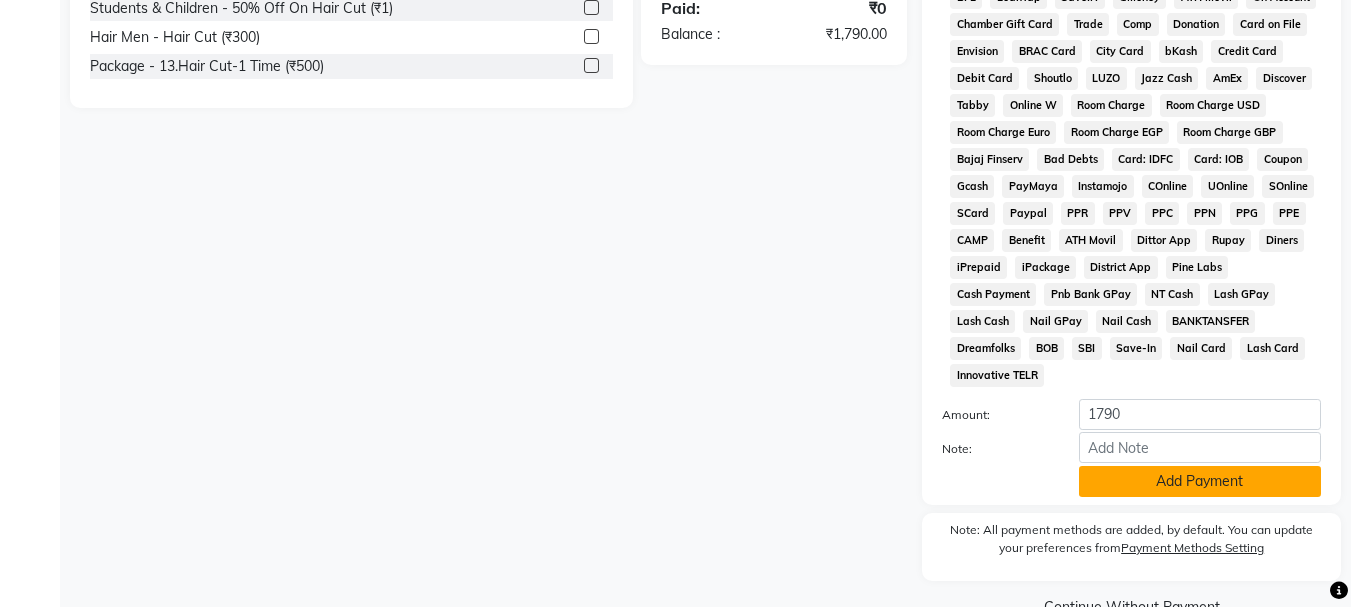 click on "Add Payment" 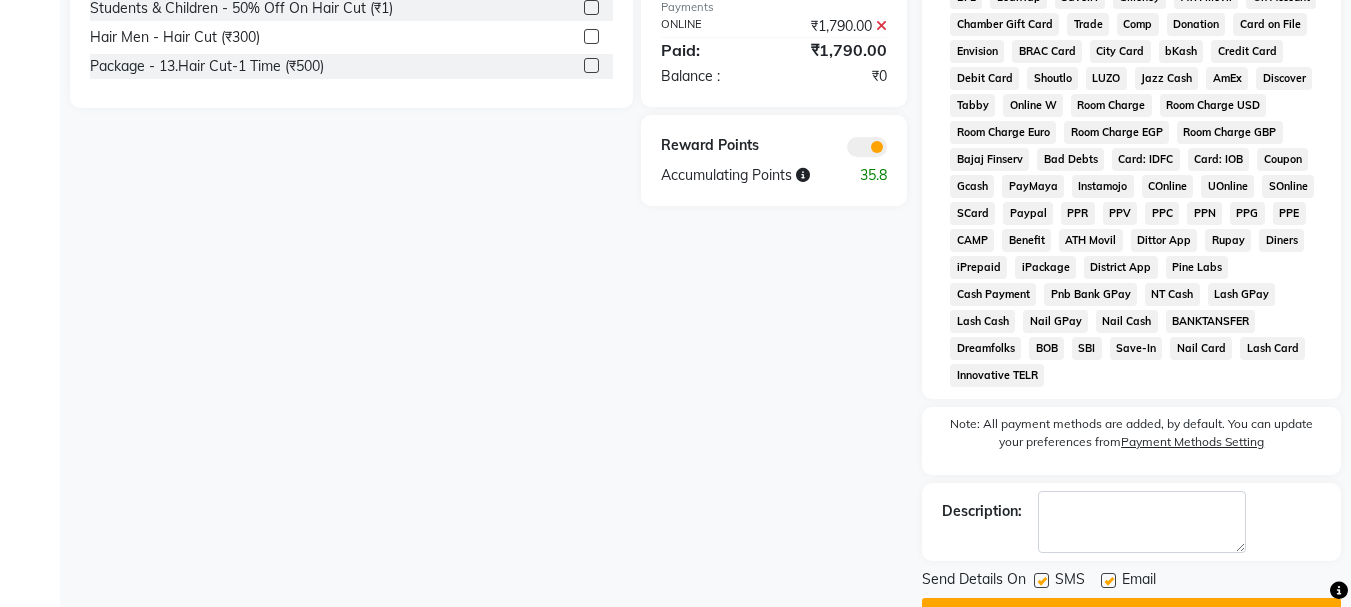 click 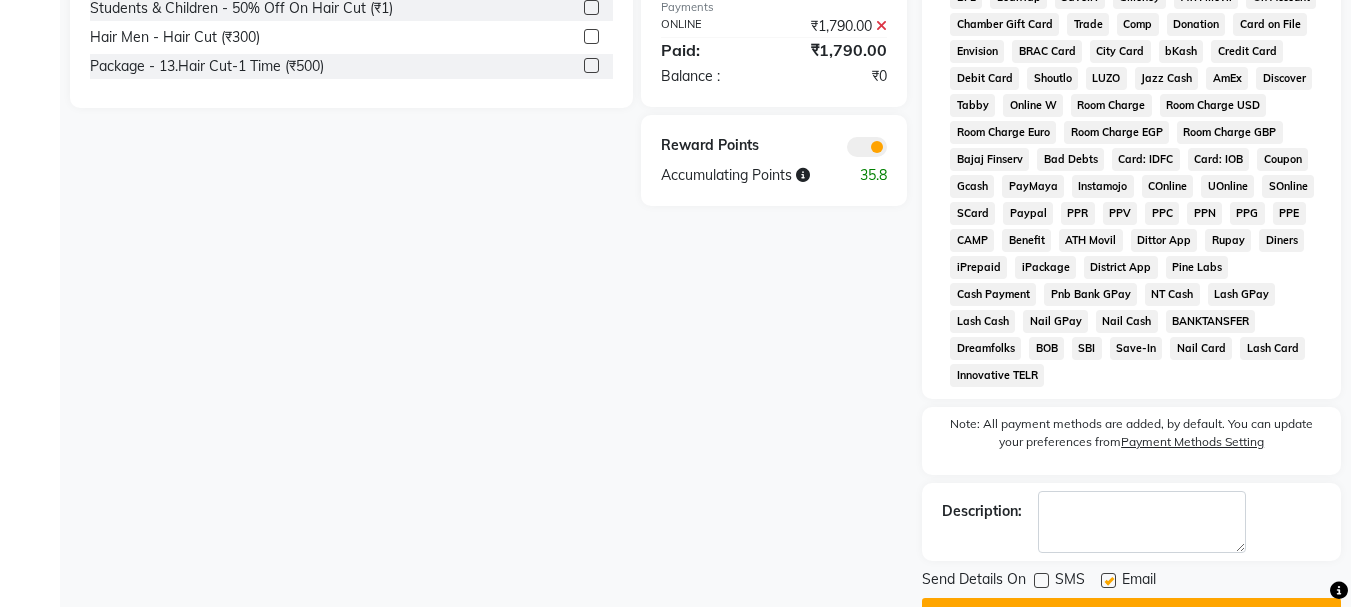 click 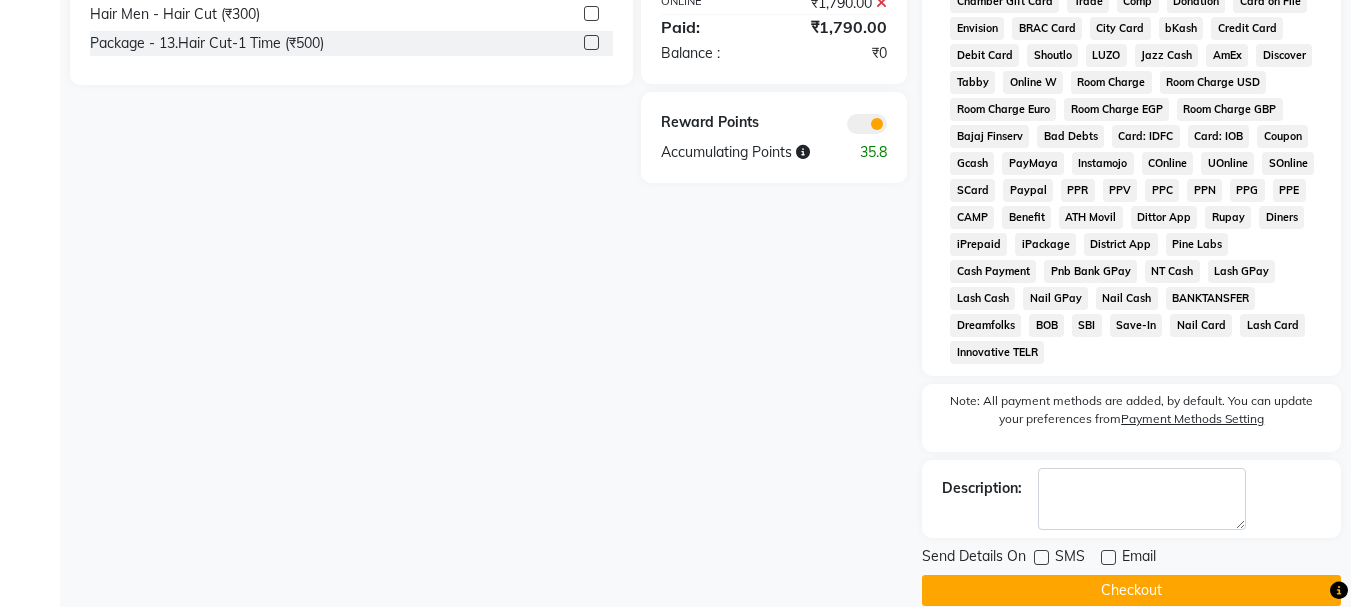 scroll, scrollTop: 972, scrollLeft: 0, axis: vertical 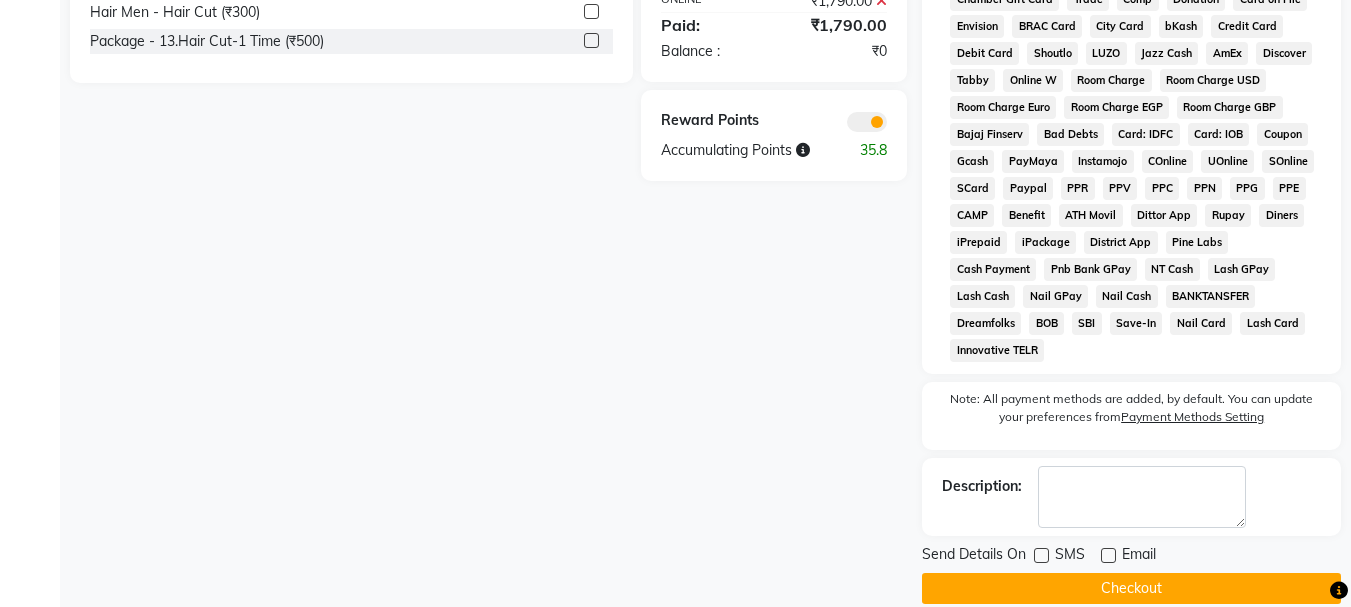 click on "Checkout" 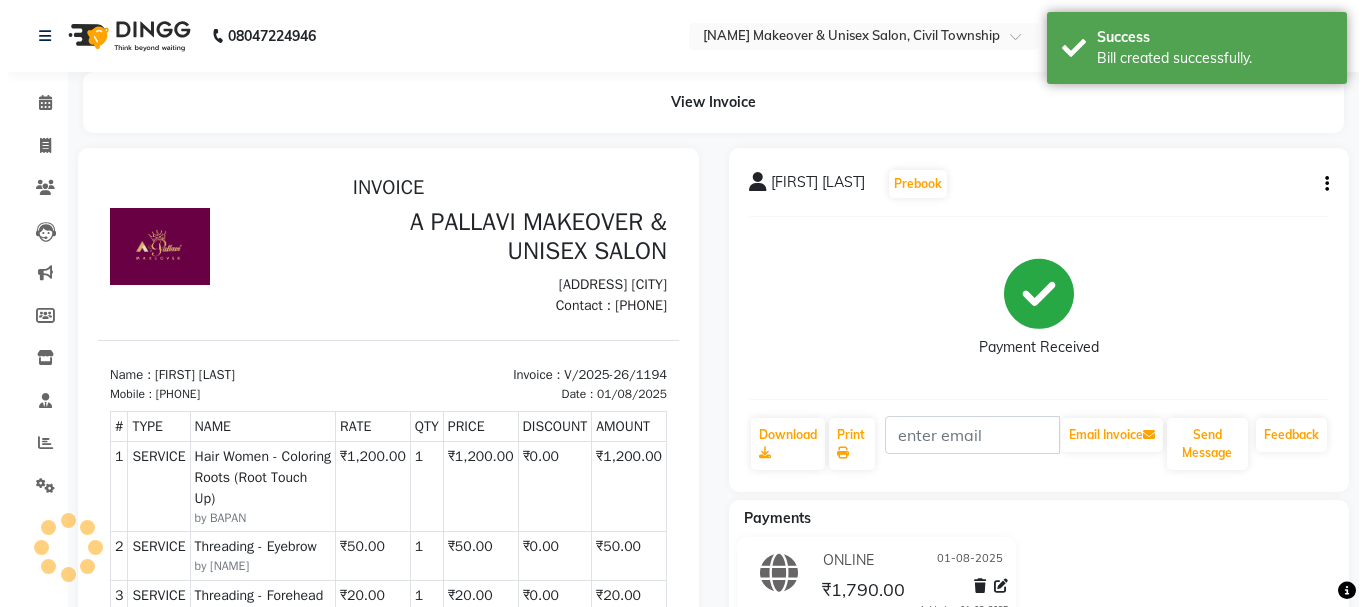scroll, scrollTop: 0, scrollLeft: 0, axis: both 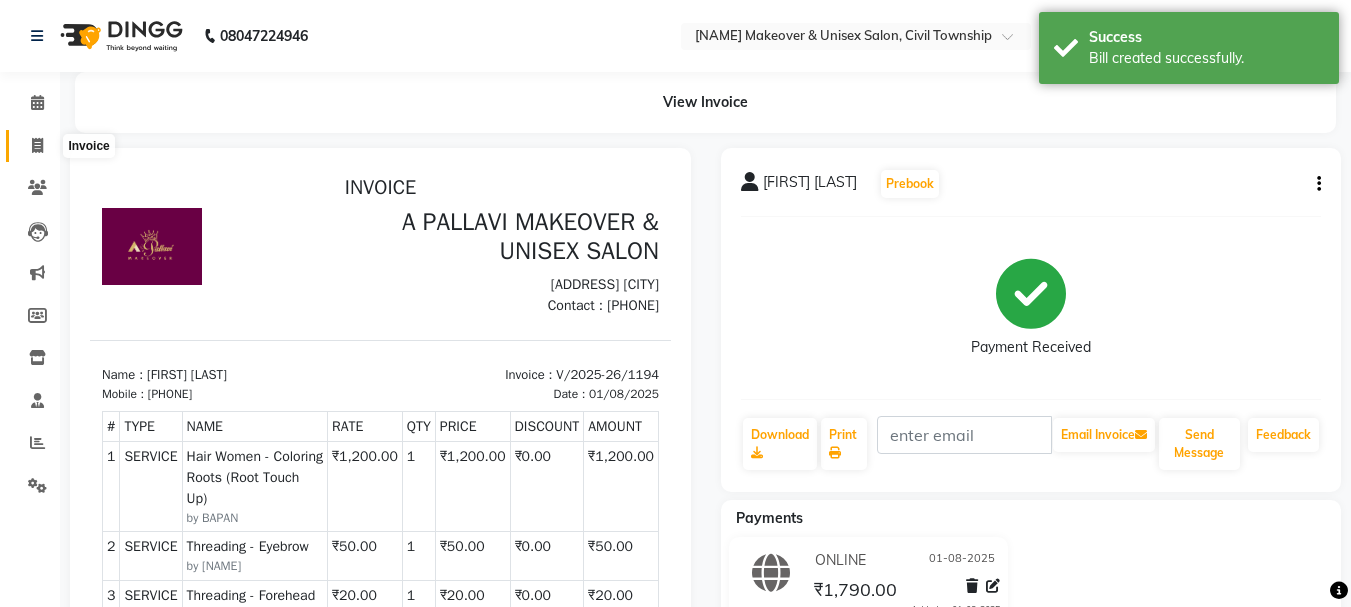 click 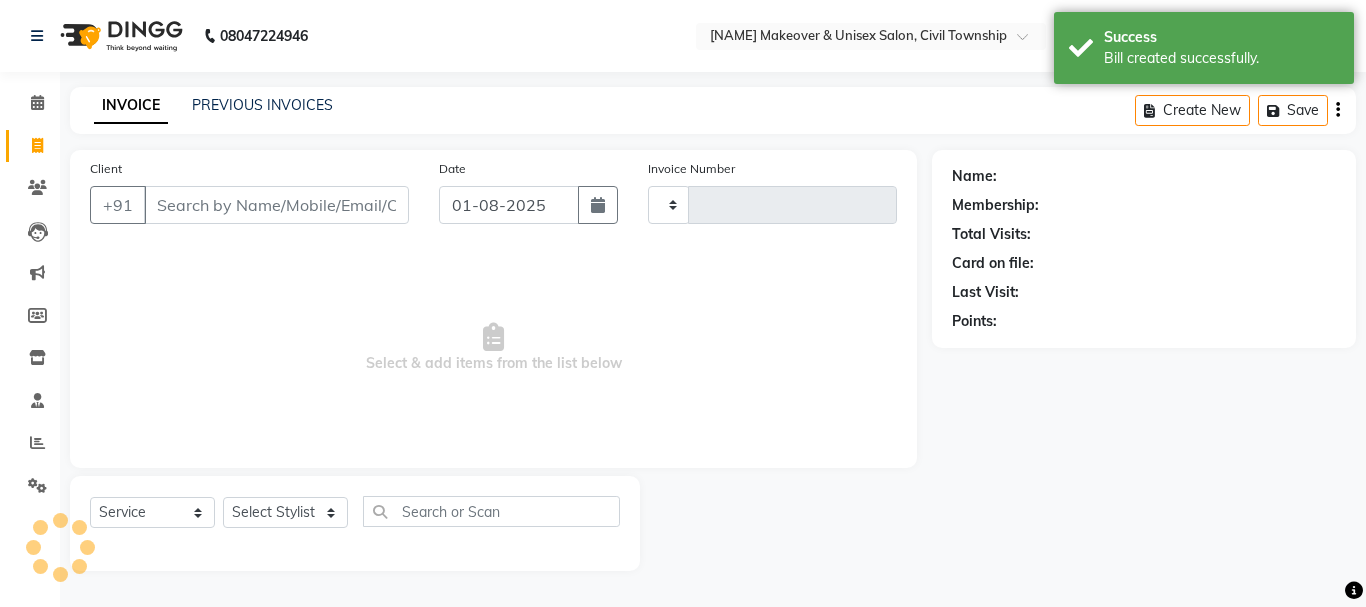 type on "1195" 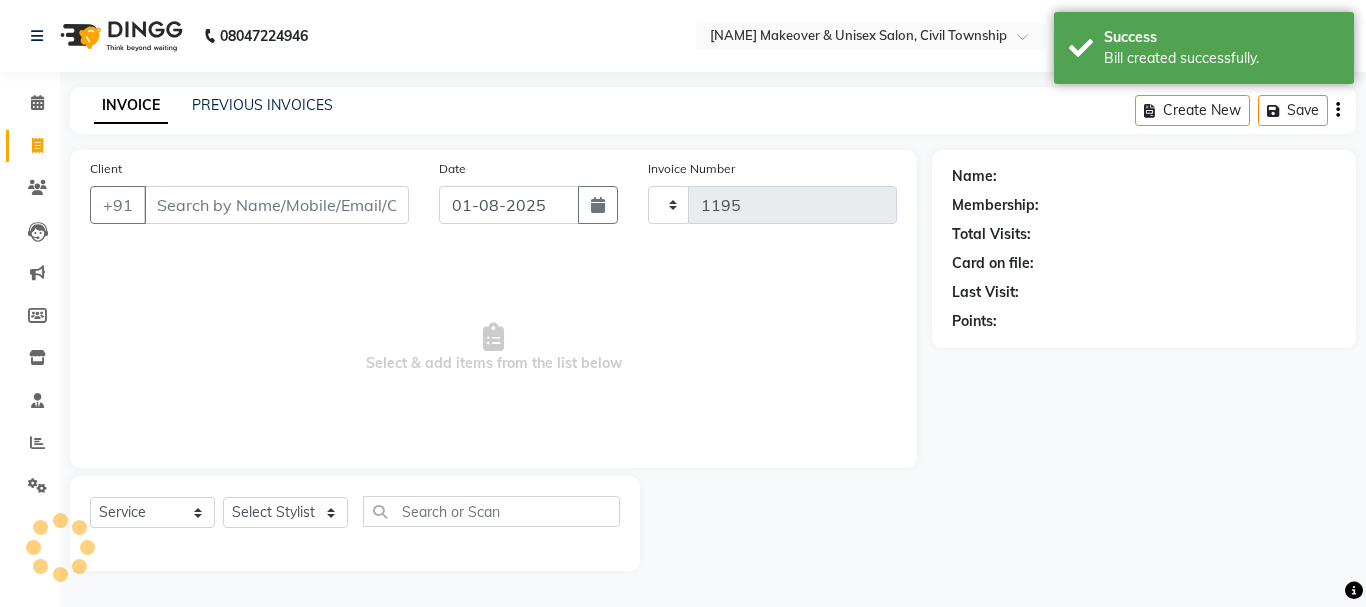 select on "3573" 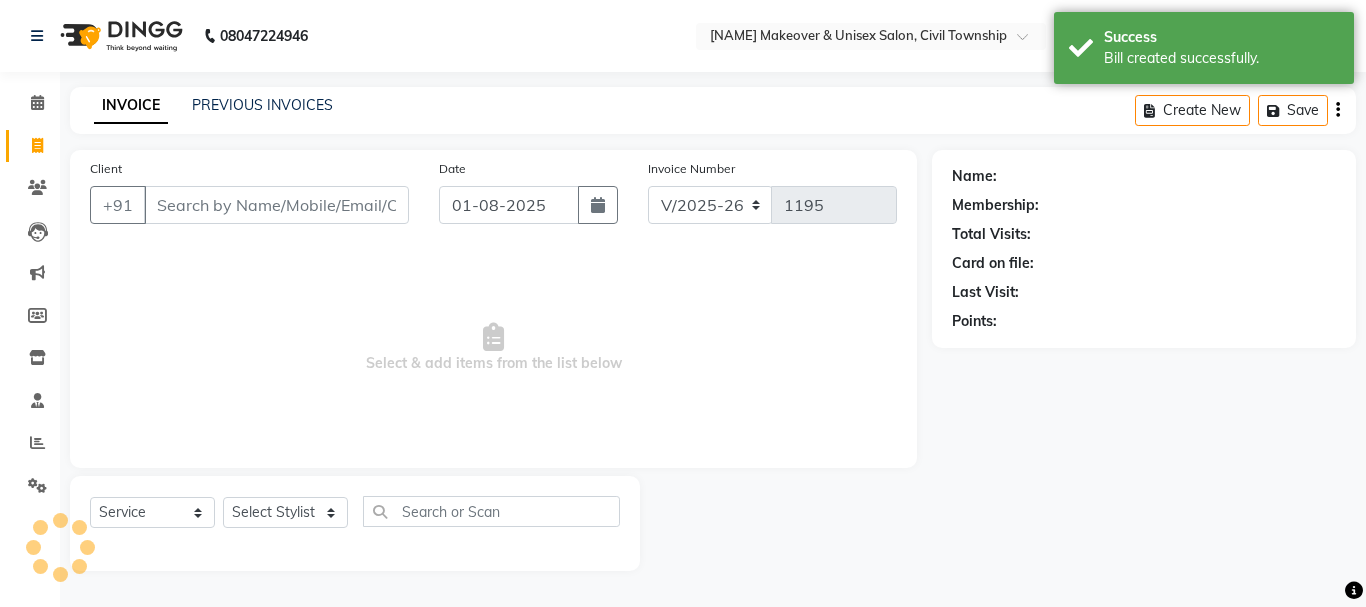 click on "Client" at bounding box center (276, 205) 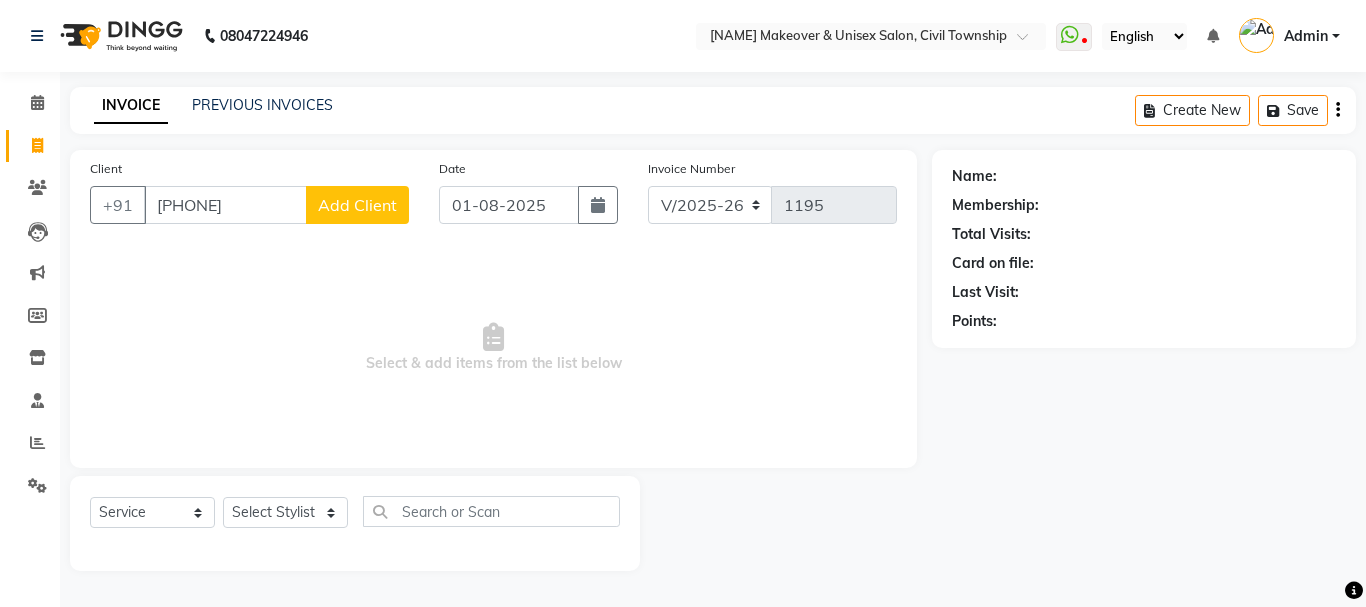 click on "9438340001" at bounding box center [225, 205] 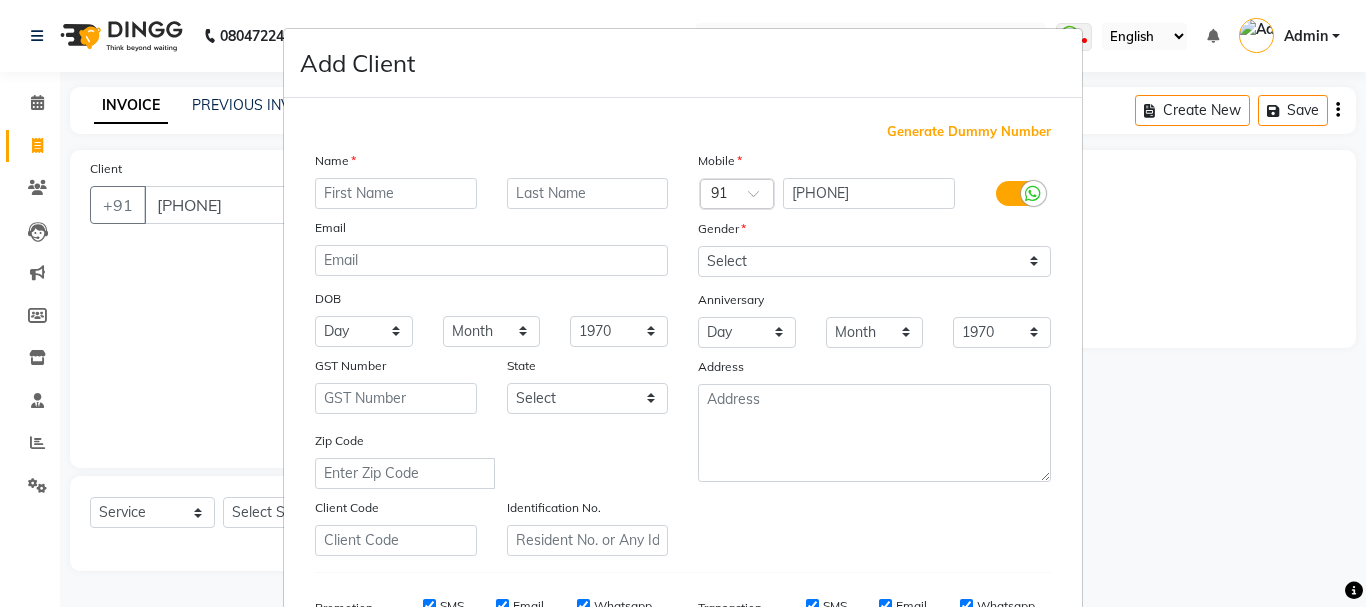 click on "Name" at bounding box center [491, 164] 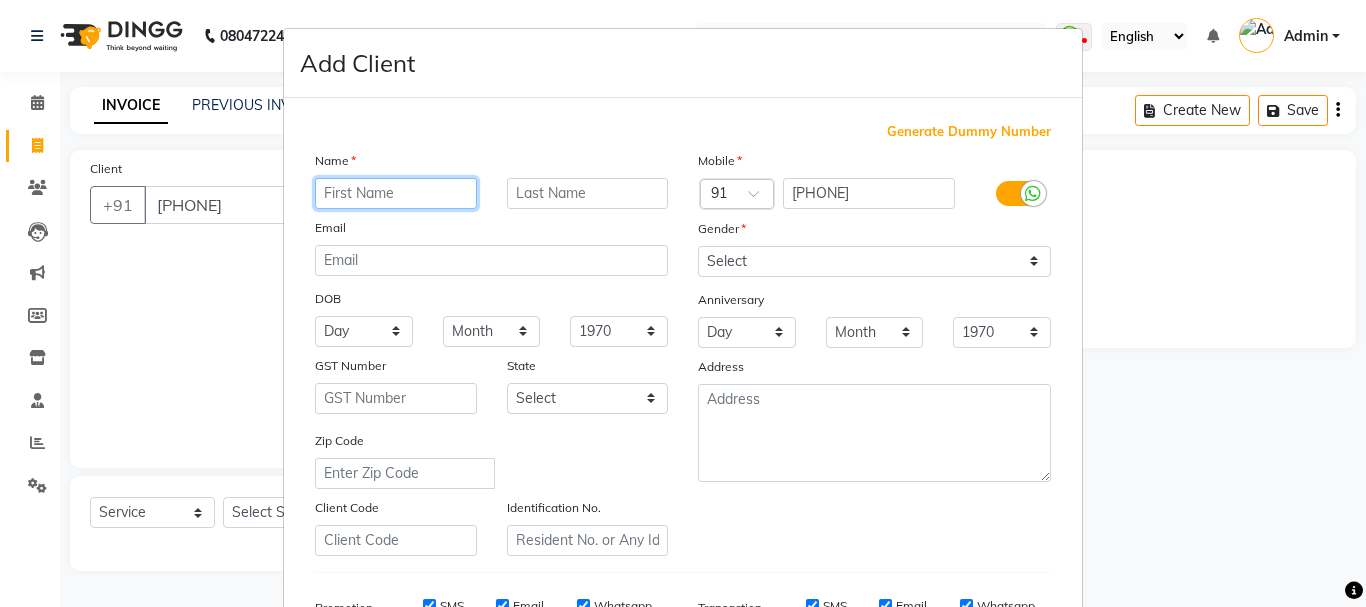 click at bounding box center (396, 193) 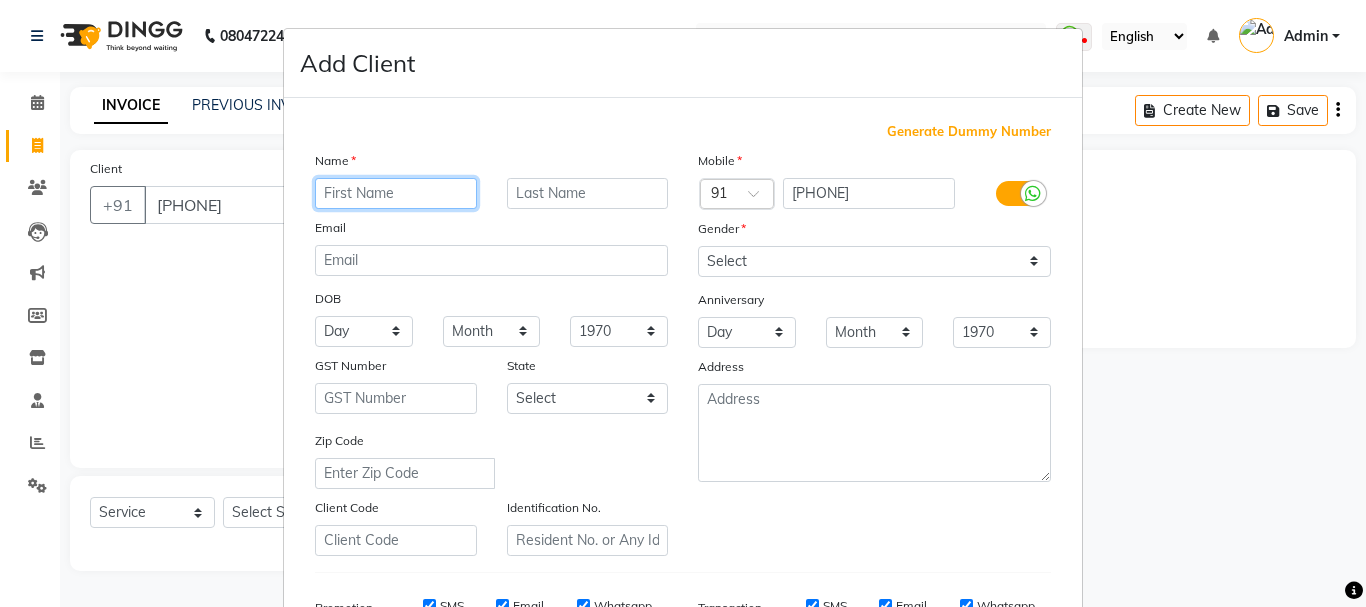 type on "A" 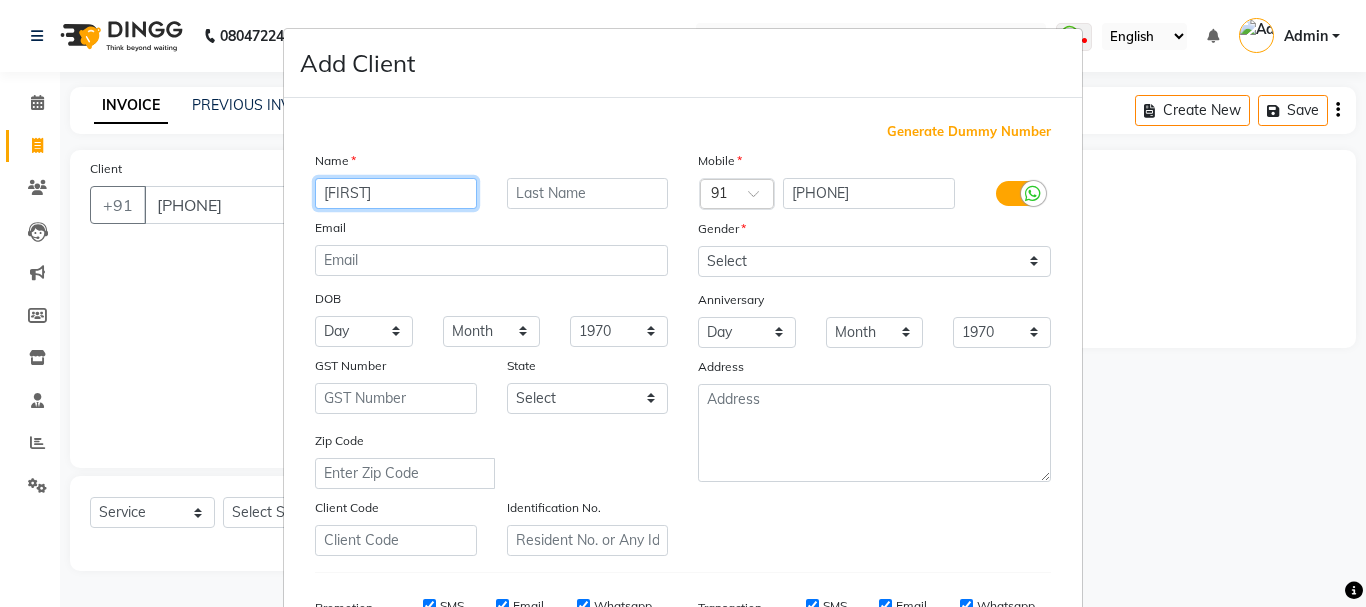 type on "Aviral" 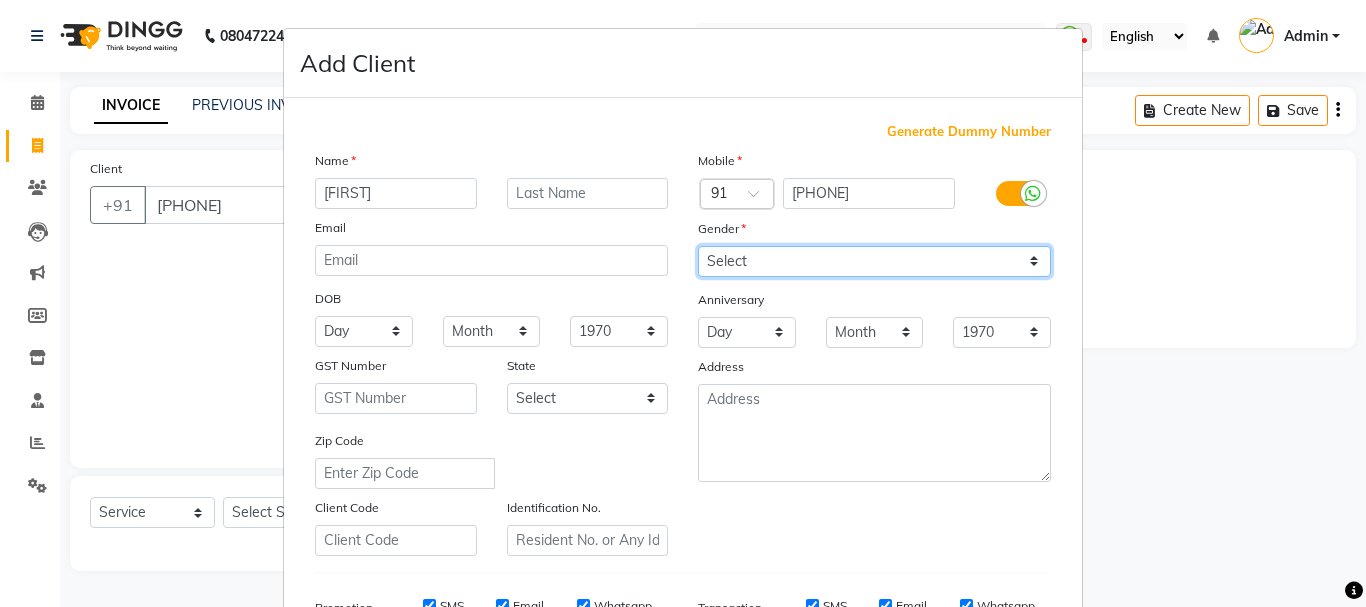click on "Select Male Female Other Prefer Not To Say" at bounding box center [874, 261] 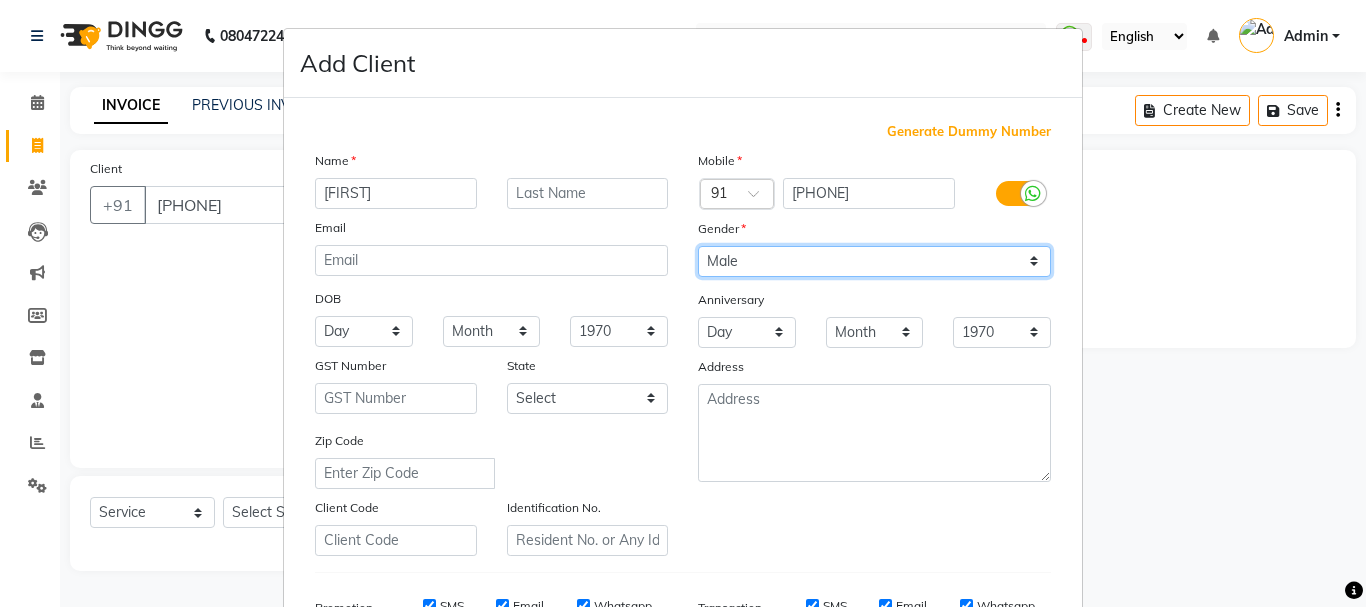 click on "Select Male Female Other Prefer Not To Say" at bounding box center (874, 261) 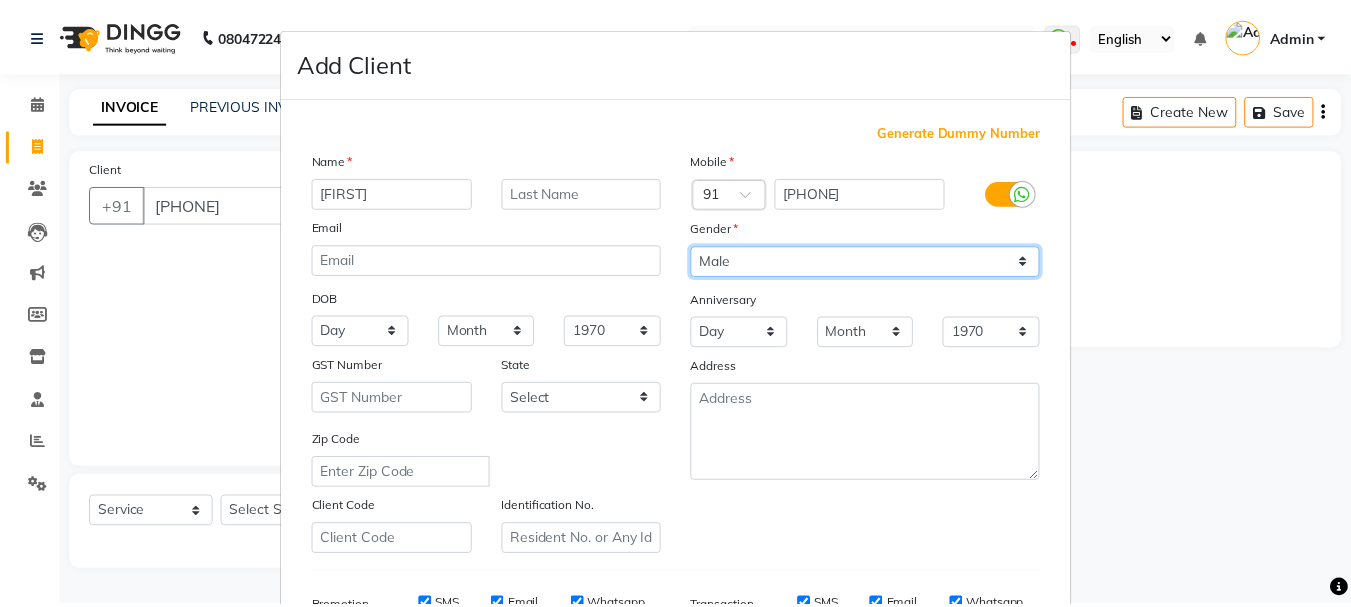 scroll, scrollTop: 316, scrollLeft: 0, axis: vertical 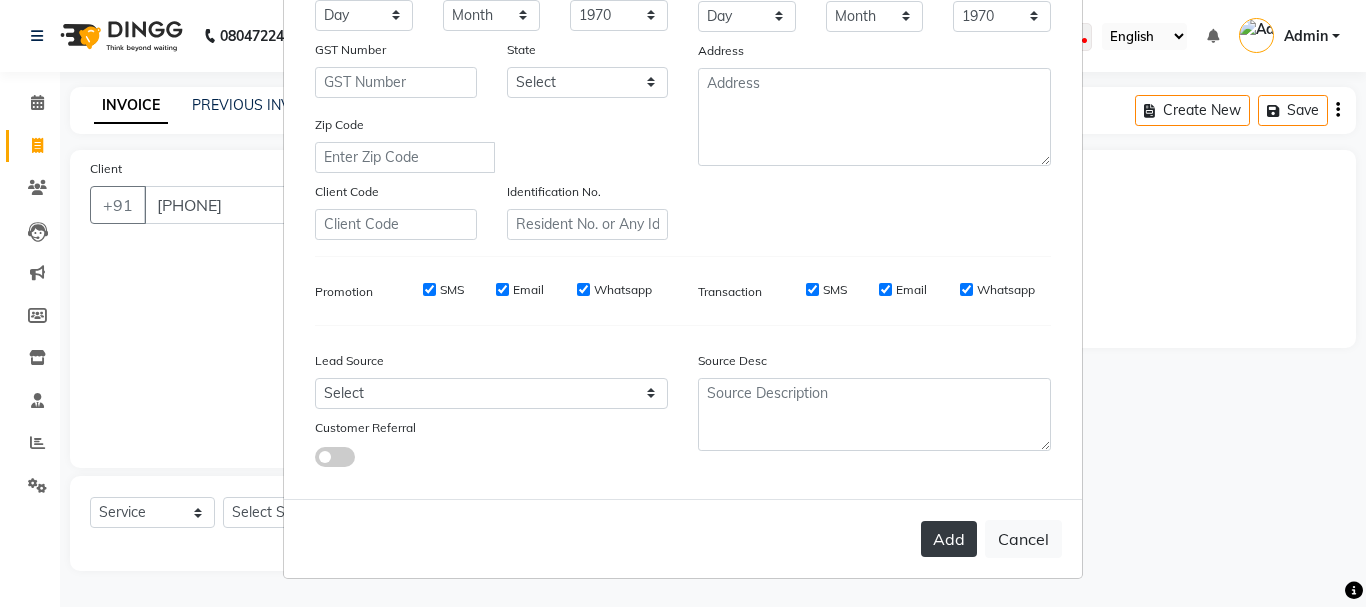 click on "Add" at bounding box center (949, 539) 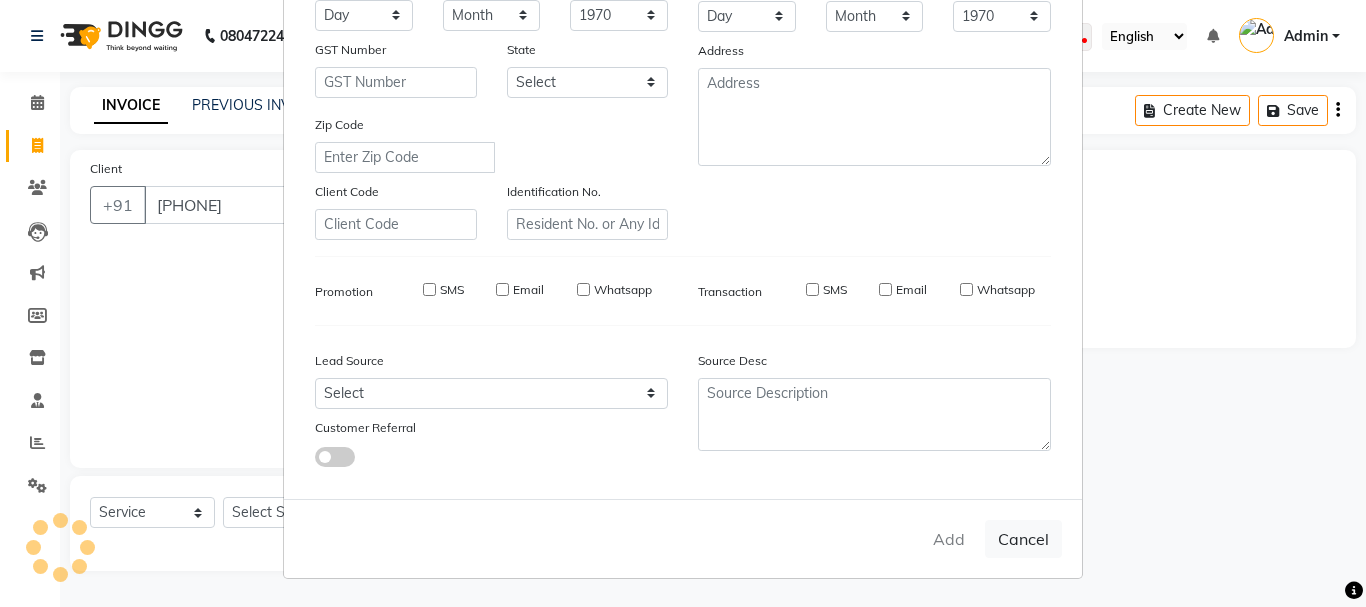 type 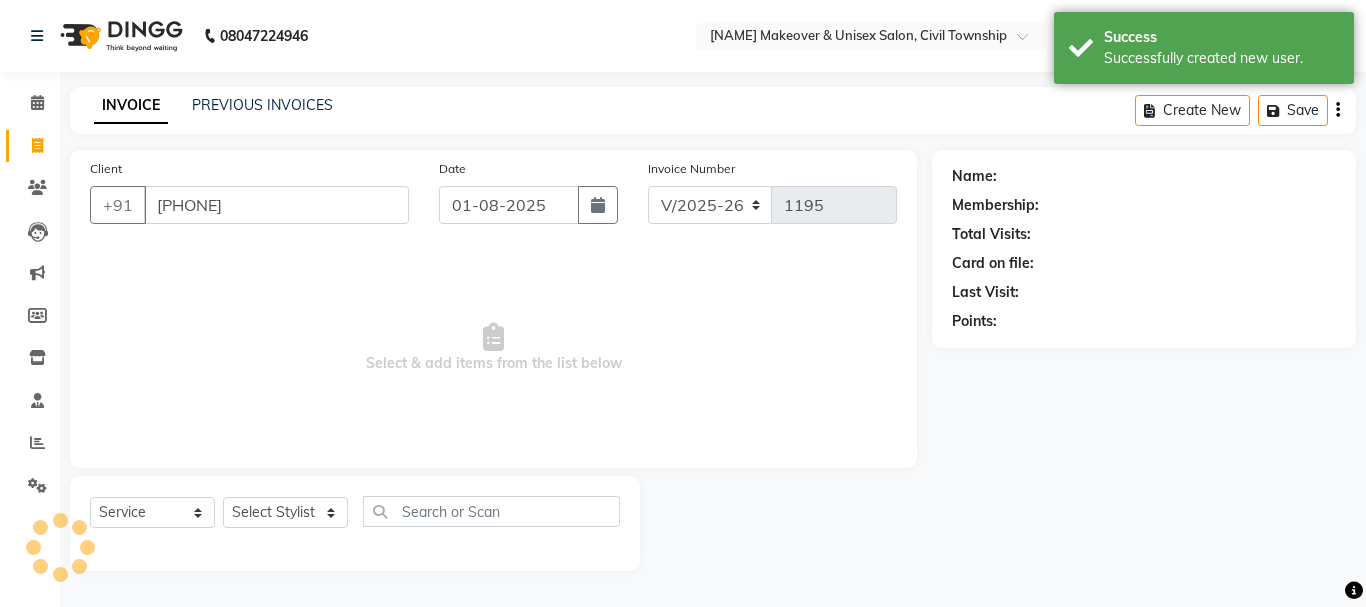 select on "1: Object" 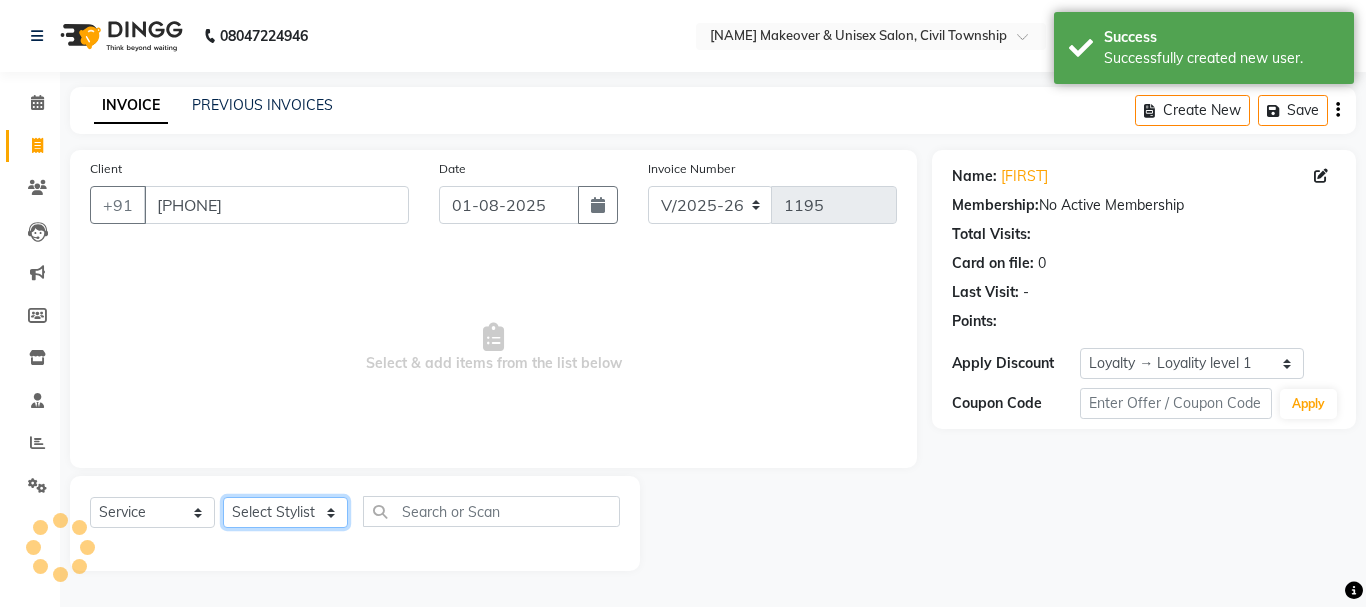 click on "Select Stylist [FIRST] A [BRAND] [FIRST] [FIRST] [FIRST] [FIRST] [FIRST] [FIRST] [FIRST] [FIRST] [FIRST] [FIRST] [FIRST] [FIRST] [FIRST] [FIRST]" 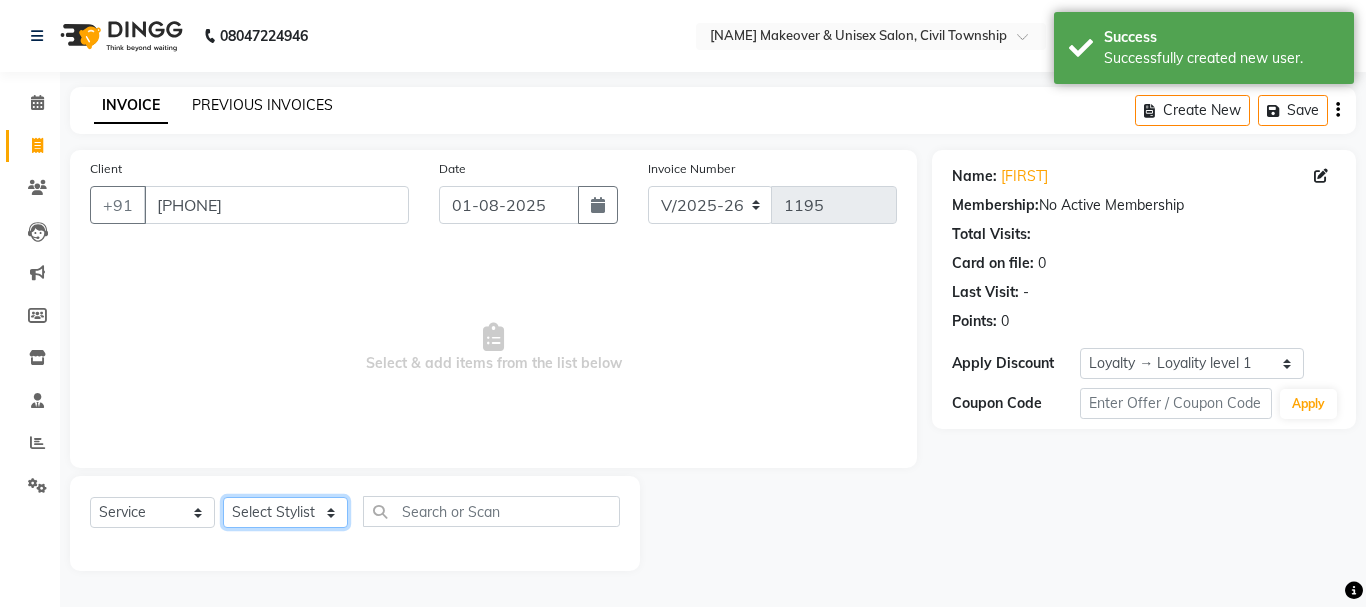 select on "68912" 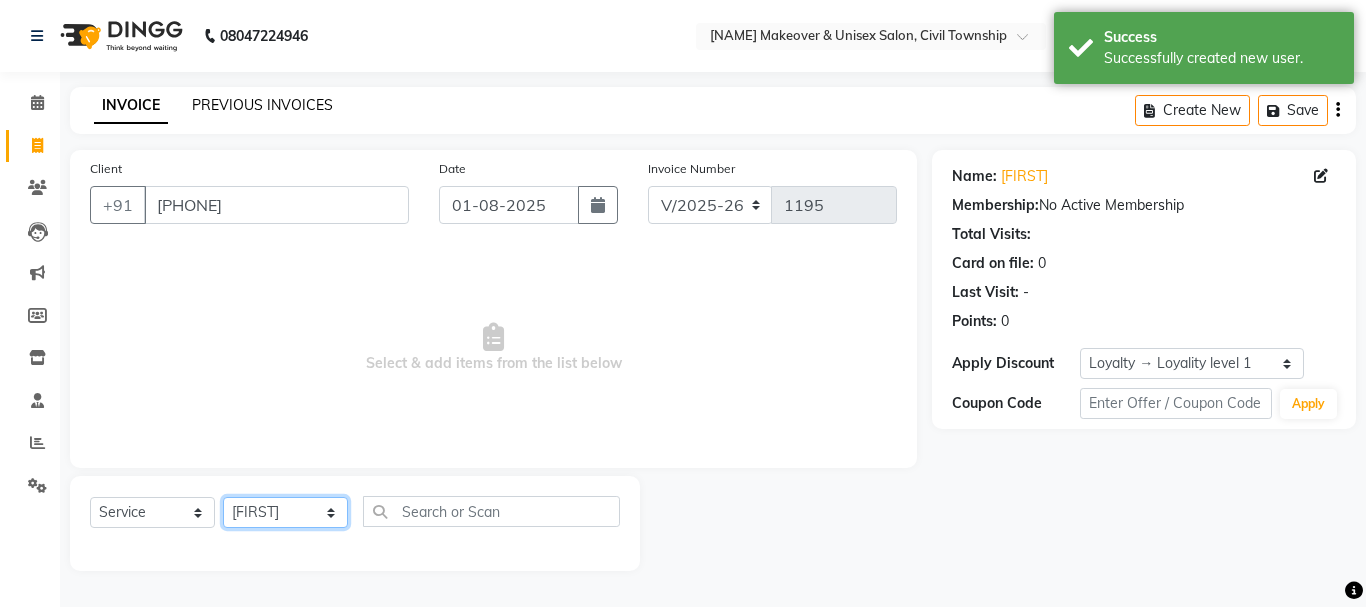 click on "Select Stylist [FIRST] A [BRAND] [FIRST] [FIRST] [FIRST] [FIRST] [FIRST] [FIRST] [FIRST] [FIRST] [FIRST] [FIRST] [FIRST] [FIRST] [FIRST] [FIRST]" 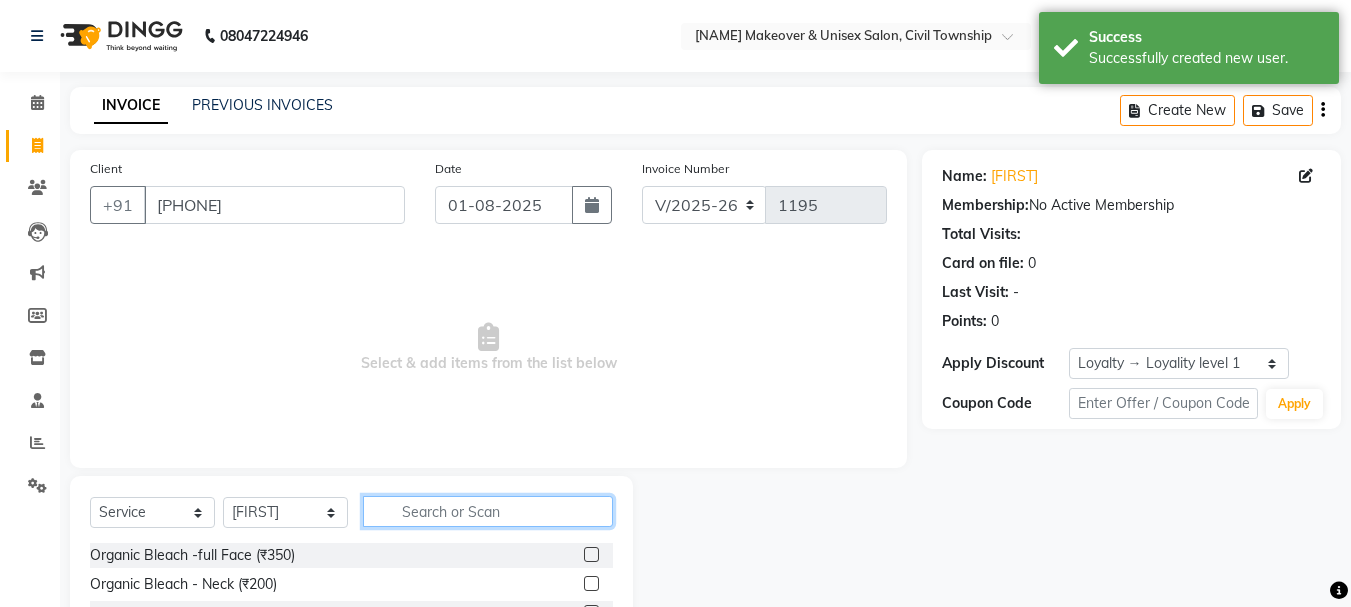click 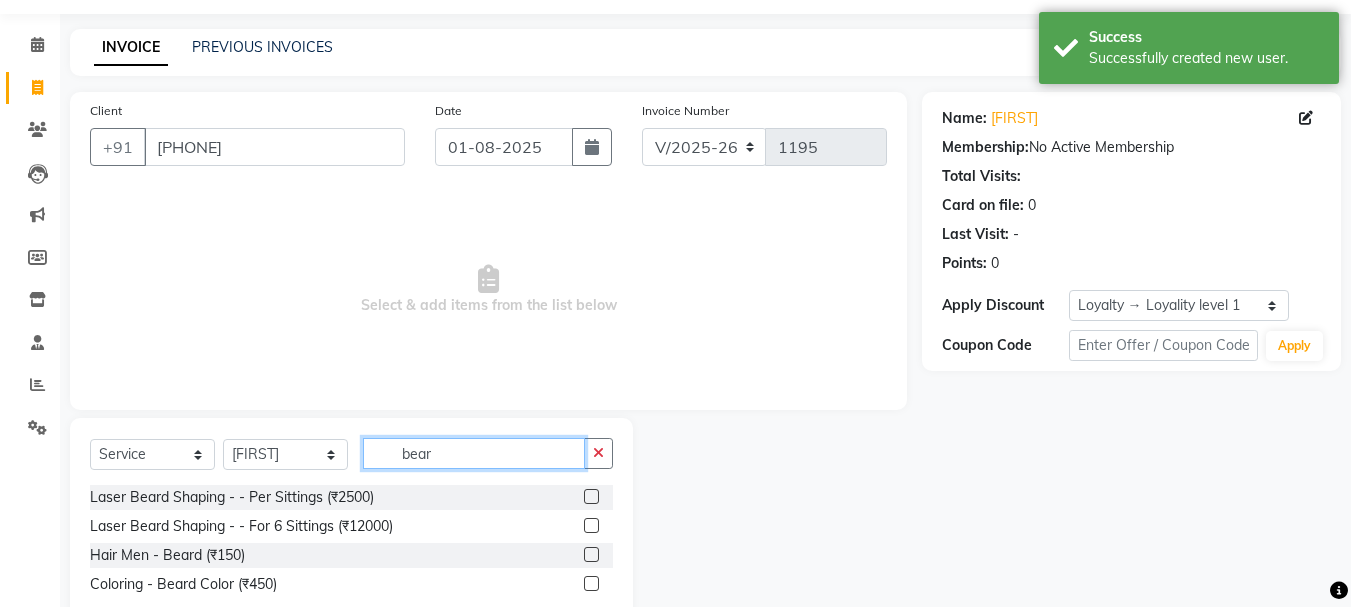 scroll, scrollTop: 110, scrollLeft: 0, axis: vertical 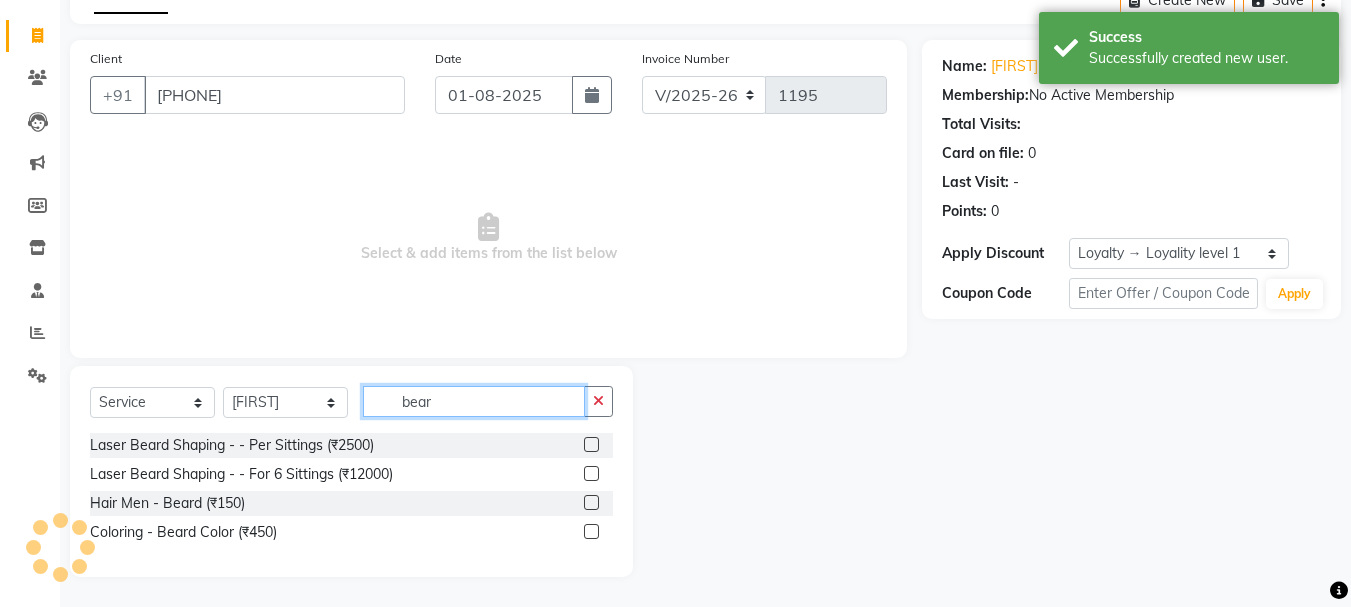 type on "bear" 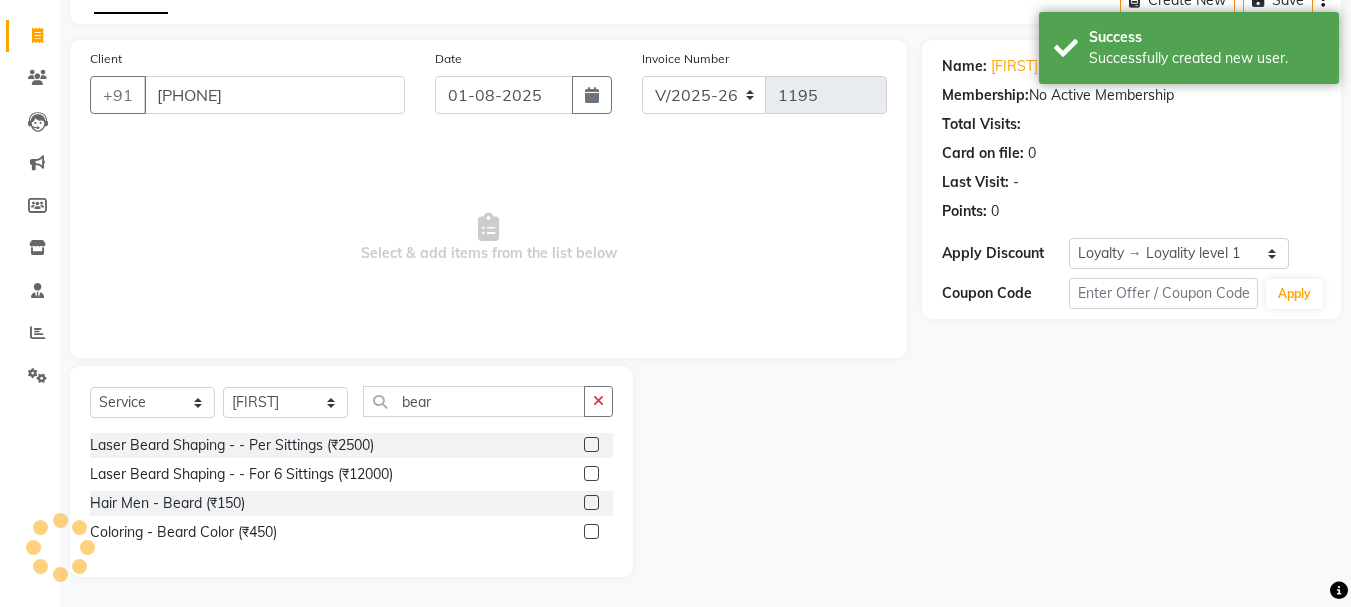 click 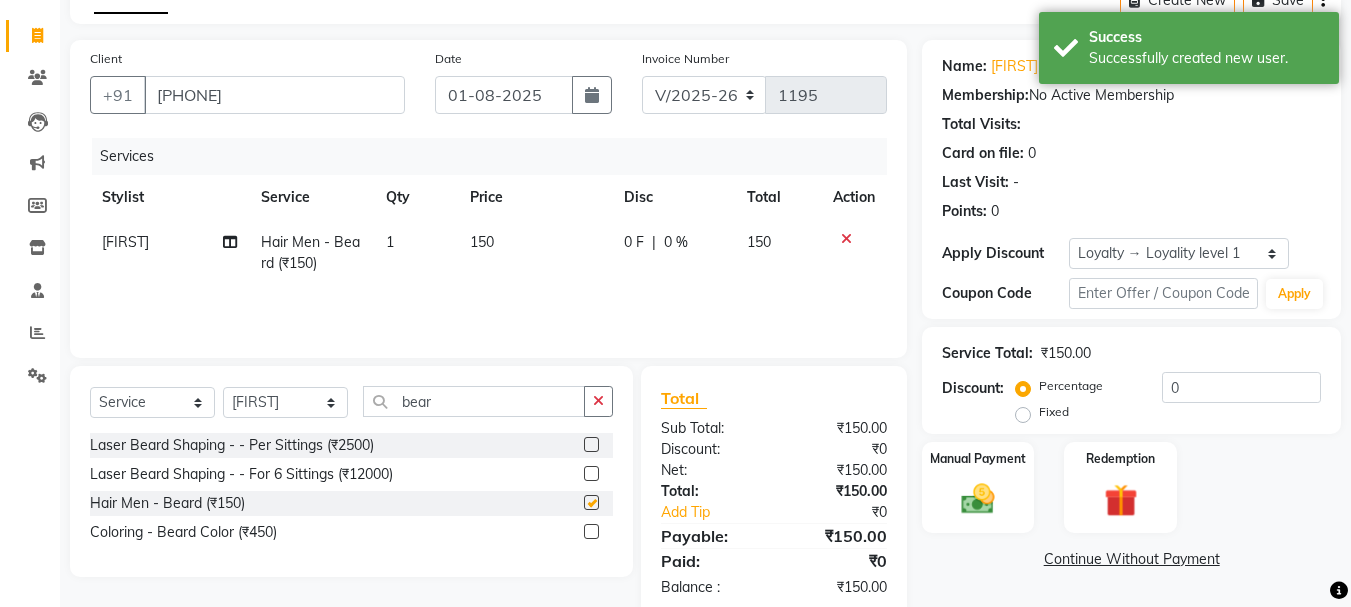 checkbox on "false" 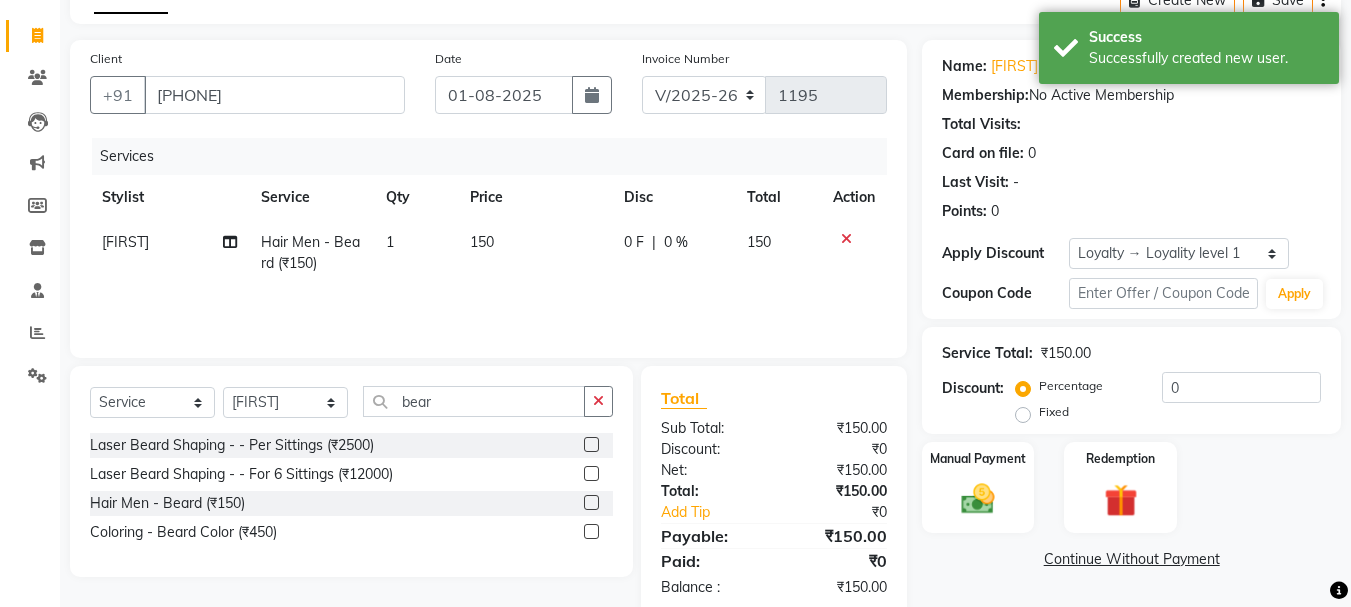 click on "150" 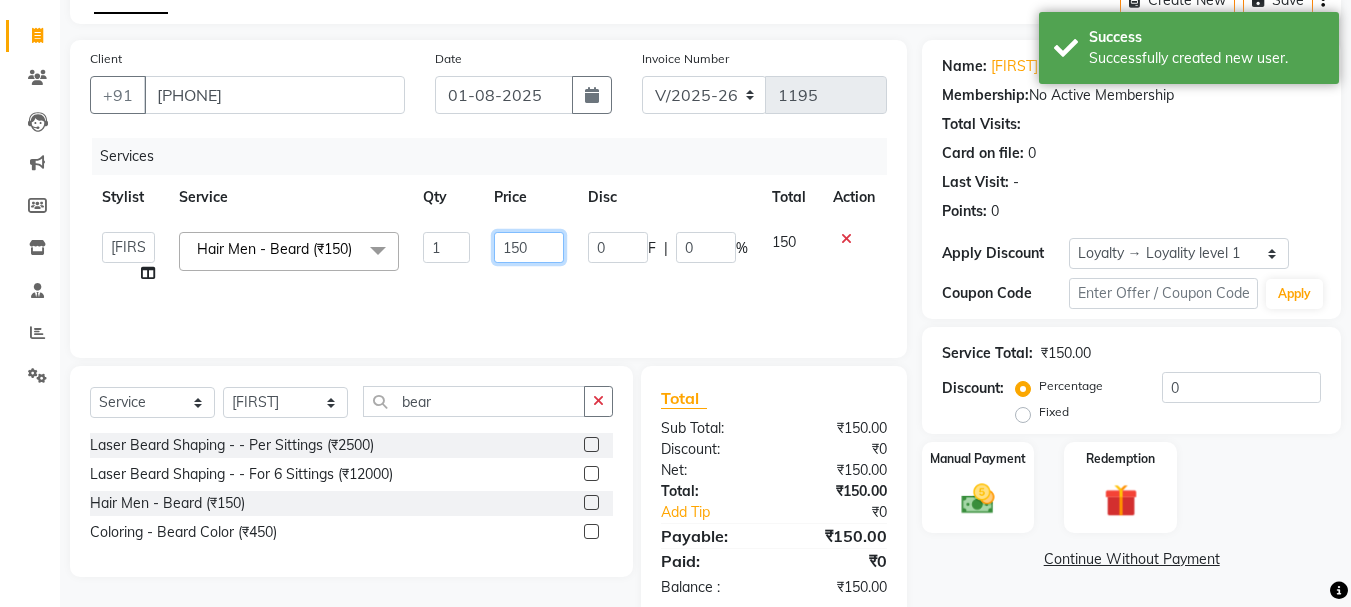 click on "150" 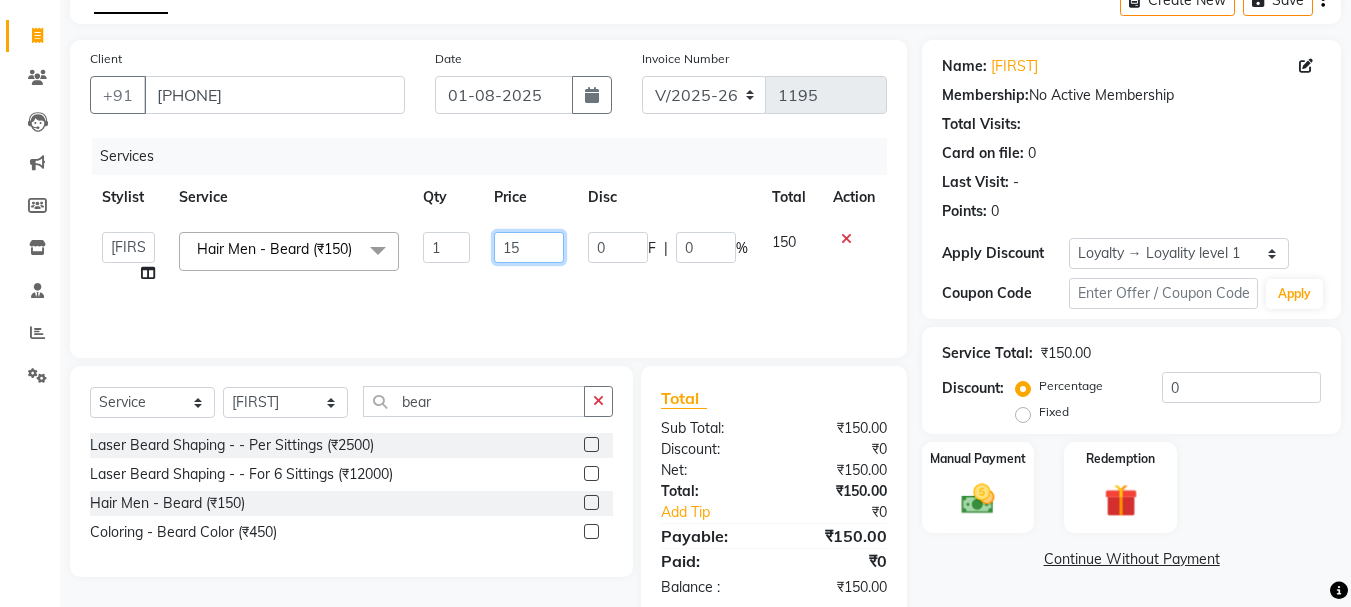 type on "1" 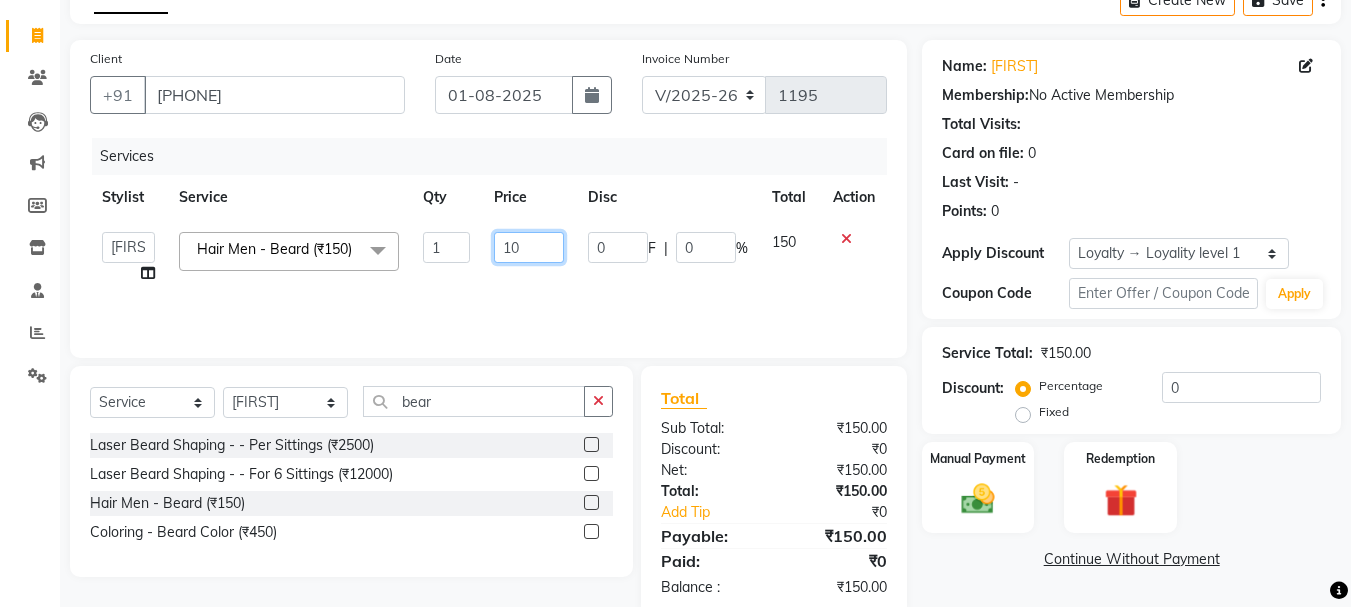 type on "100" 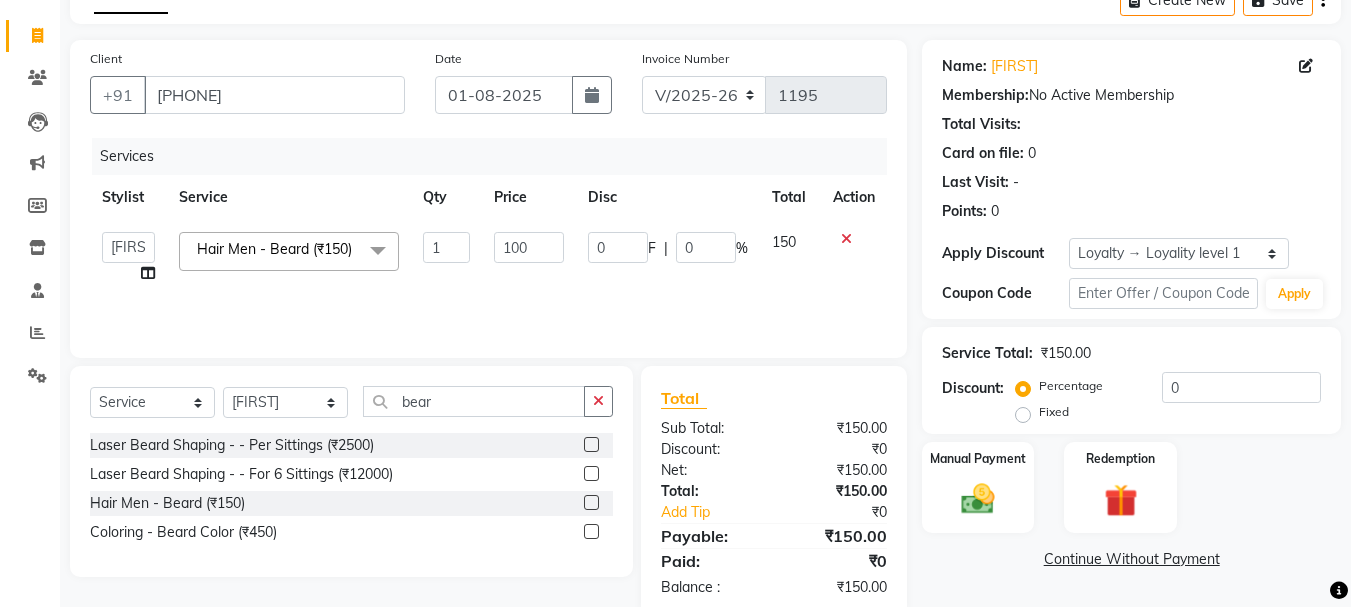 click on "100" 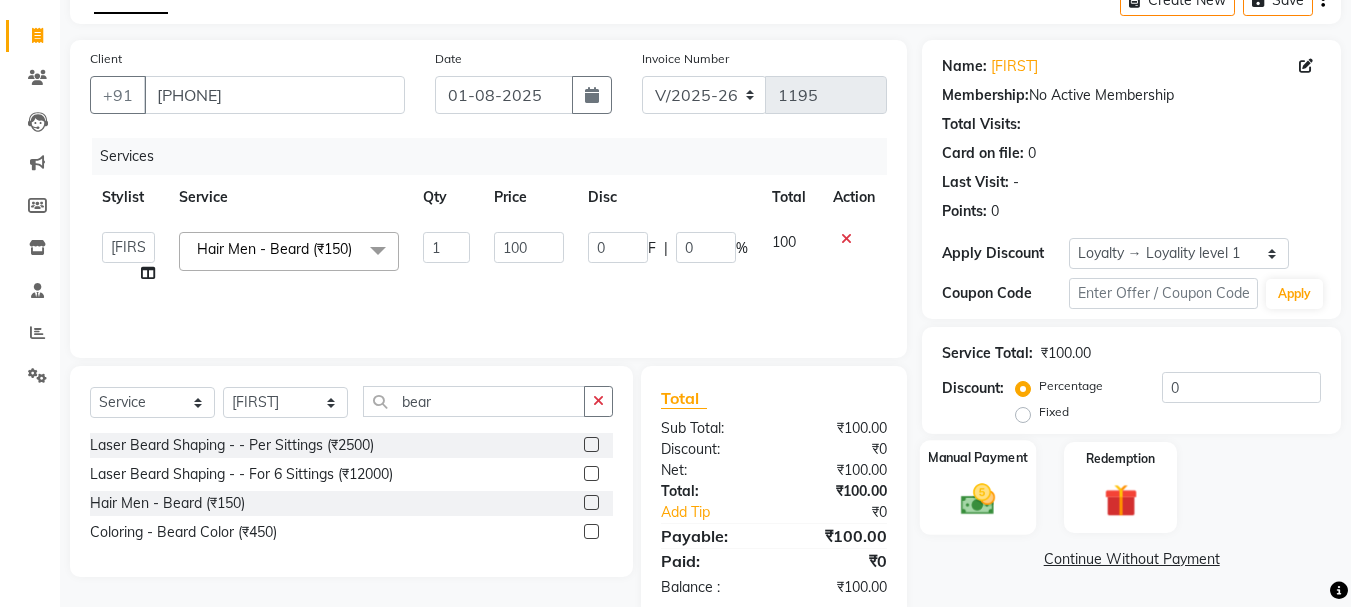 click on "Manual Payment" 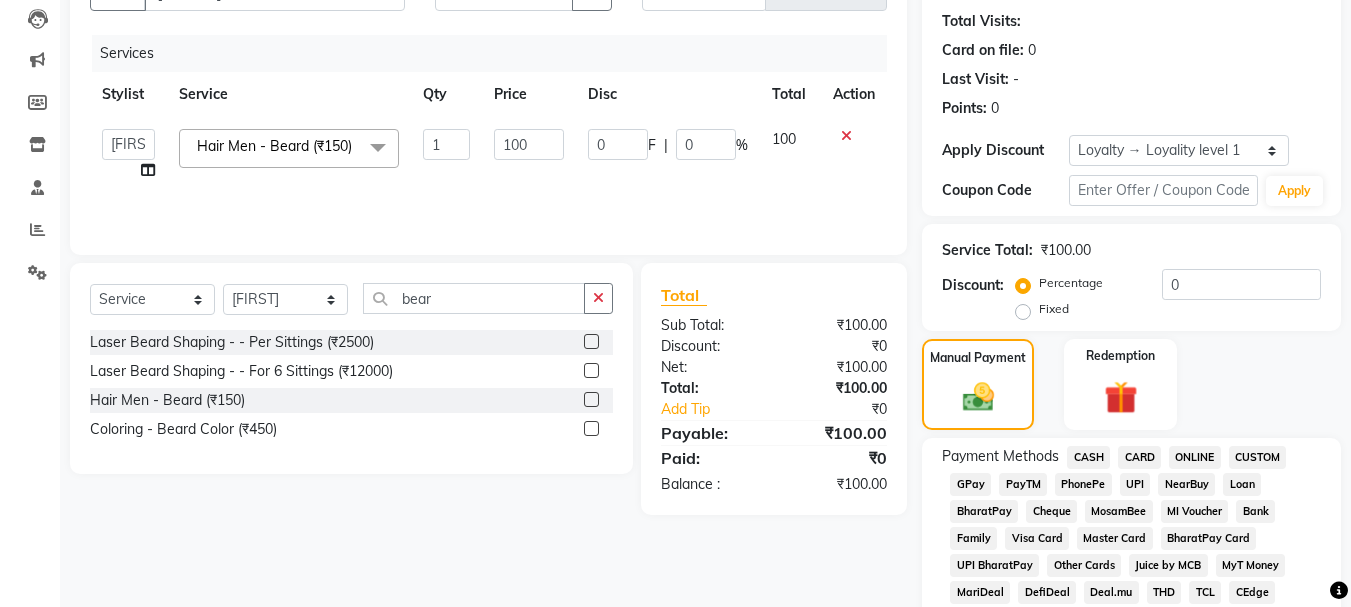scroll, scrollTop: 510, scrollLeft: 0, axis: vertical 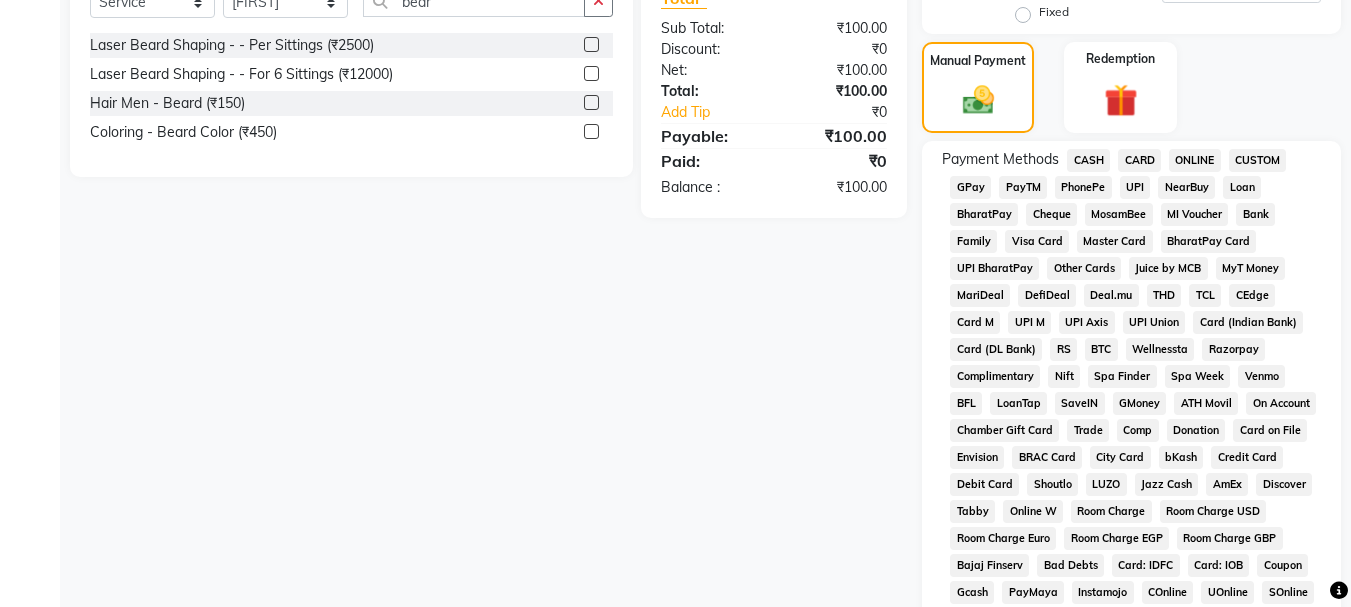 click on "CASH" 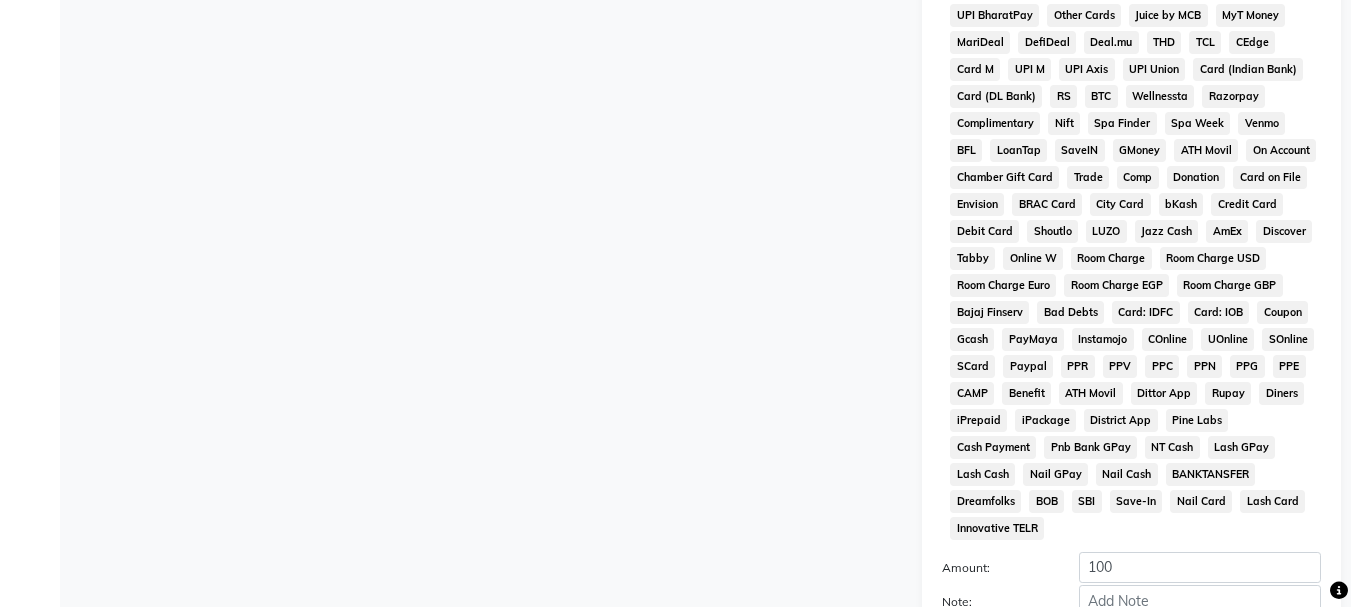 scroll, scrollTop: 934, scrollLeft: 0, axis: vertical 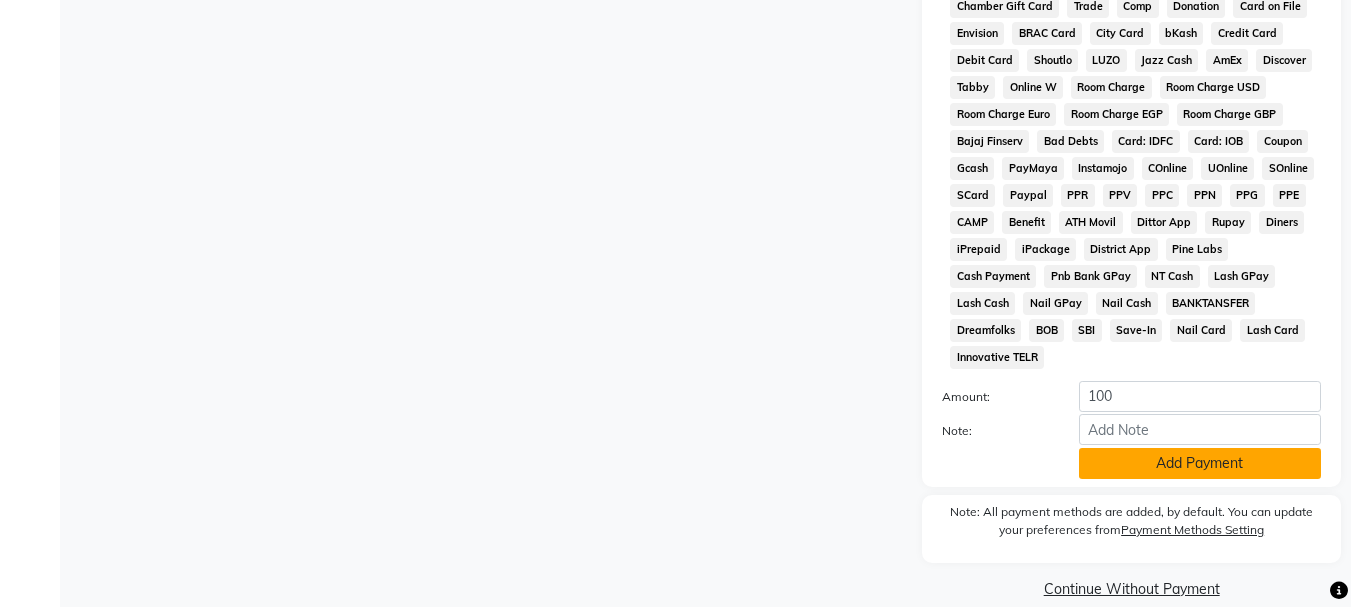 click on "Add Payment" 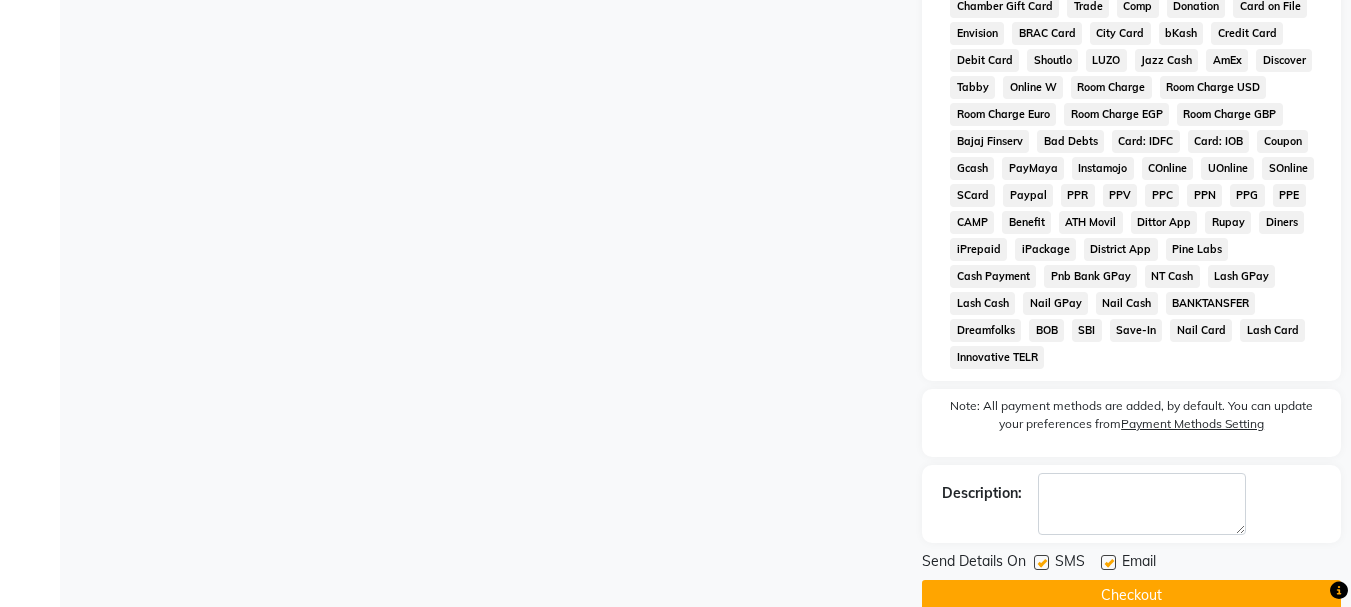 click 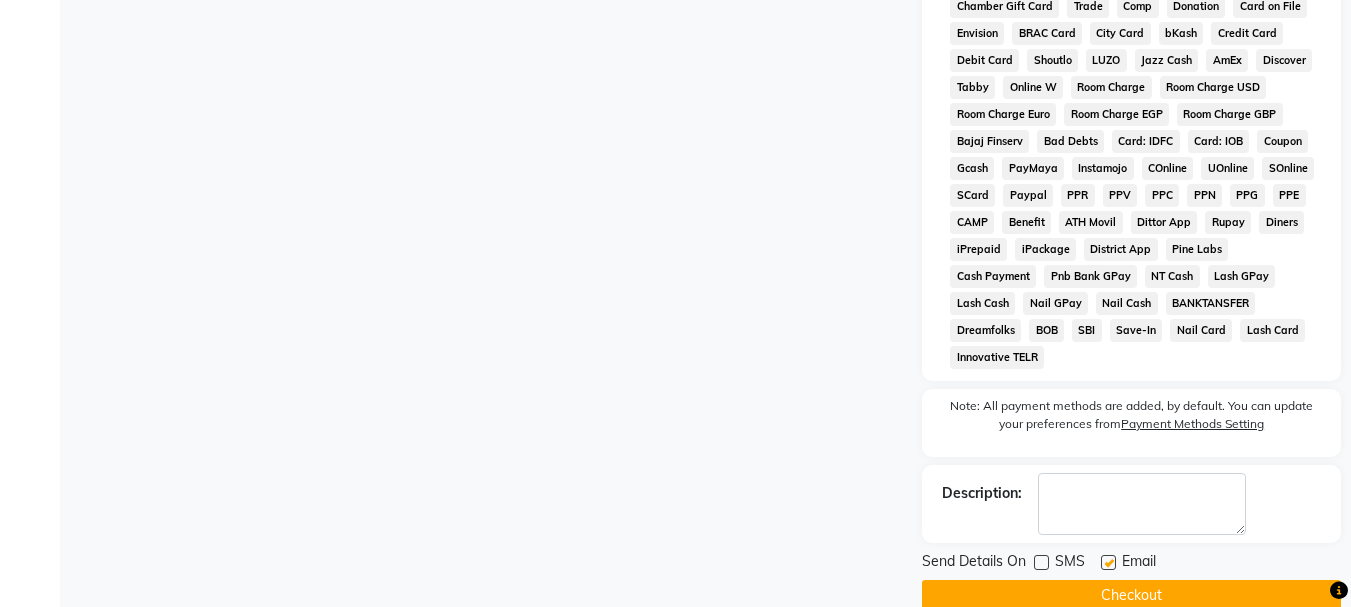 click 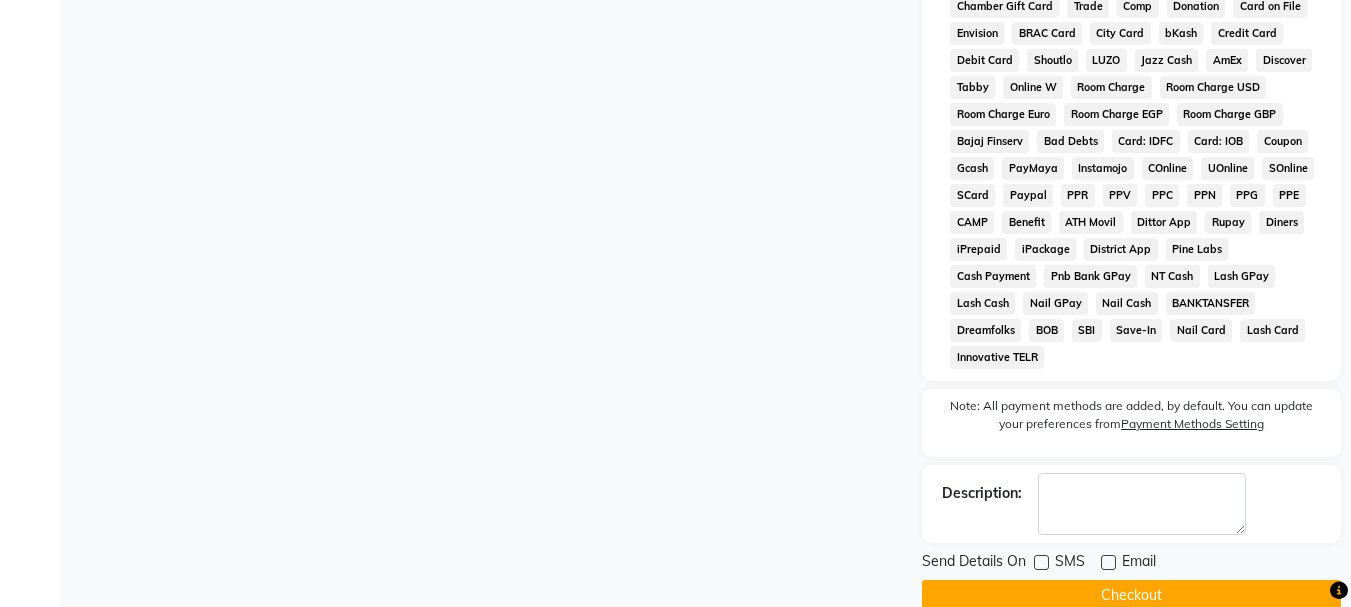 drag, startPoint x: 1092, startPoint y: 590, endPoint x: 1092, endPoint y: 569, distance: 21 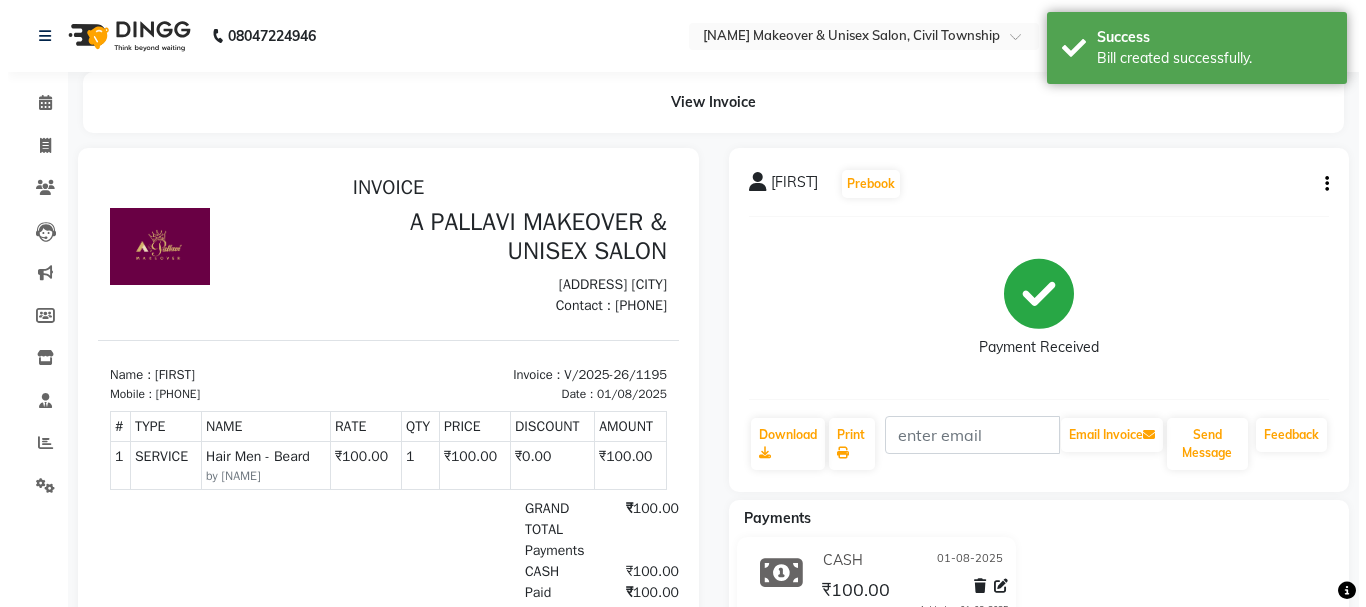 scroll, scrollTop: 0, scrollLeft: 0, axis: both 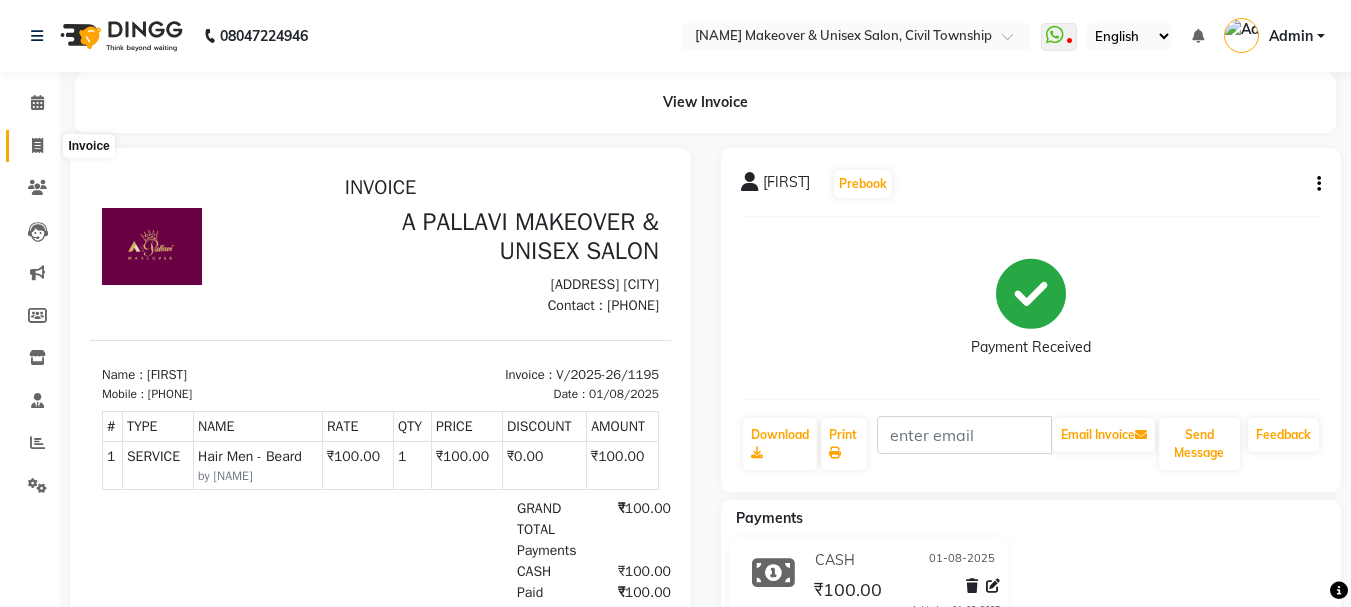click 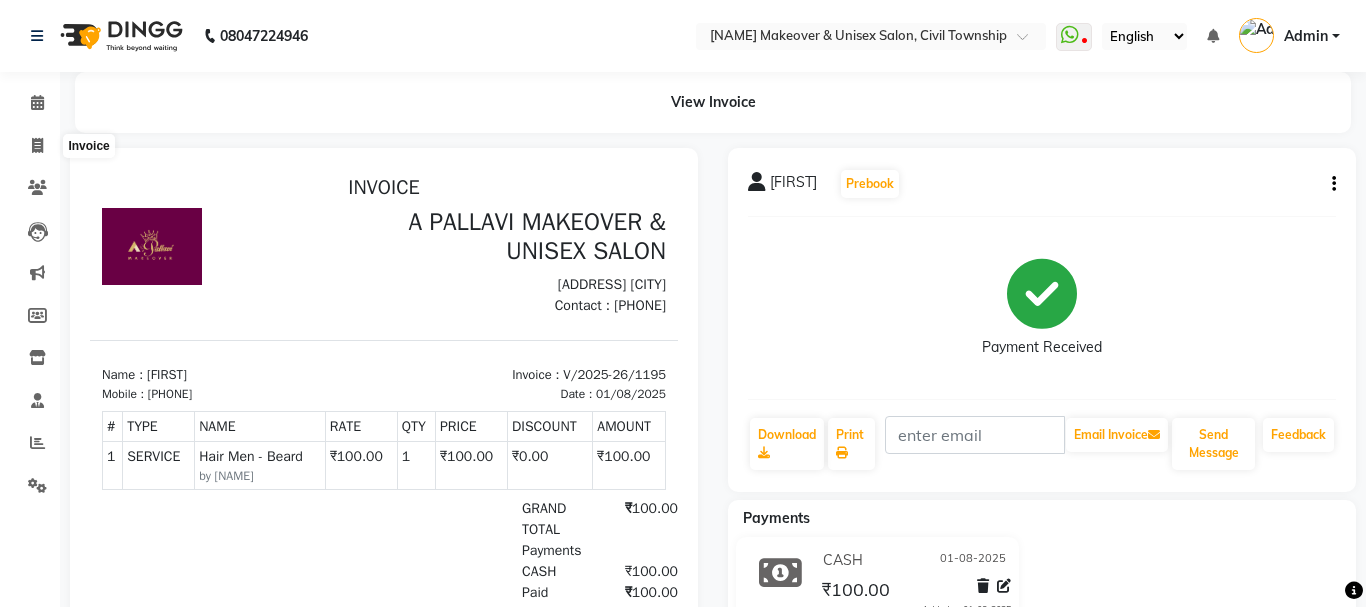 select on "service" 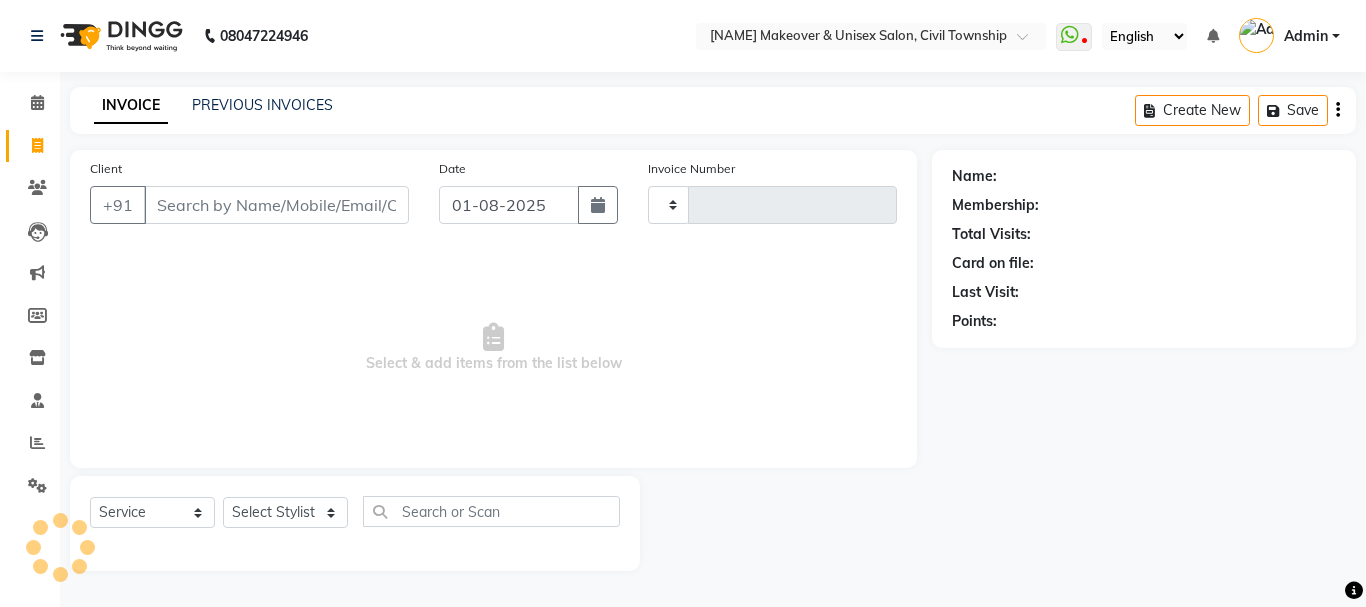 type on "1196" 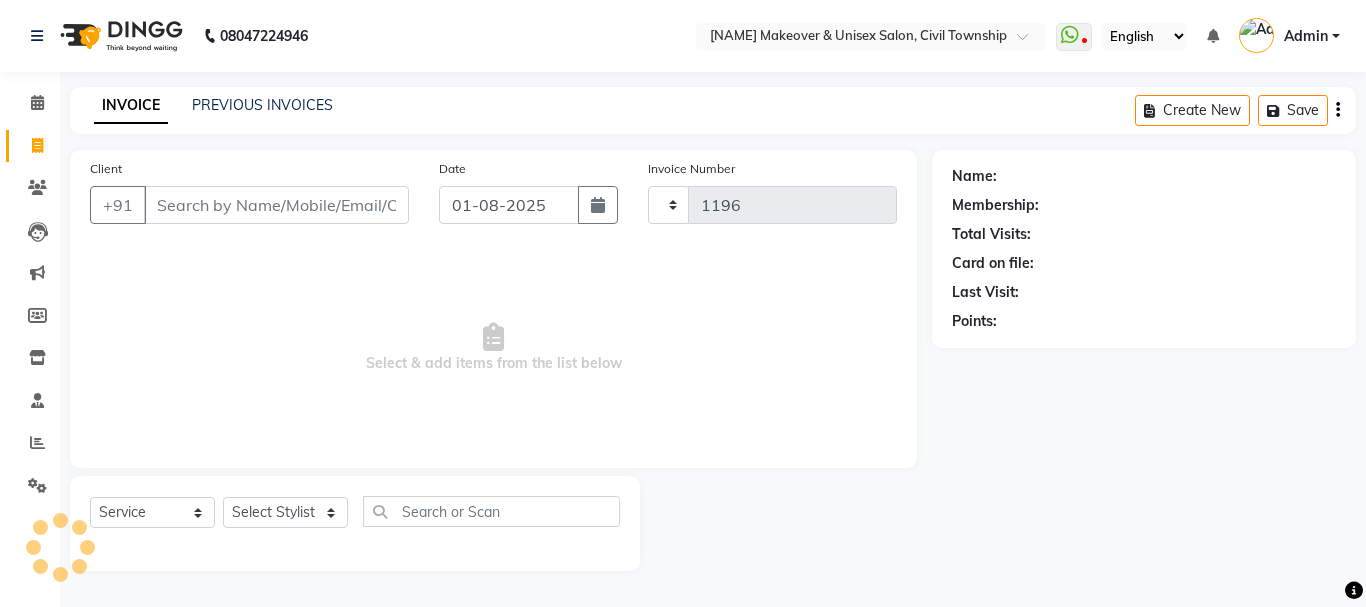 select on "3573" 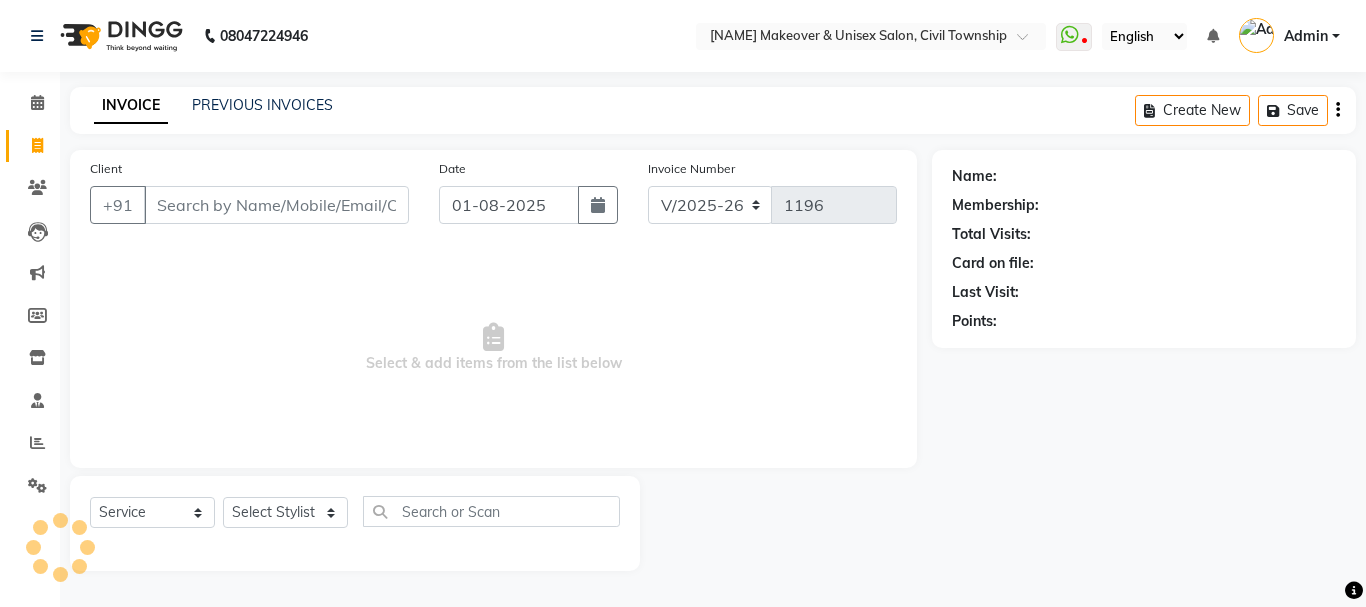 click on "Client" at bounding box center (276, 205) 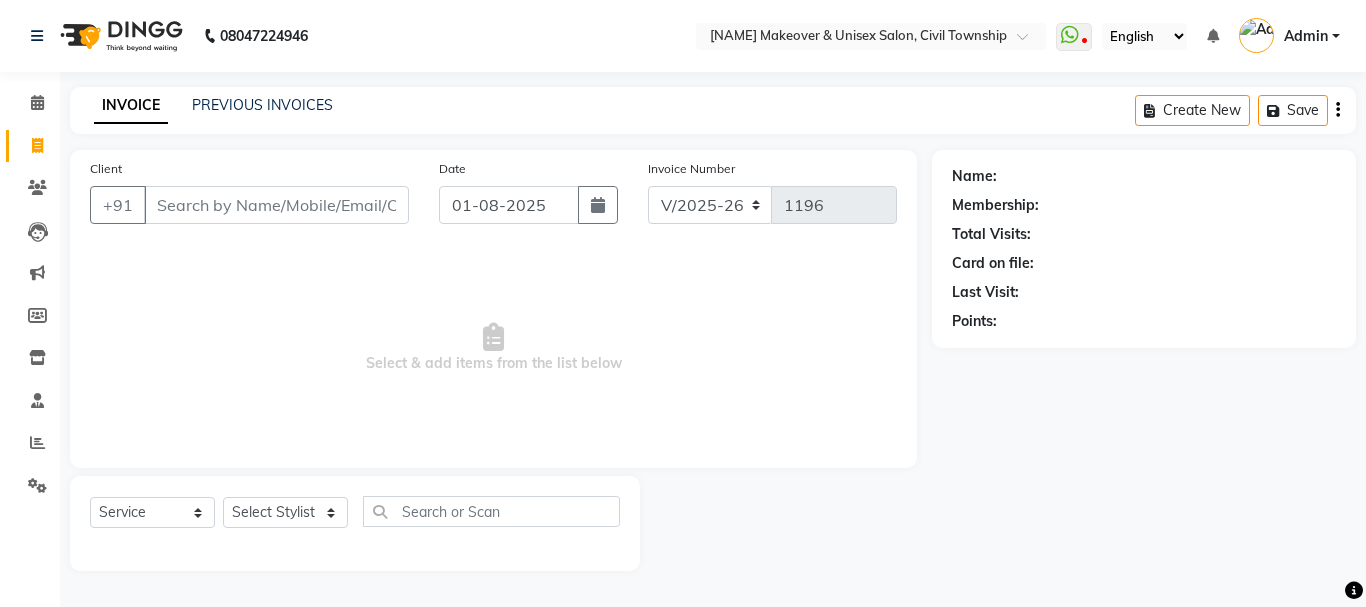 type on "7" 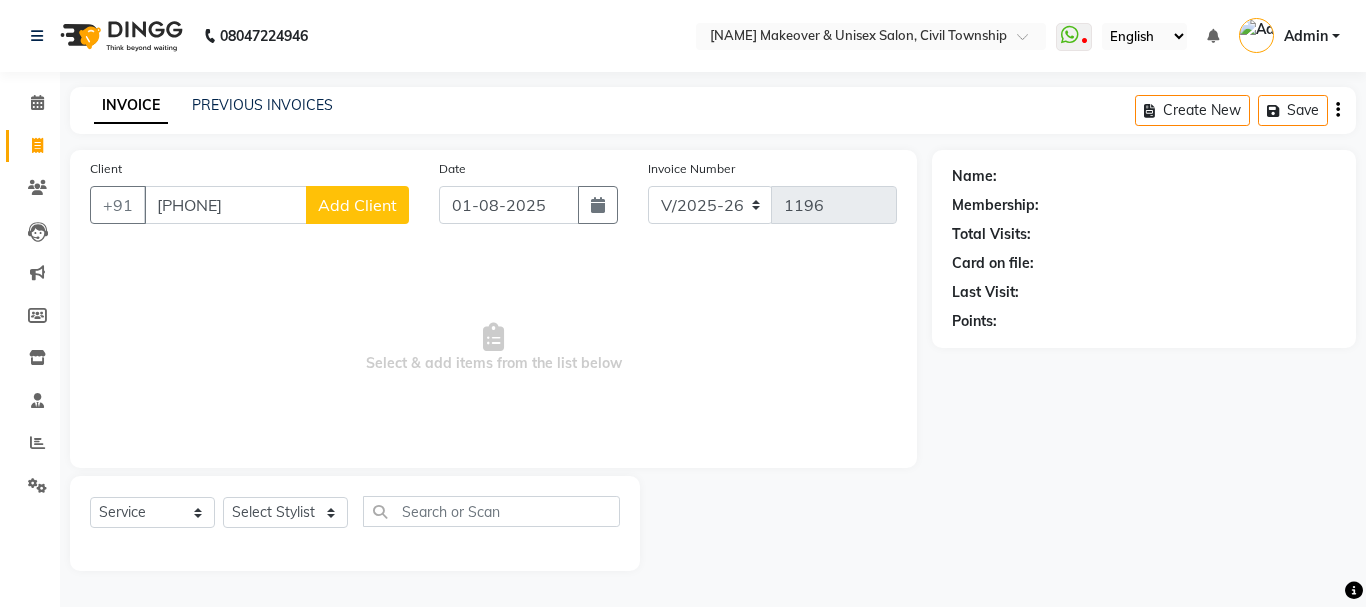 click on "7008088851" at bounding box center (225, 205) 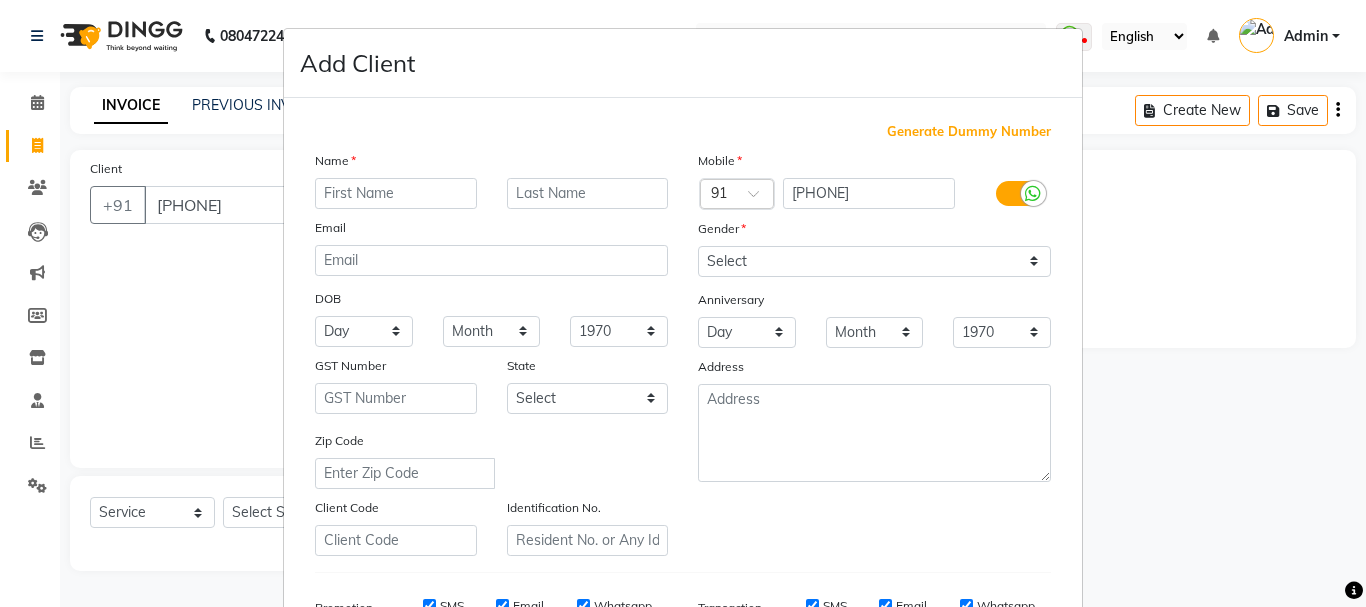 click at bounding box center (396, 193) 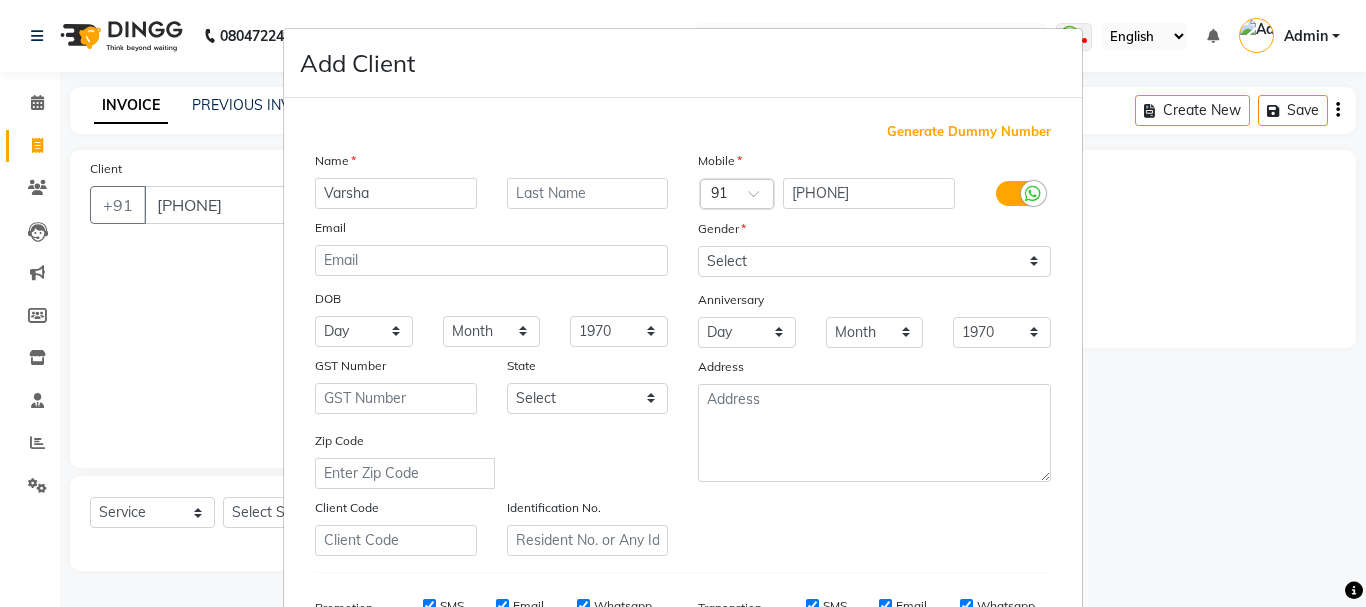 type on "Varsha" 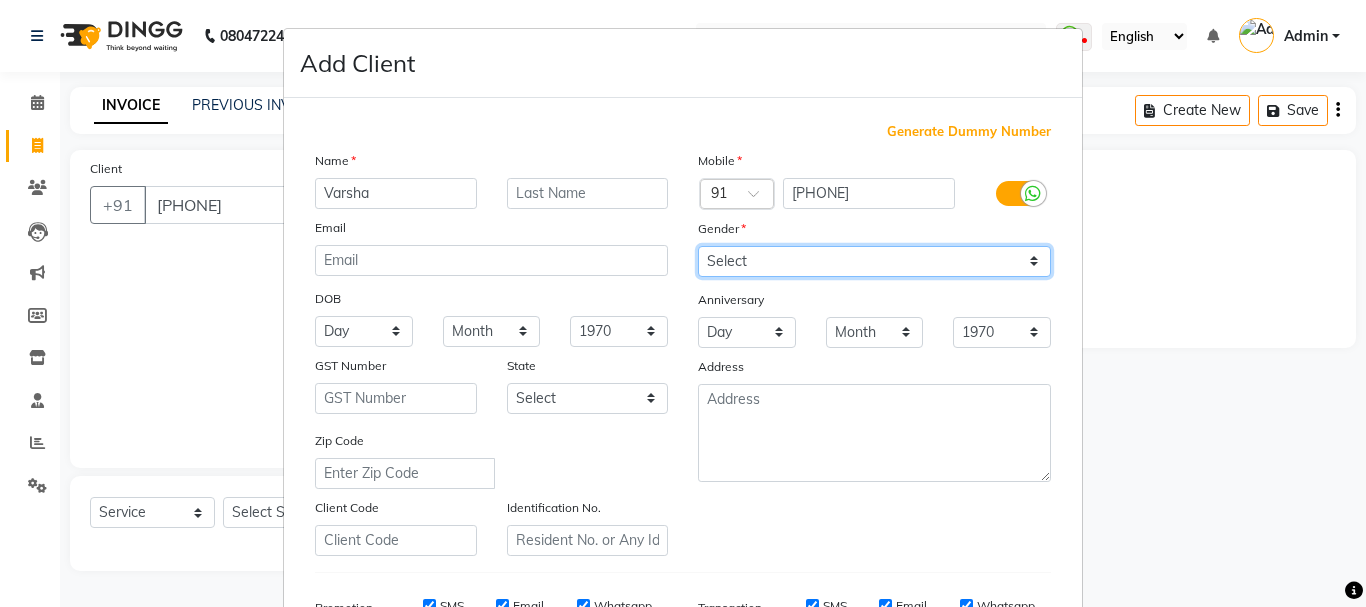 click on "Select Male Female Other Prefer Not To Say" at bounding box center (874, 261) 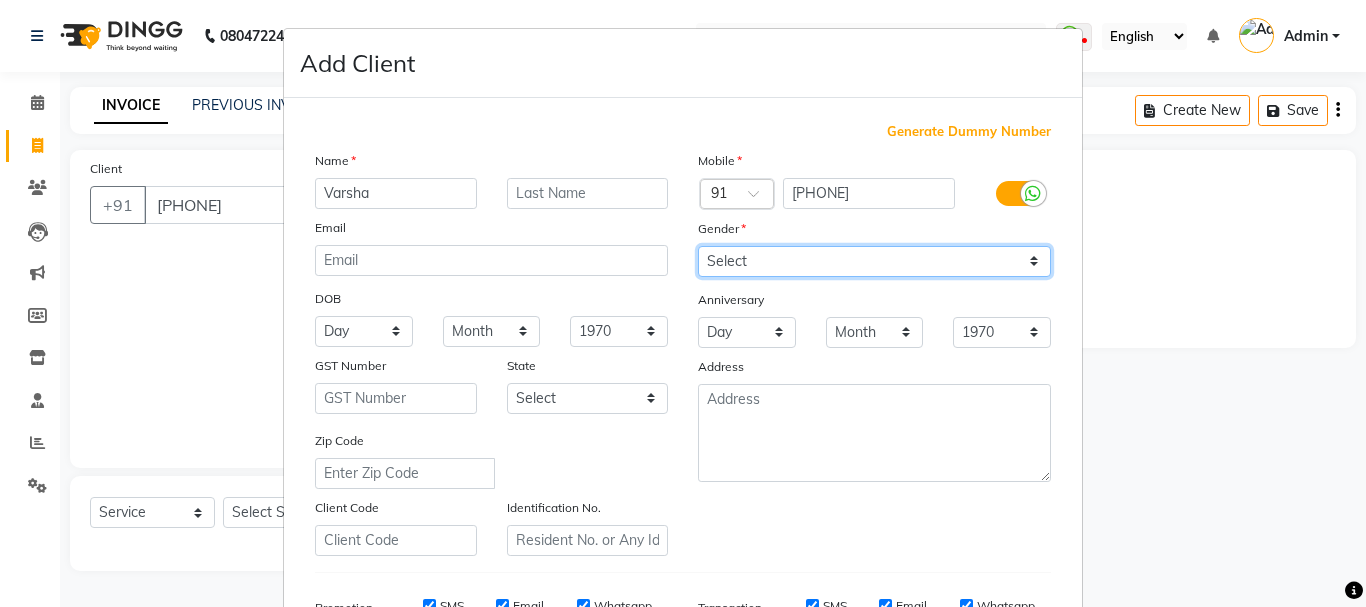 select on "female" 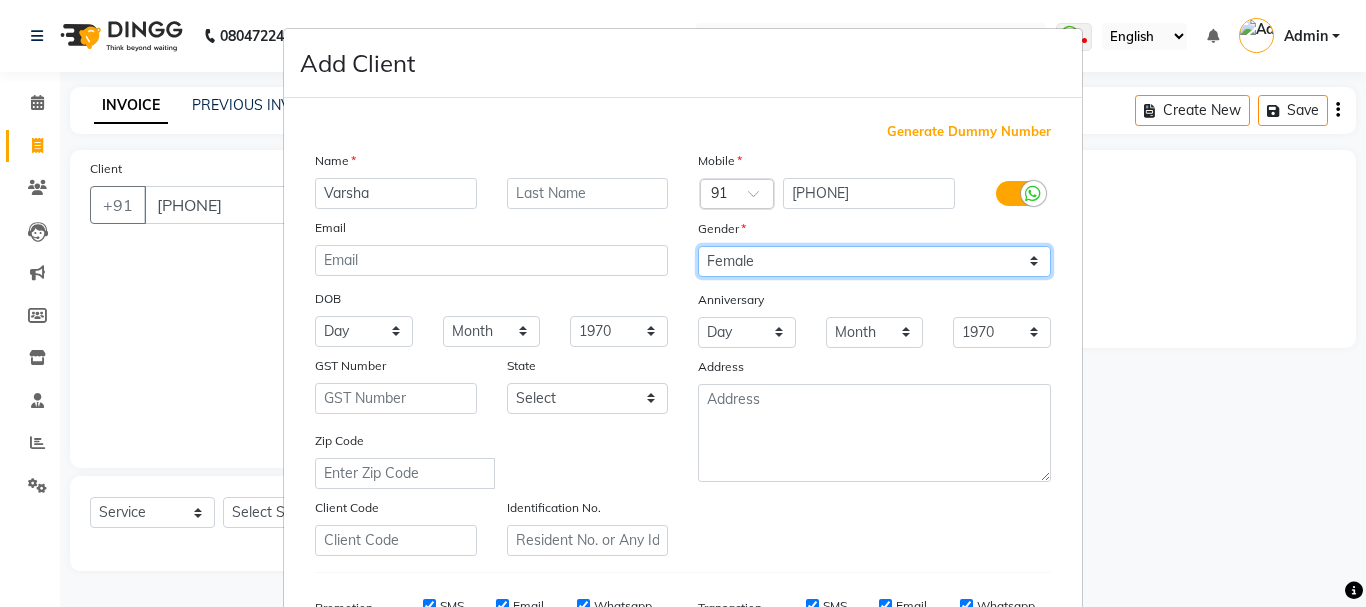 click on "Select Male Female Other Prefer Not To Say" at bounding box center [874, 261] 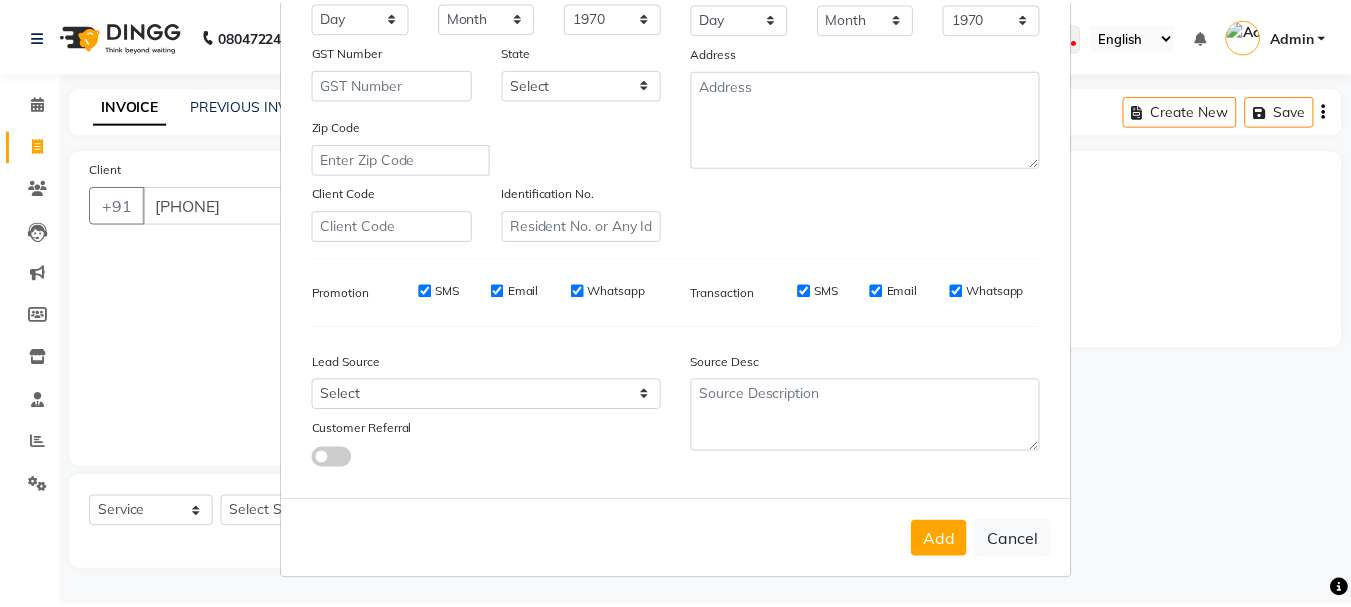 scroll, scrollTop: 316, scrollLeft: 0, axis: vertical 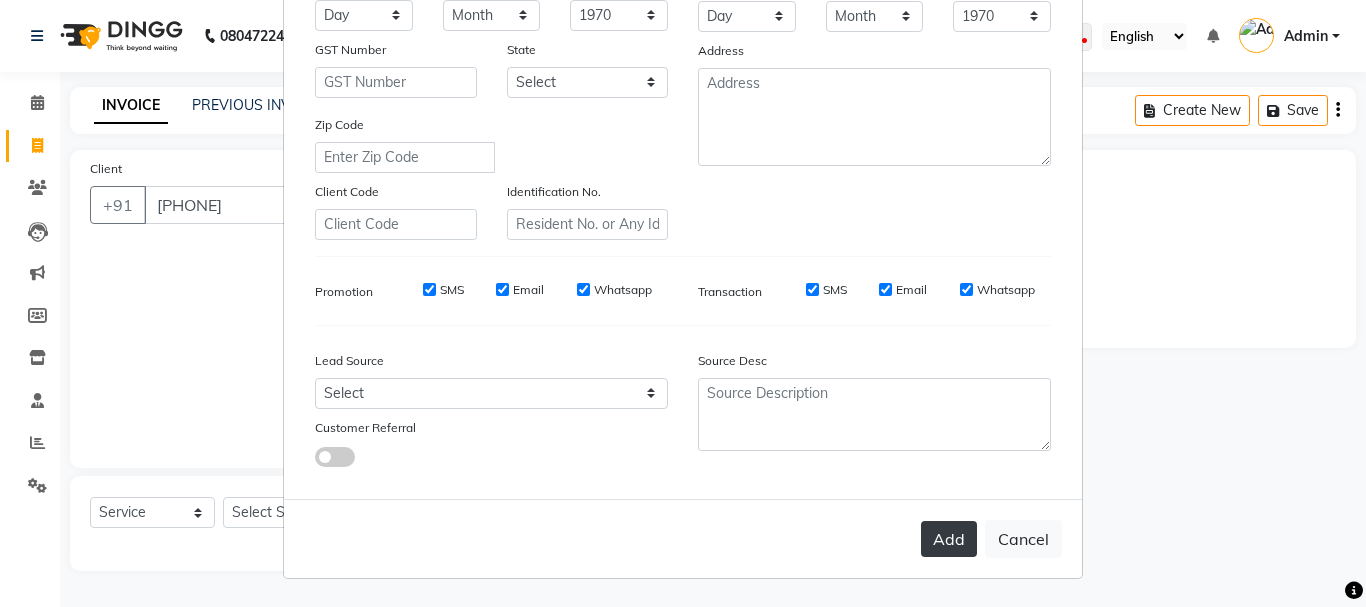 click on "Add" at bounding box center [949, 539] 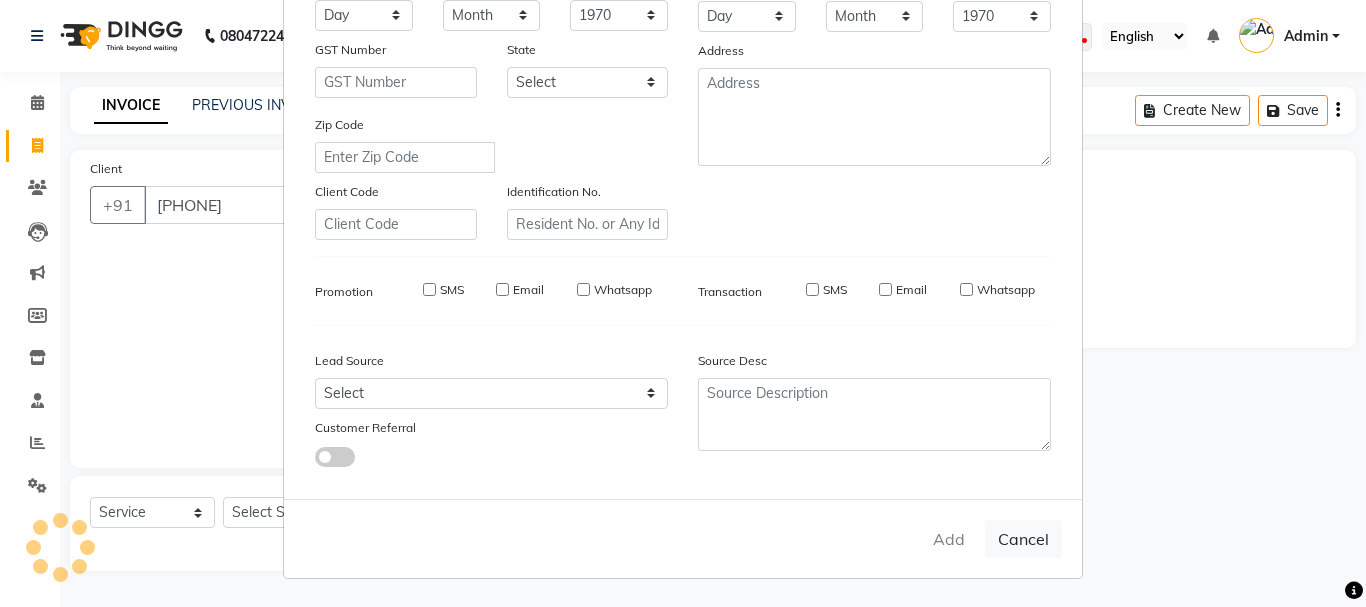 type 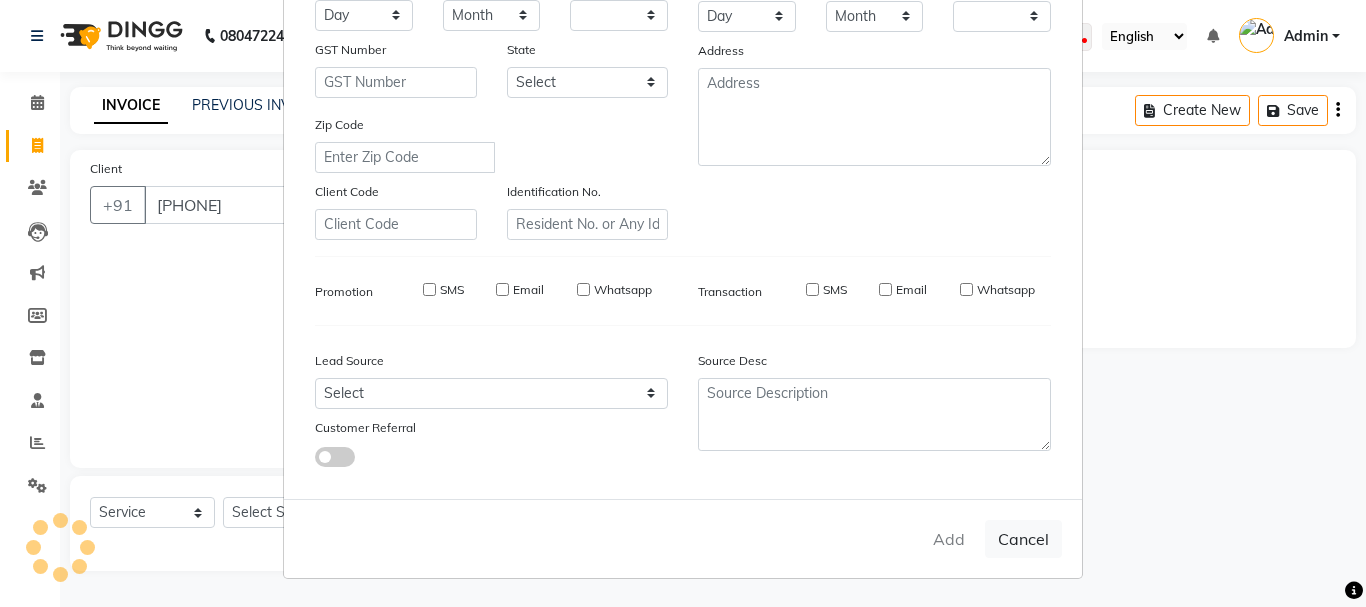 checkbox on "false" 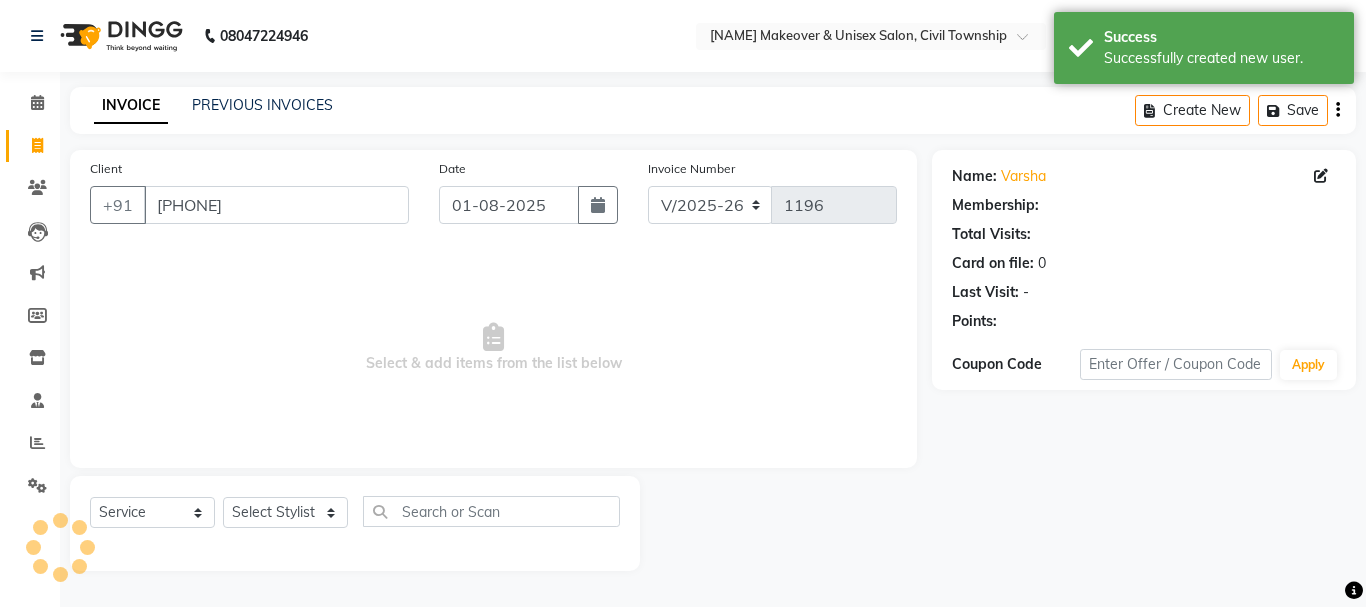 select on "1: Object" 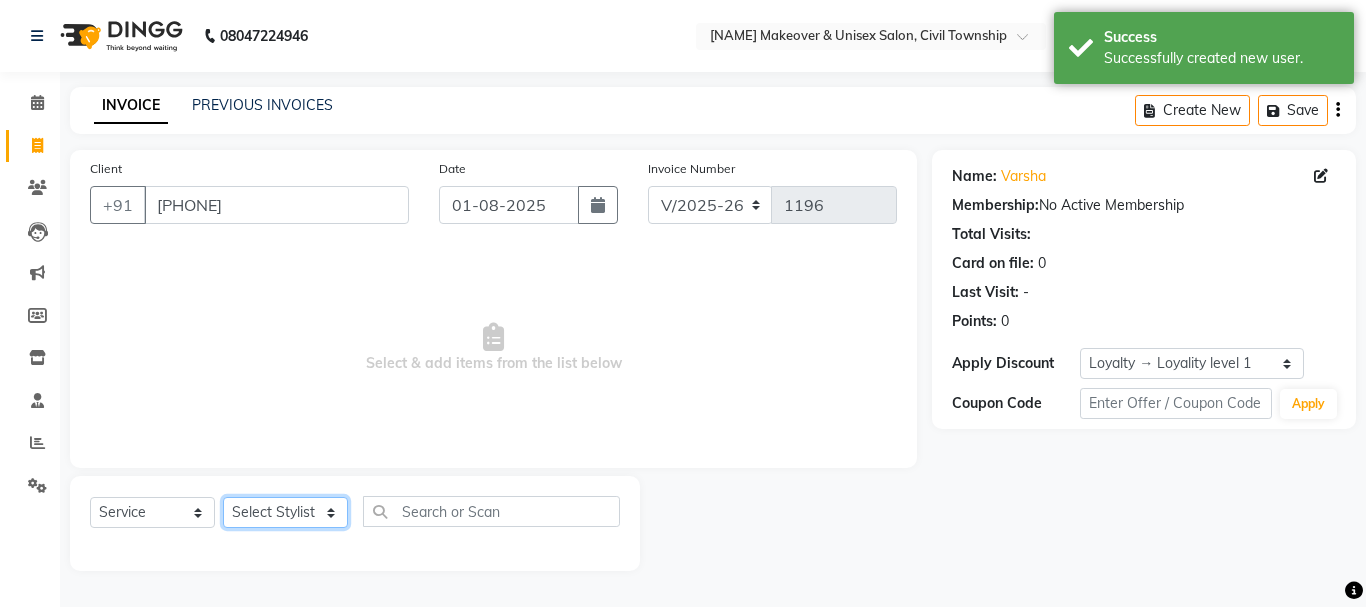 click on "Select Stylist [FIRST] A [BRAND] [FIRST] [FIRST] [FIRST] [FIRST] [FIRST] [FIRST] [FIRST] [FIRST] [FIRST] [FIRST] [FIRST] [FIRST] [FIRST] [FIRST]" 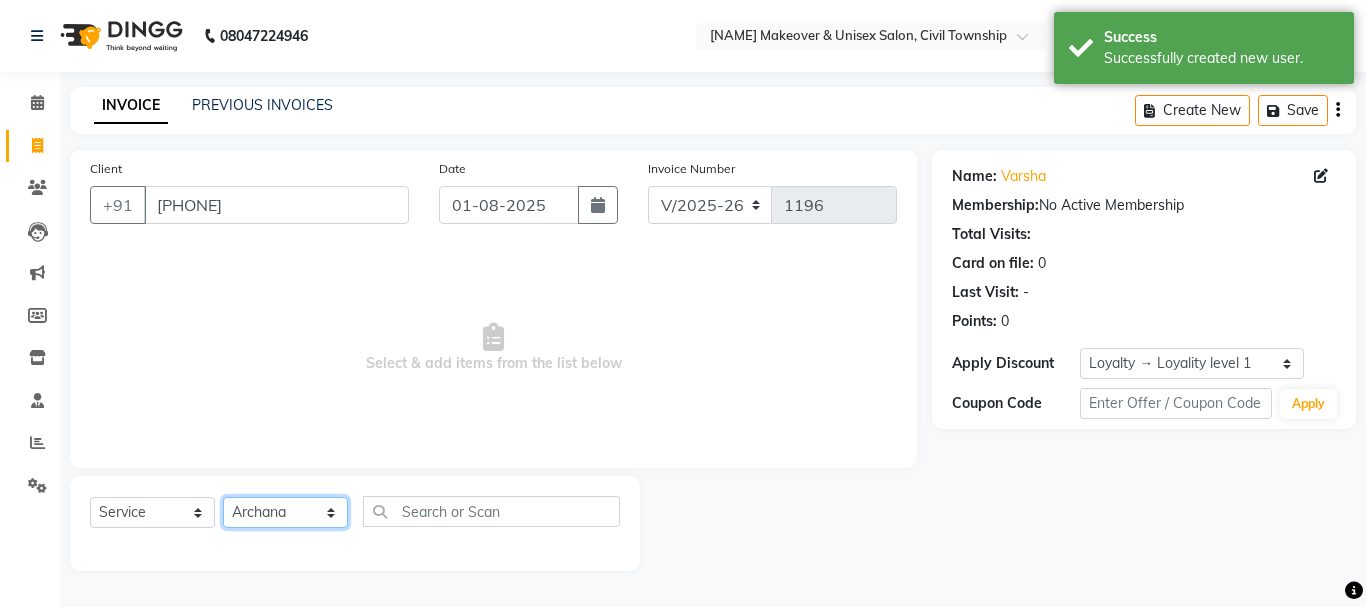click on "Select Stylist [FIRST] A [BRAND] [FIRST] [FIRST] [FIRST] [FIRST] [FIRST] [FIRST] [FIRST] [FIRST] [FIRST] [FIRST] [FIRST] [FIRST] [FIRST] [FIRST]" 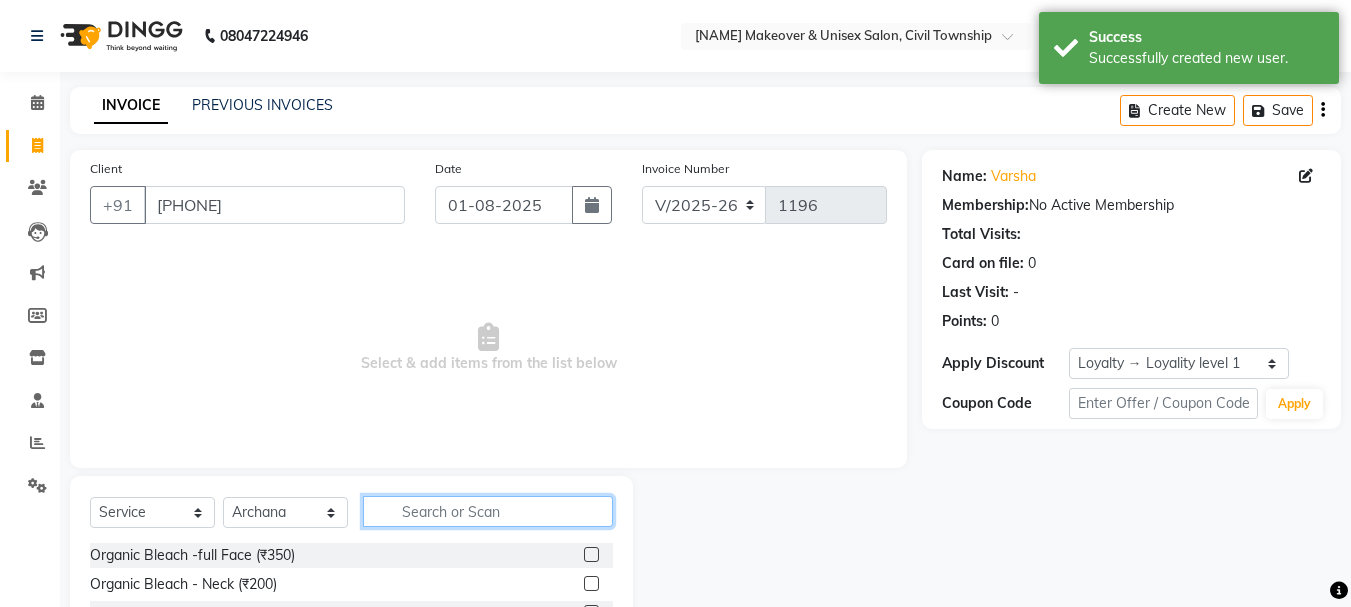click 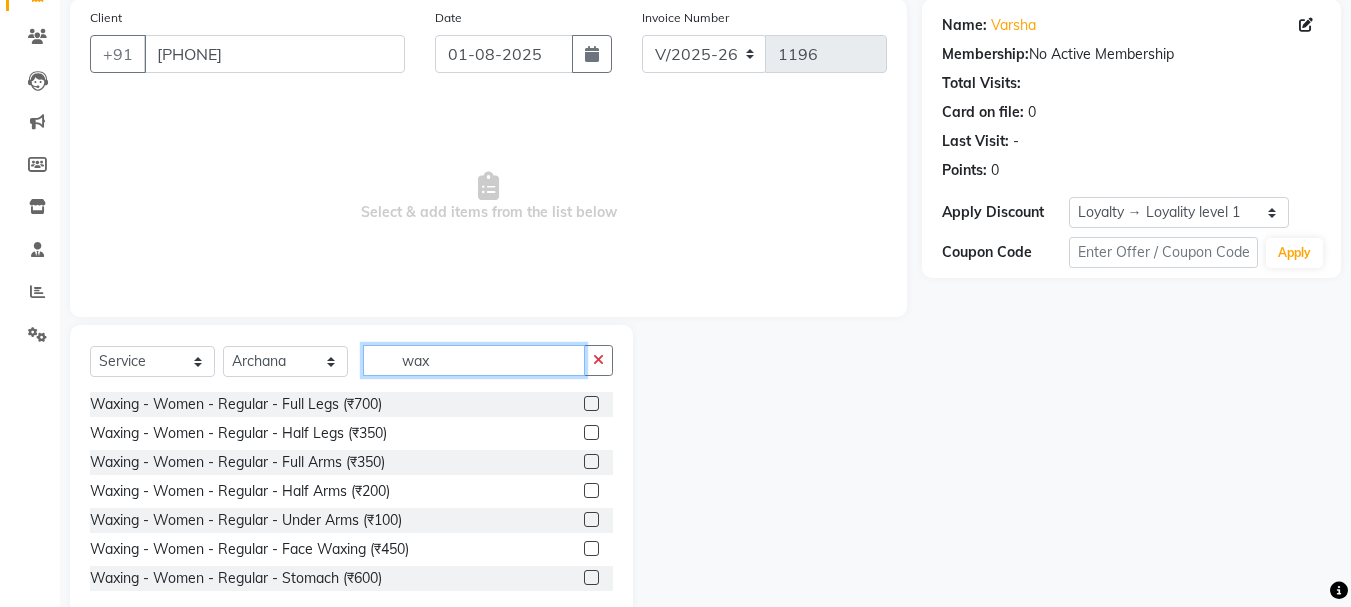 scroll, scrollTop: 194, scrollLeft: 0, axis: vertical 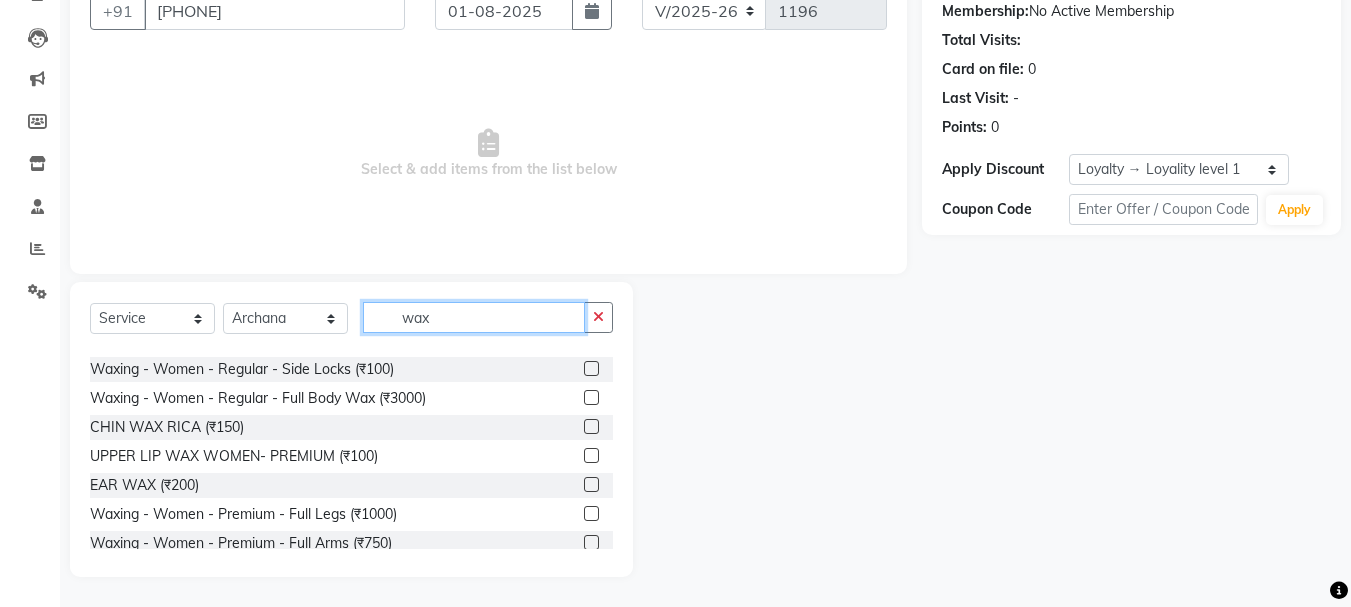 type on "wax" 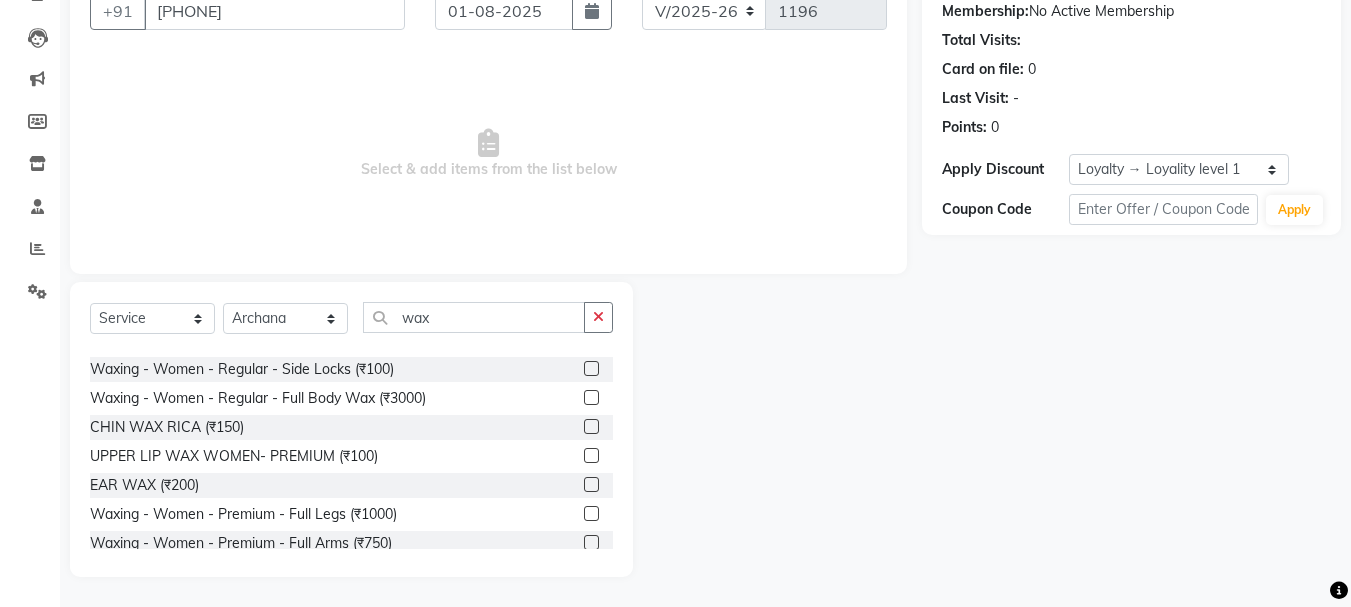 click 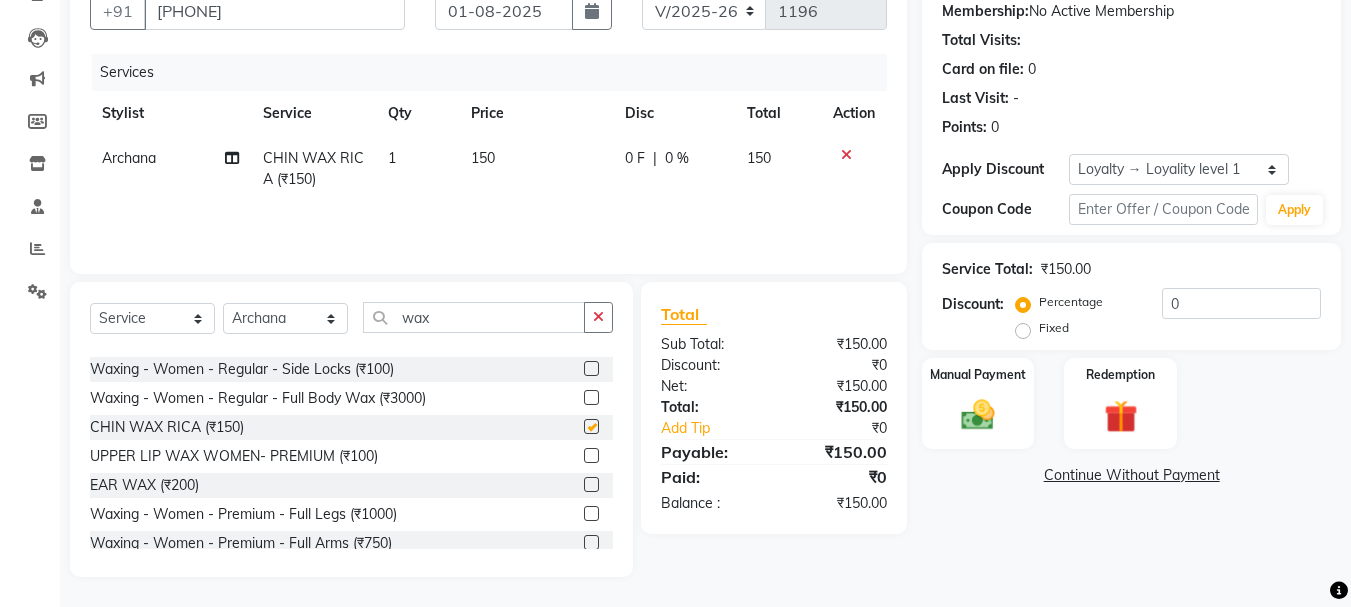 checkbox on "false" 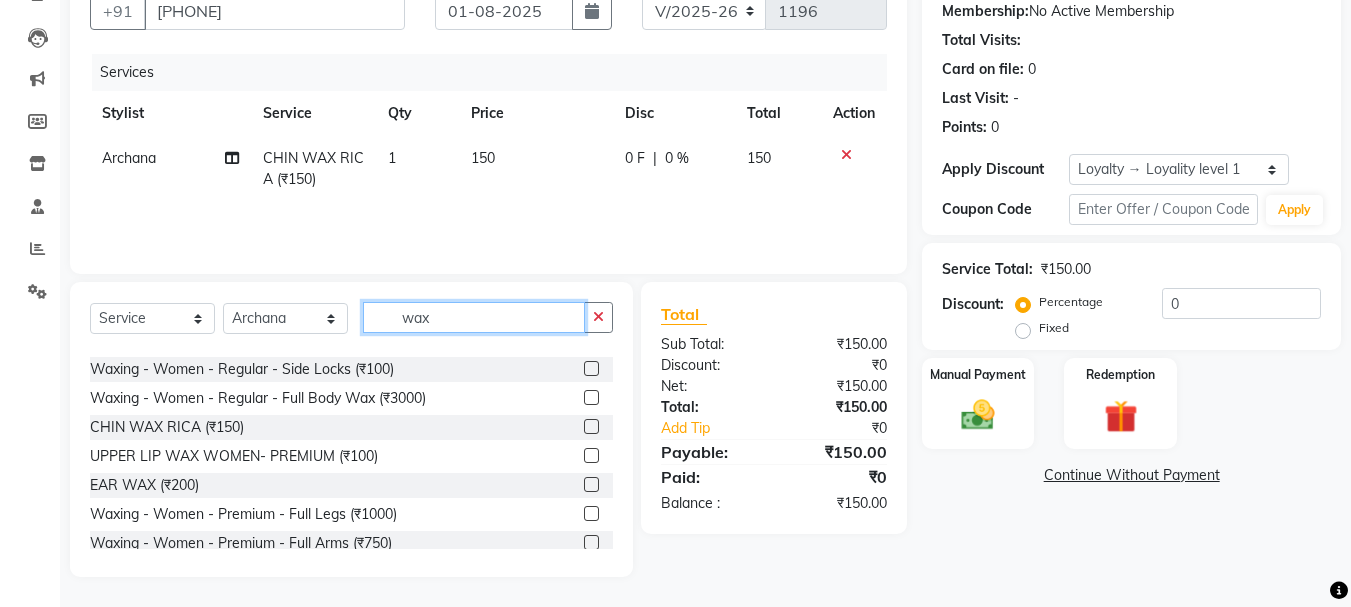 click on "wax" 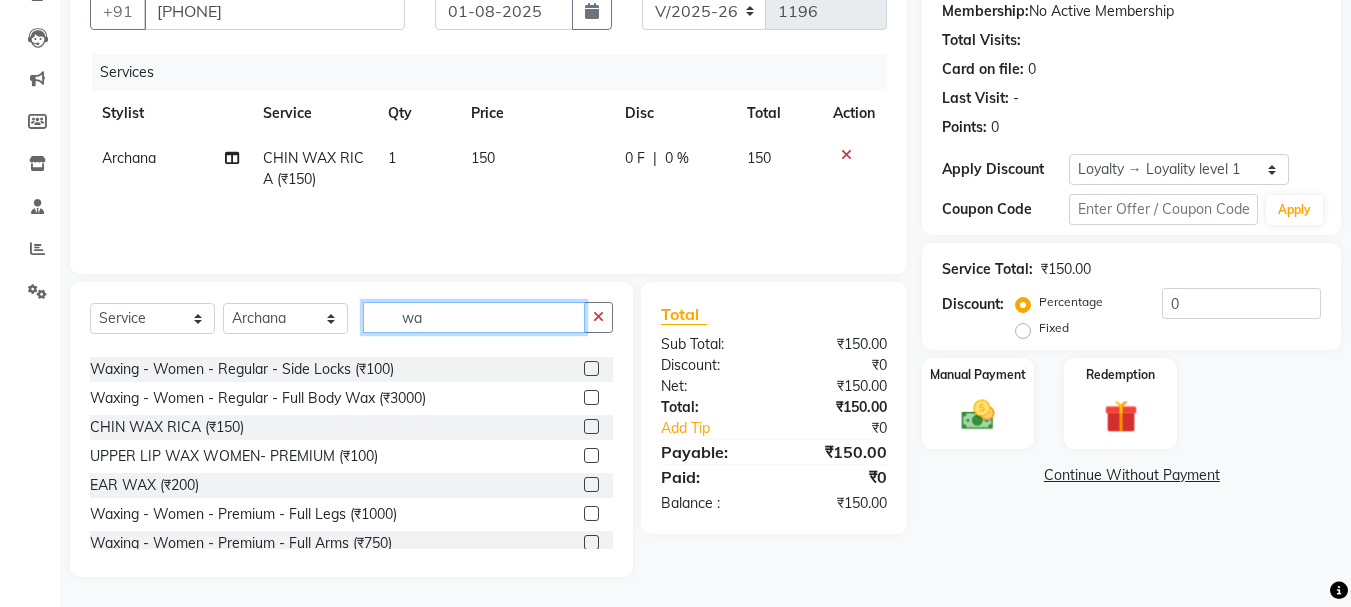 type on "w" 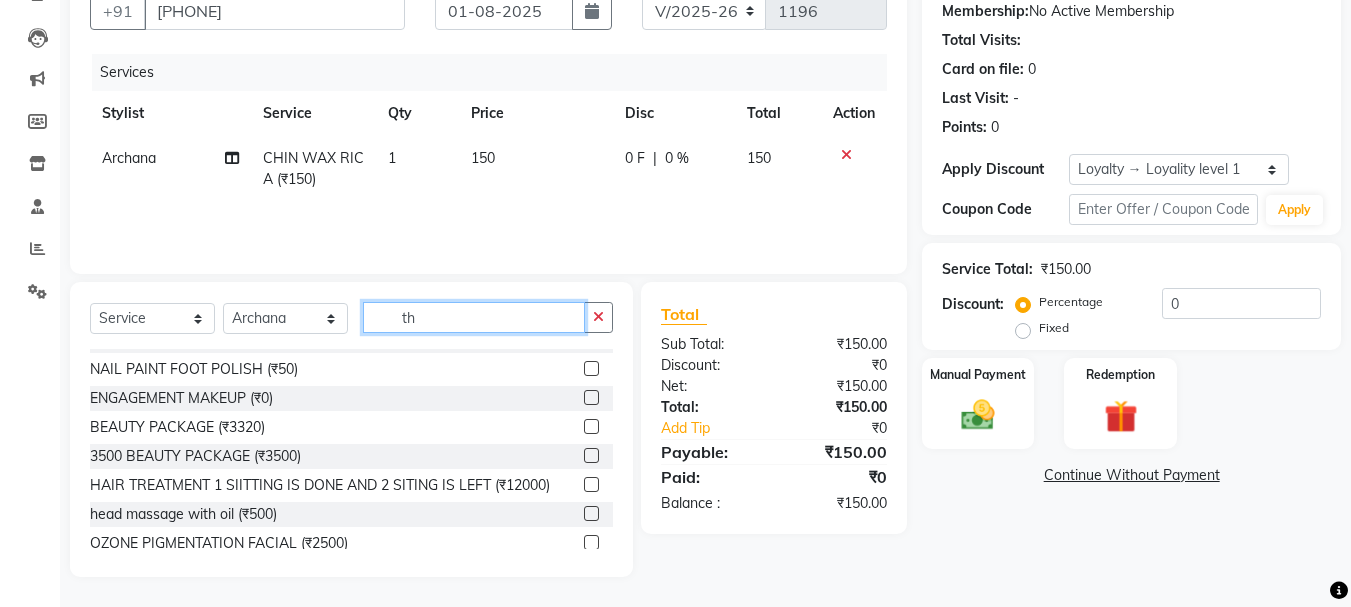 scroll, scrollTop: 0, scrollLeft: 0, axis: both 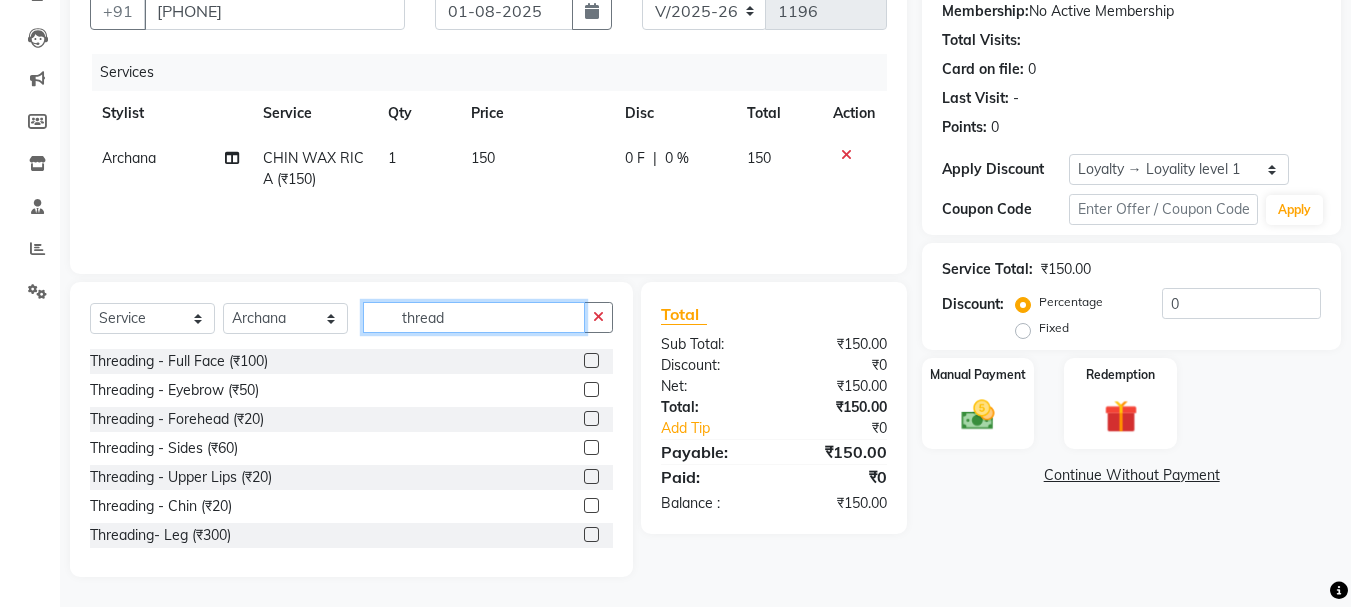 type on "thread" 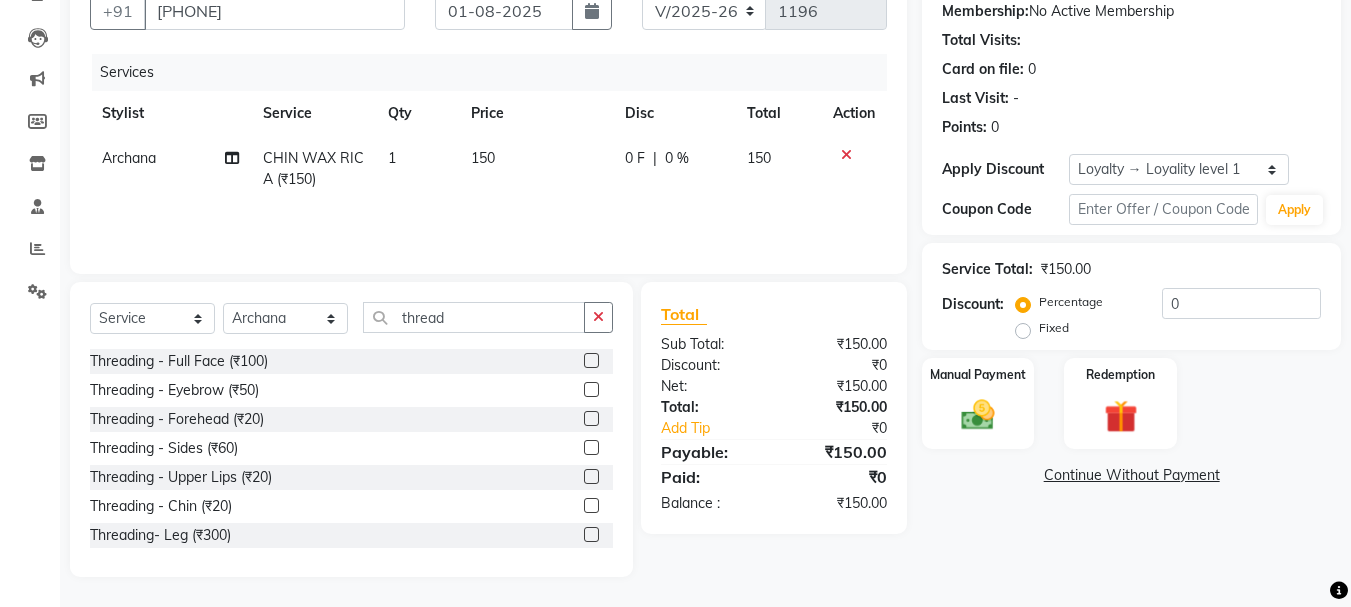 click 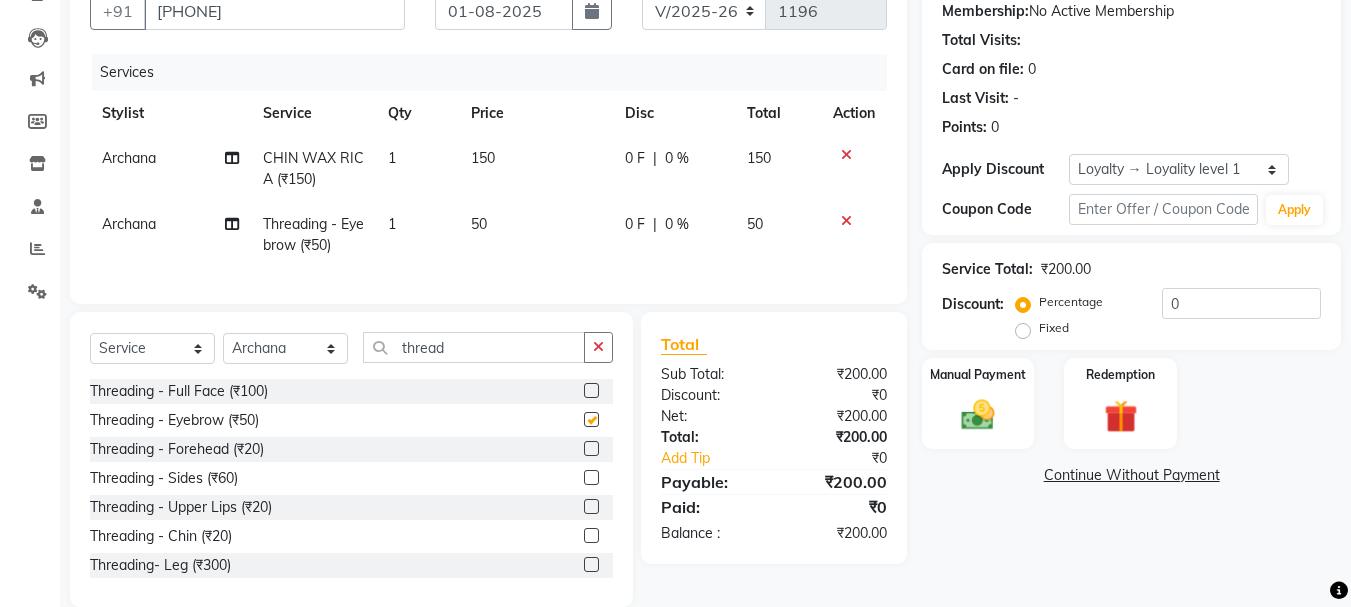 checkbox on "false" 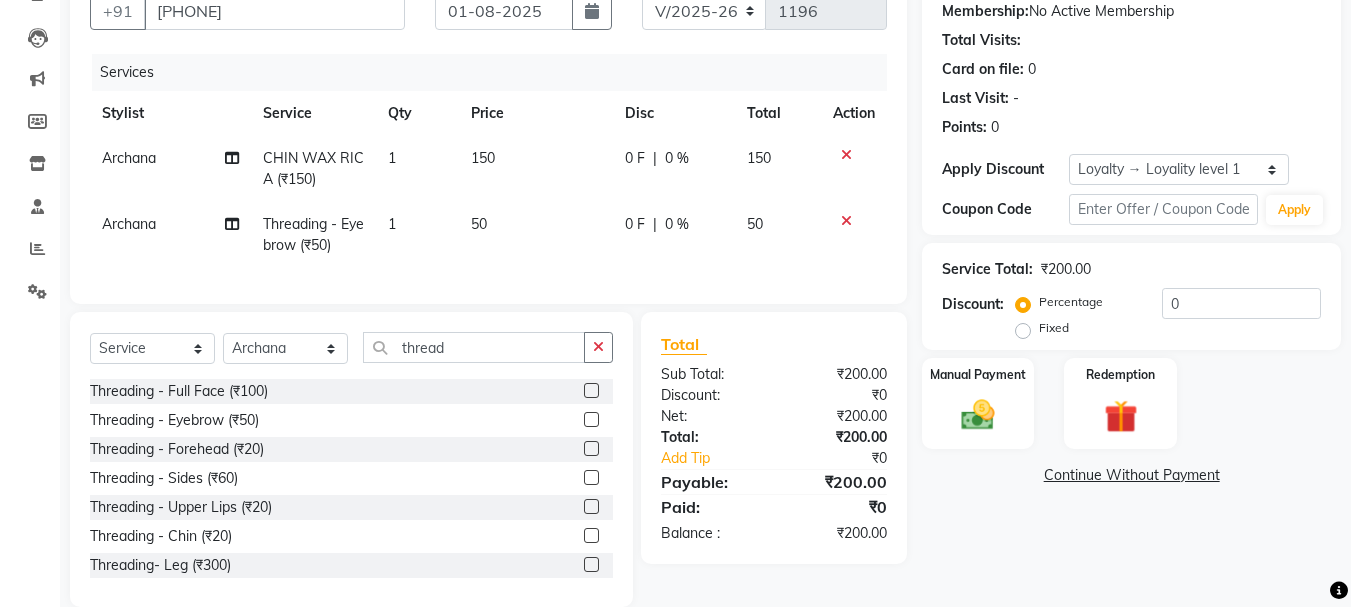 click 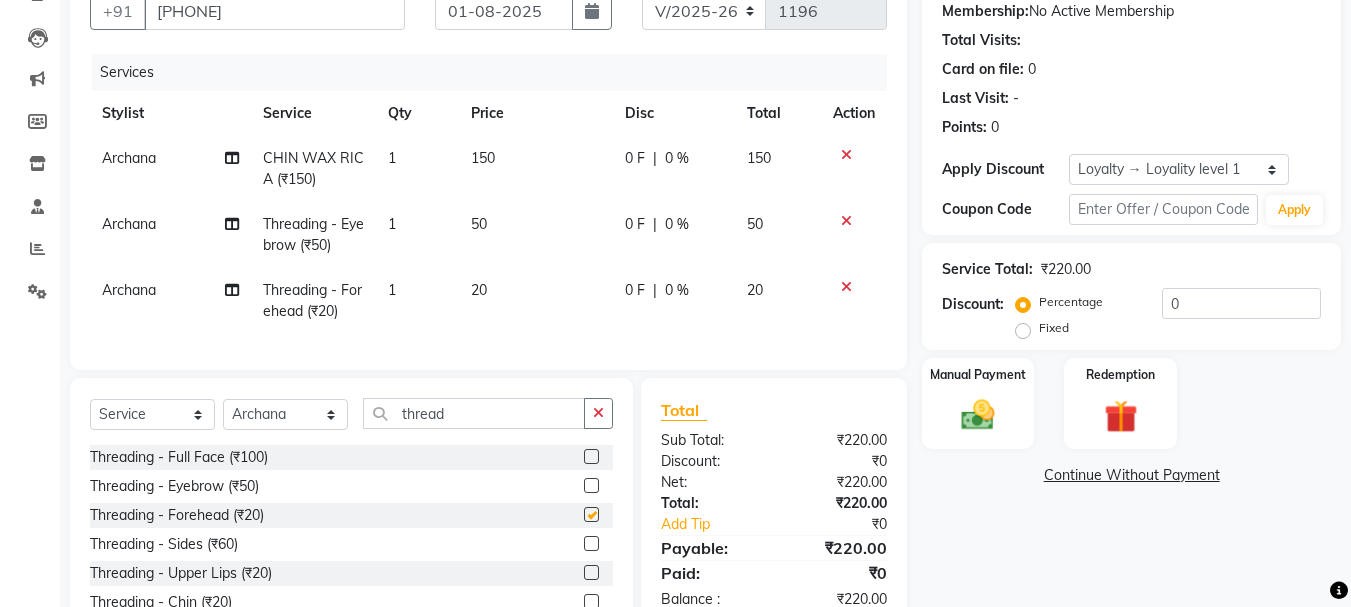 checkbox on "false" 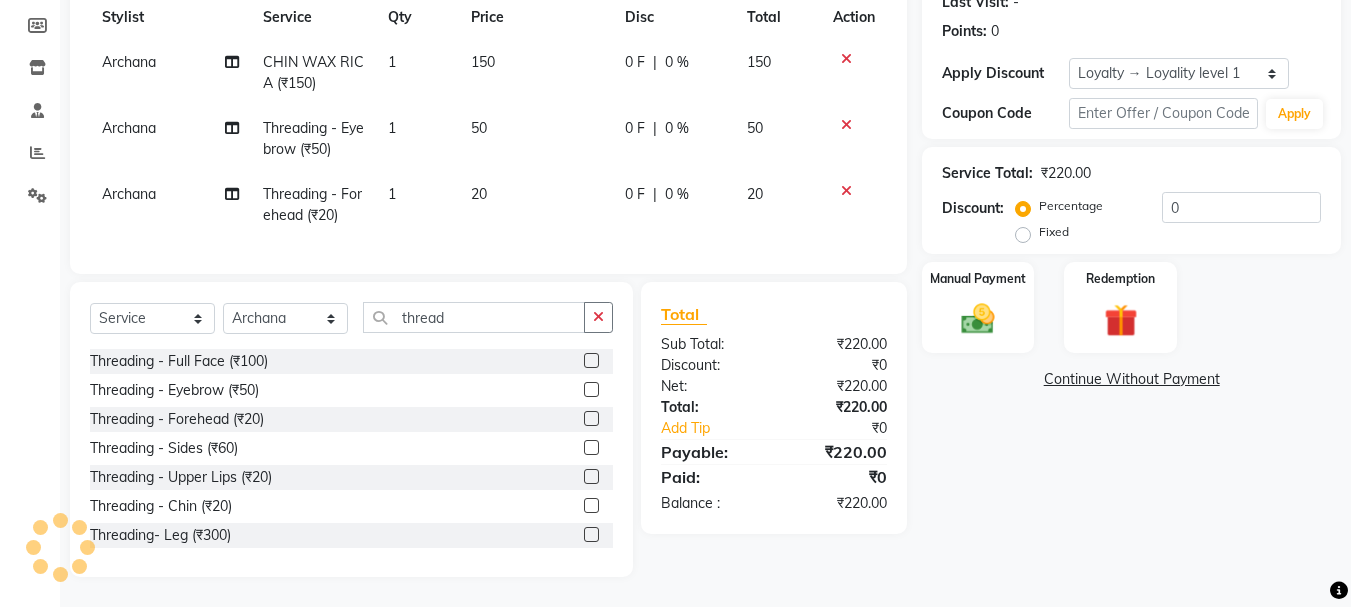 click 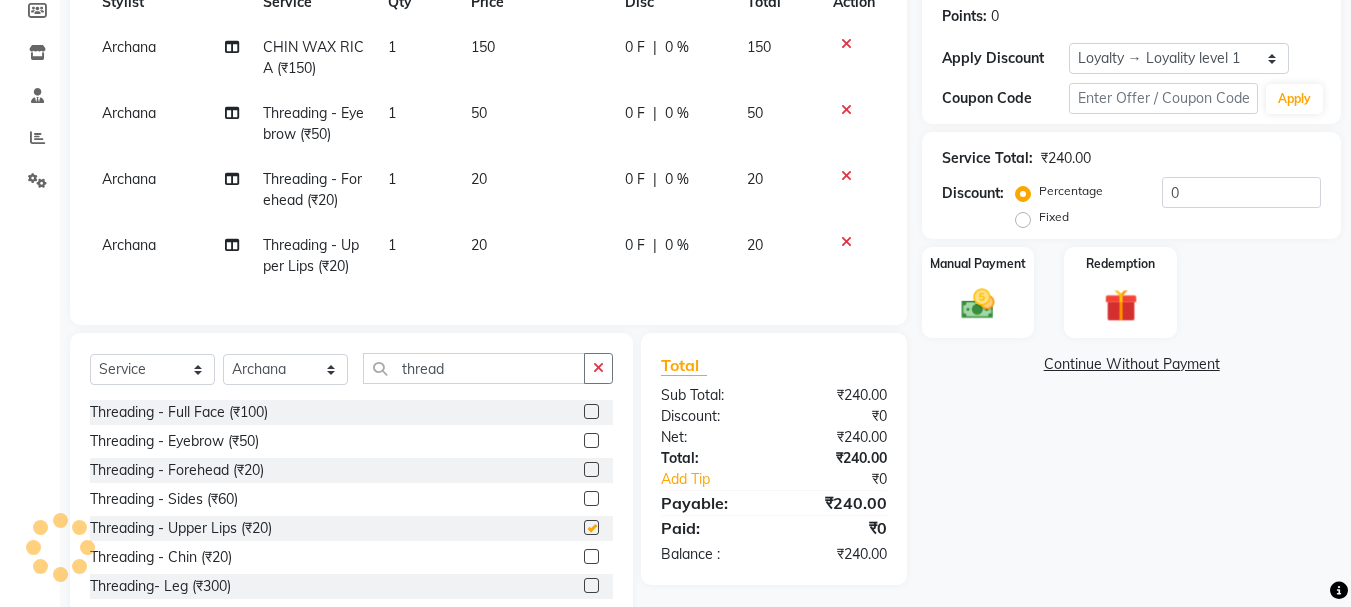 checkbox on "false" 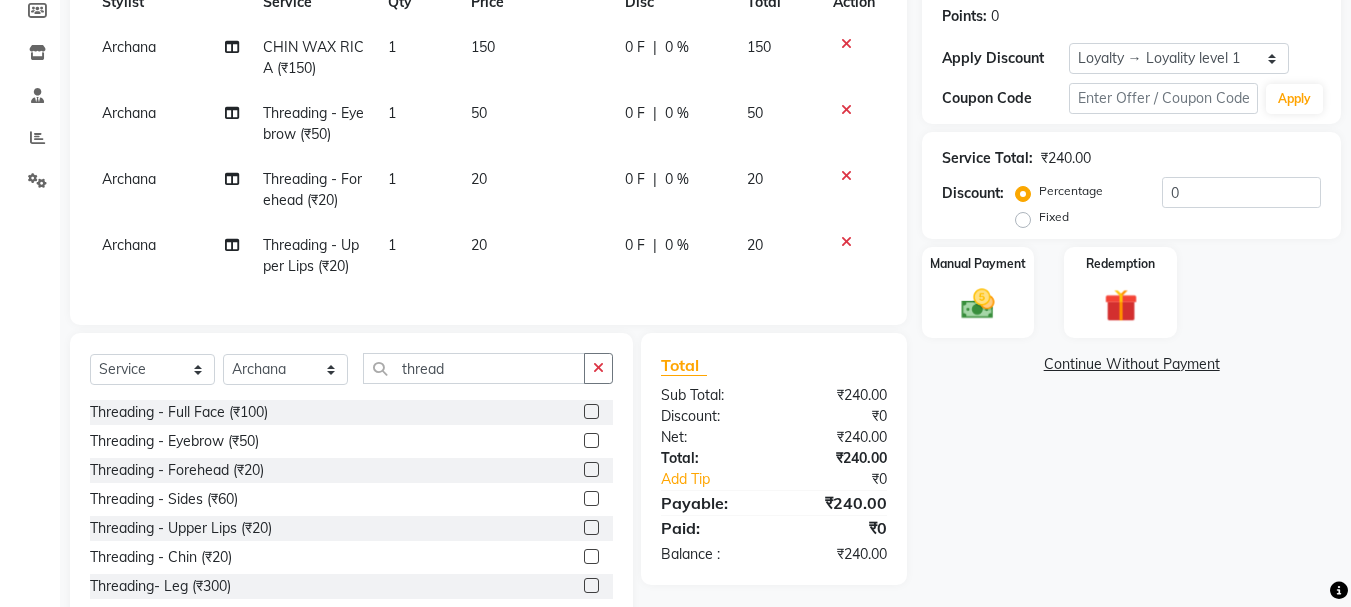 click on "Name: Varsha  Membership:  No Active Membership  Total Visits:   Card on file:  0 Last Visit:   - Points:   0  Apply Discount Select  Loyalty → Loyality level 1  Coupon Code Apply Service Total:  ₹240.00  Discount:  Percentage   Fixed  0 Manual Payment Redemption  Continue Without Payment" 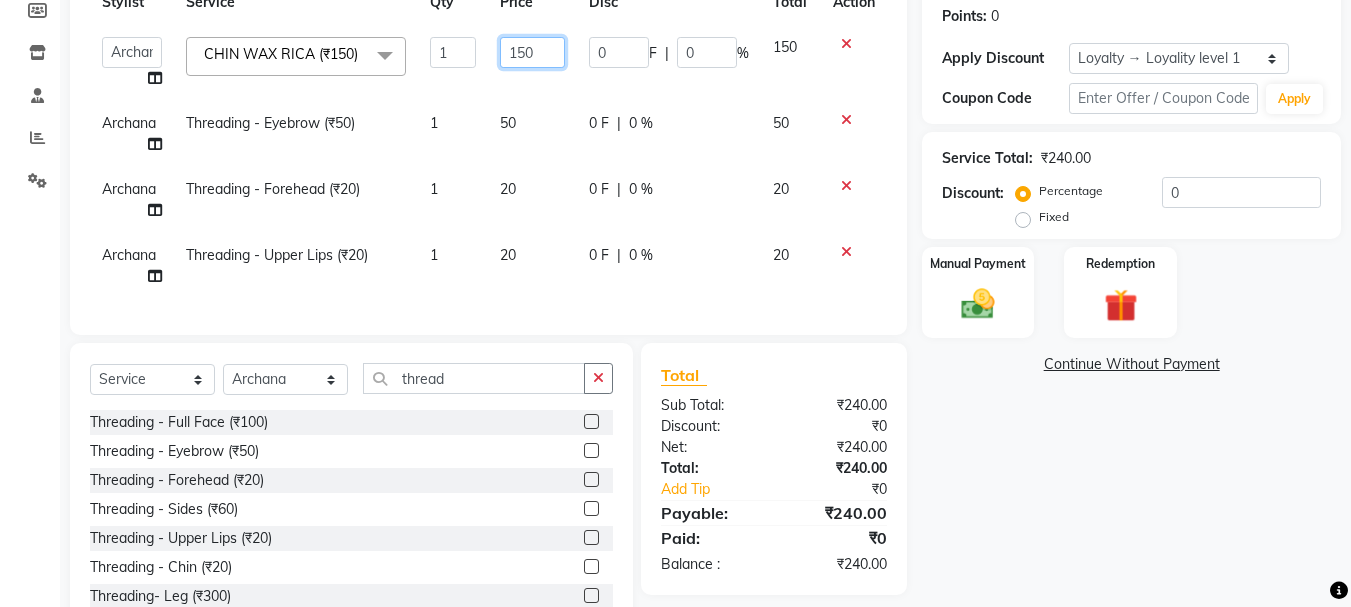 click on "150" 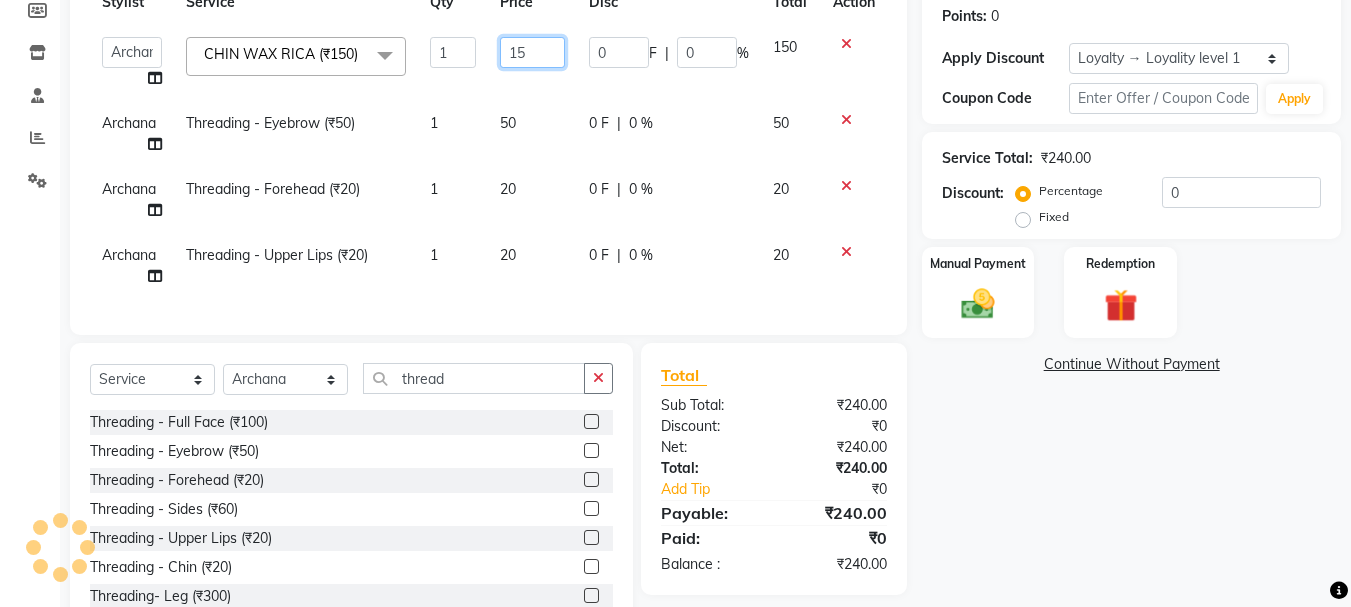 type on "1" 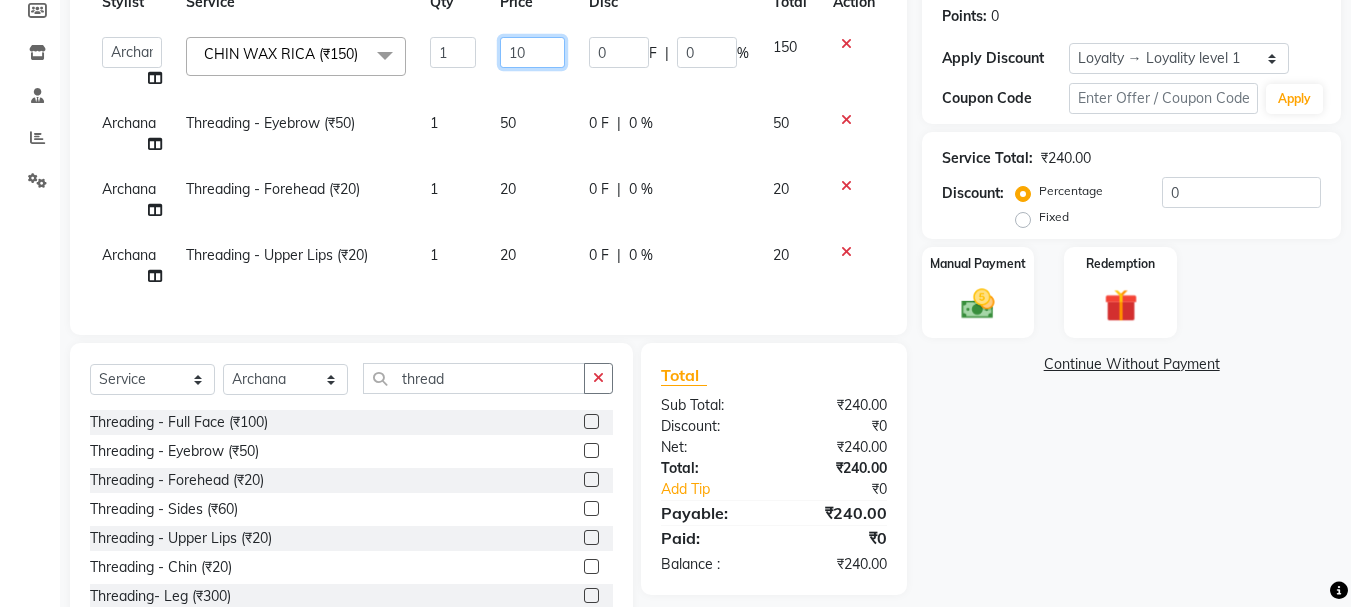 type on "100" 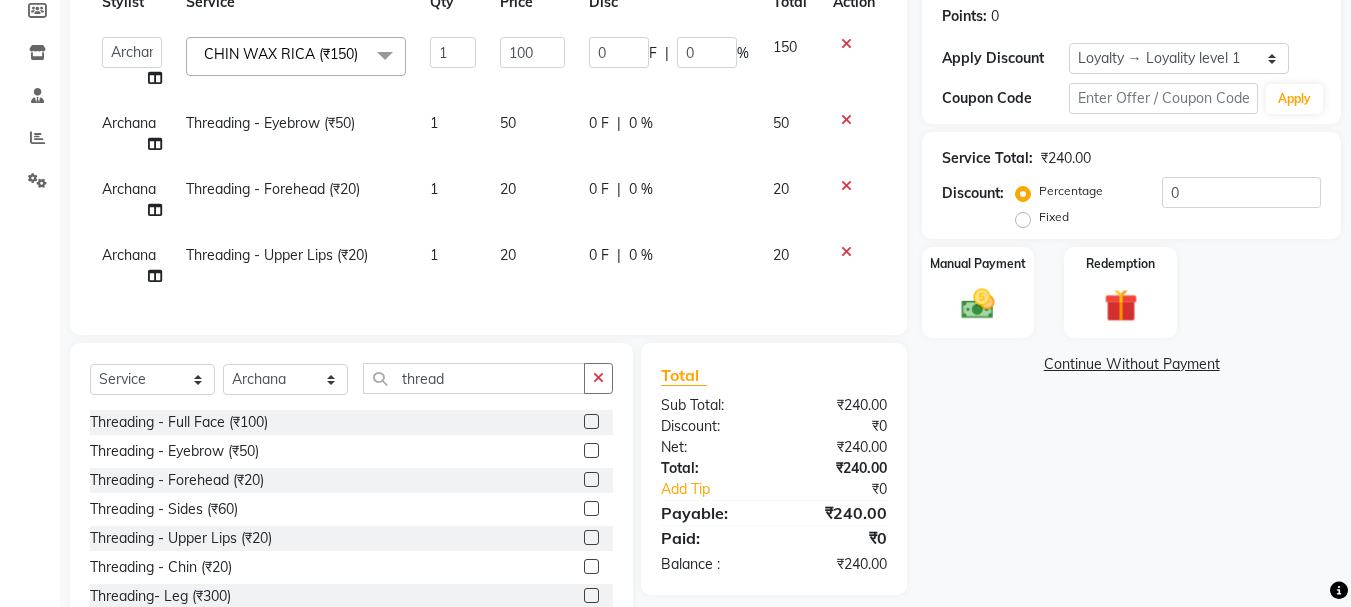 click on "Name: Varsha  Membership:  No Active Membership  Total Visits:   Card on file:  0 Last Visit:   - Points:   0  Apply Discount Select  Loyalty → Loyality level 1  Coupon Code Apply Service Total:  ₹240.00  Discount:  Percentage   Fixed  0 Manual Payment Redemption  Continue Without Payment" 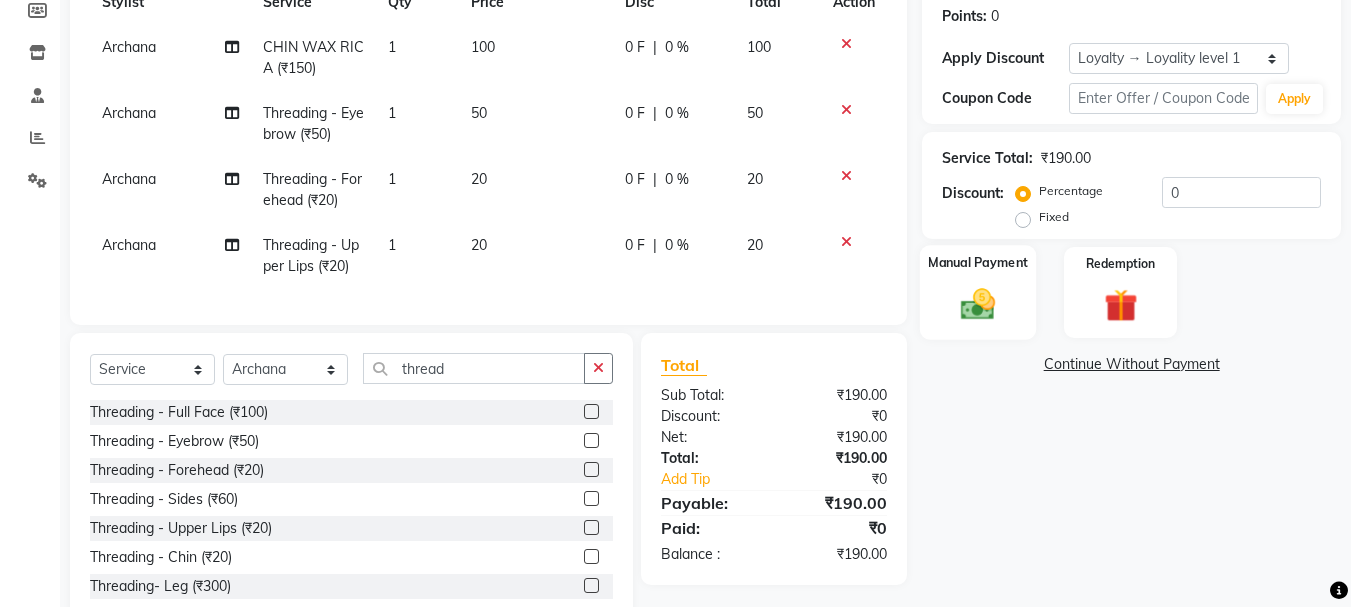 click 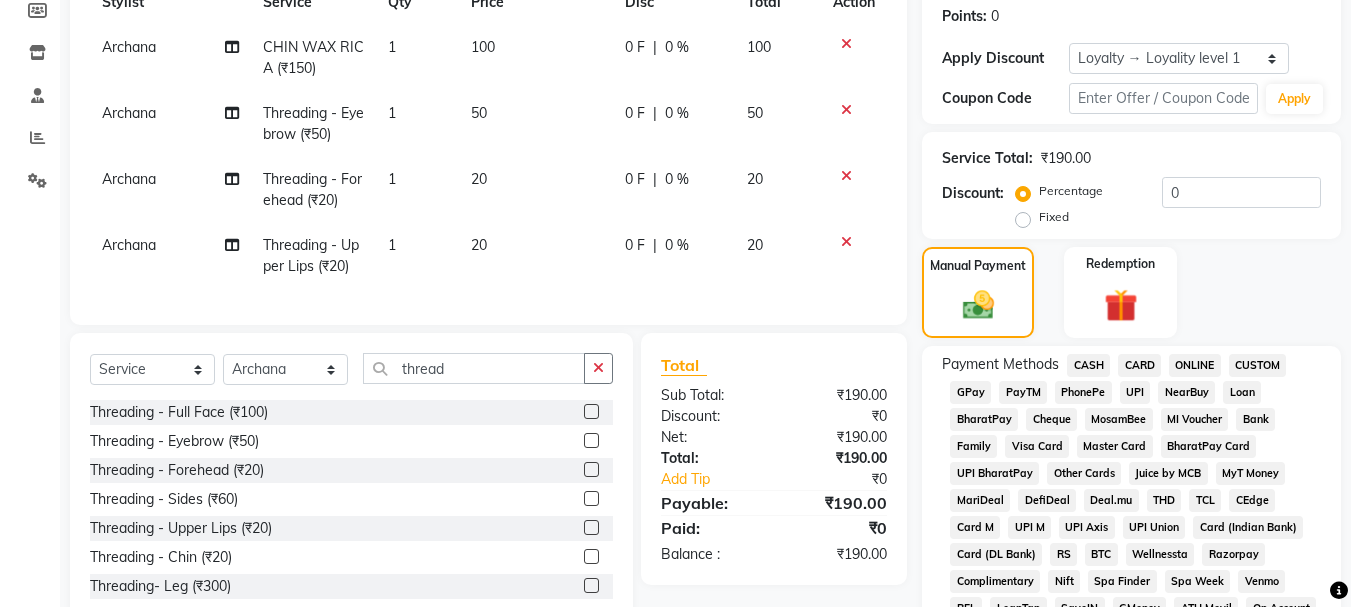 click on "CASH" 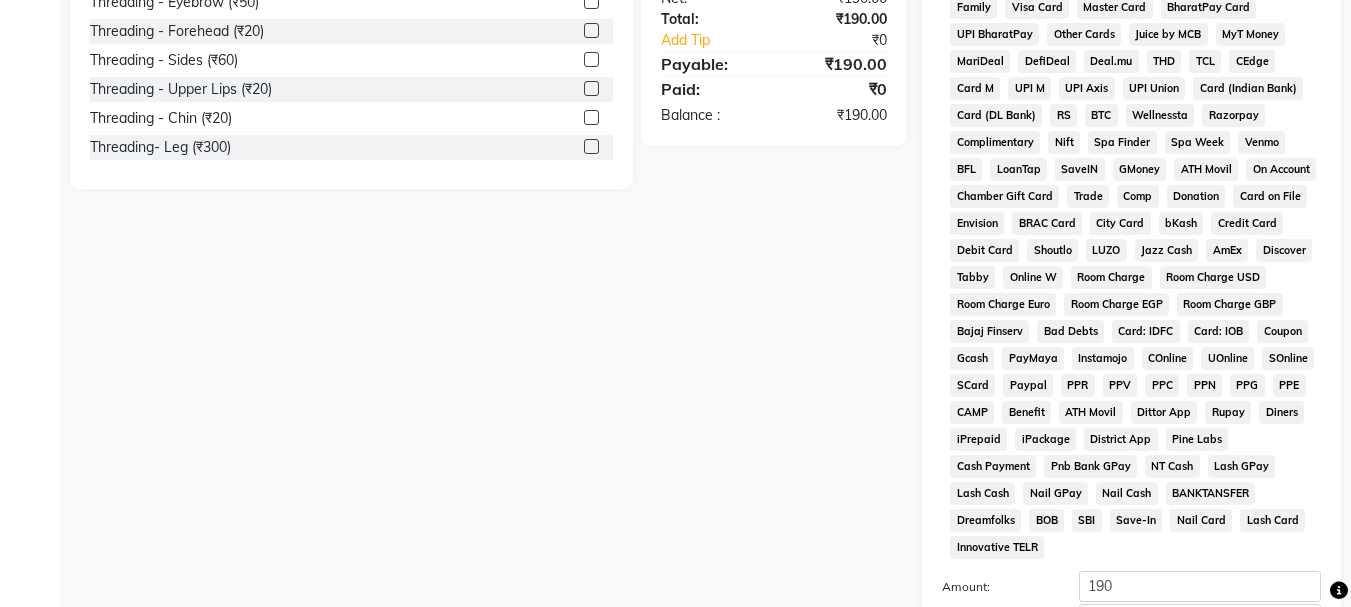 scroll, scrollTop: 934, scrollLeft: 0, axis: vertical 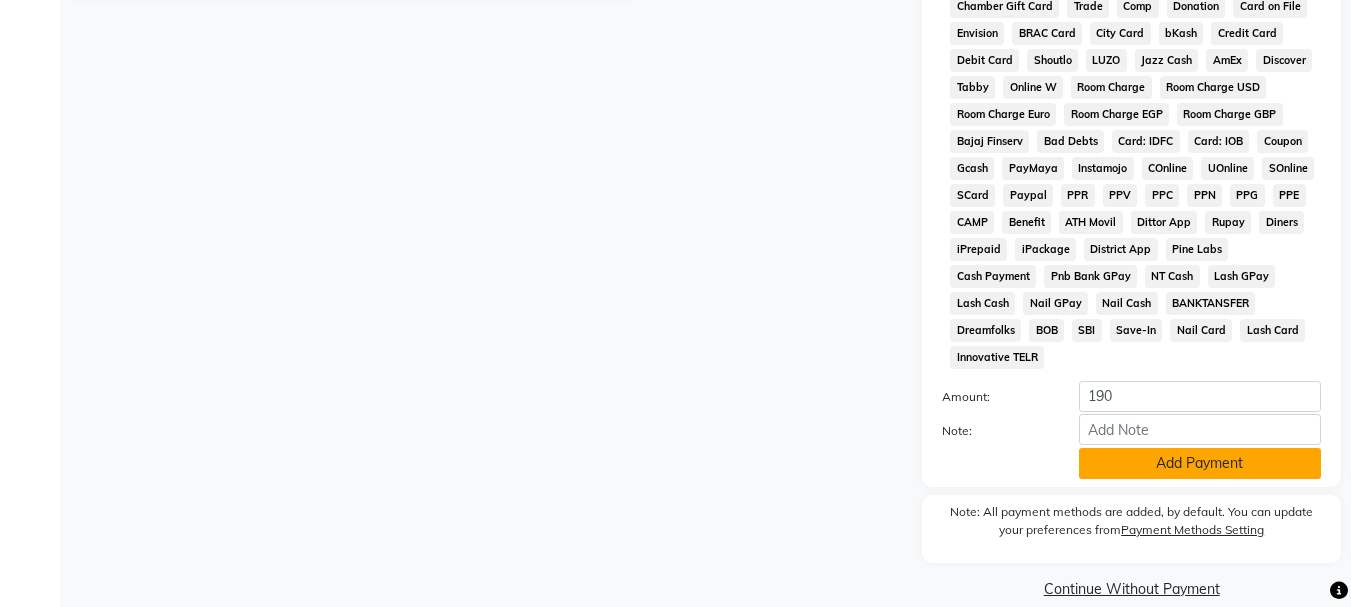 click on "Add Payment" 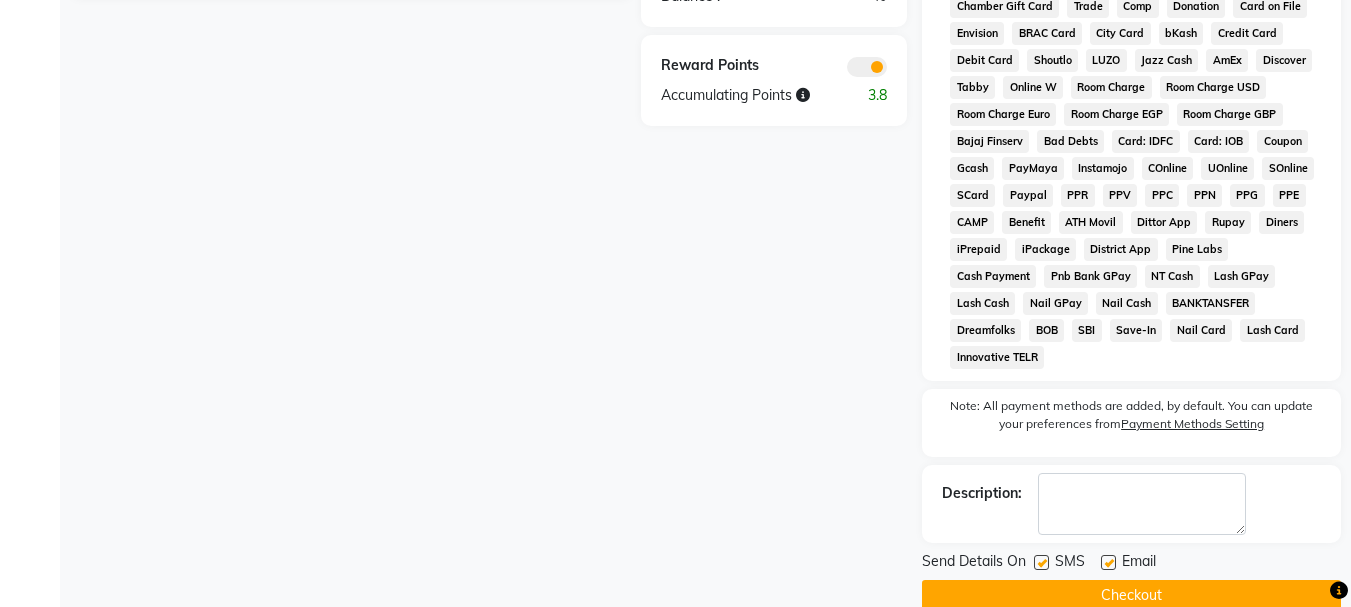 click 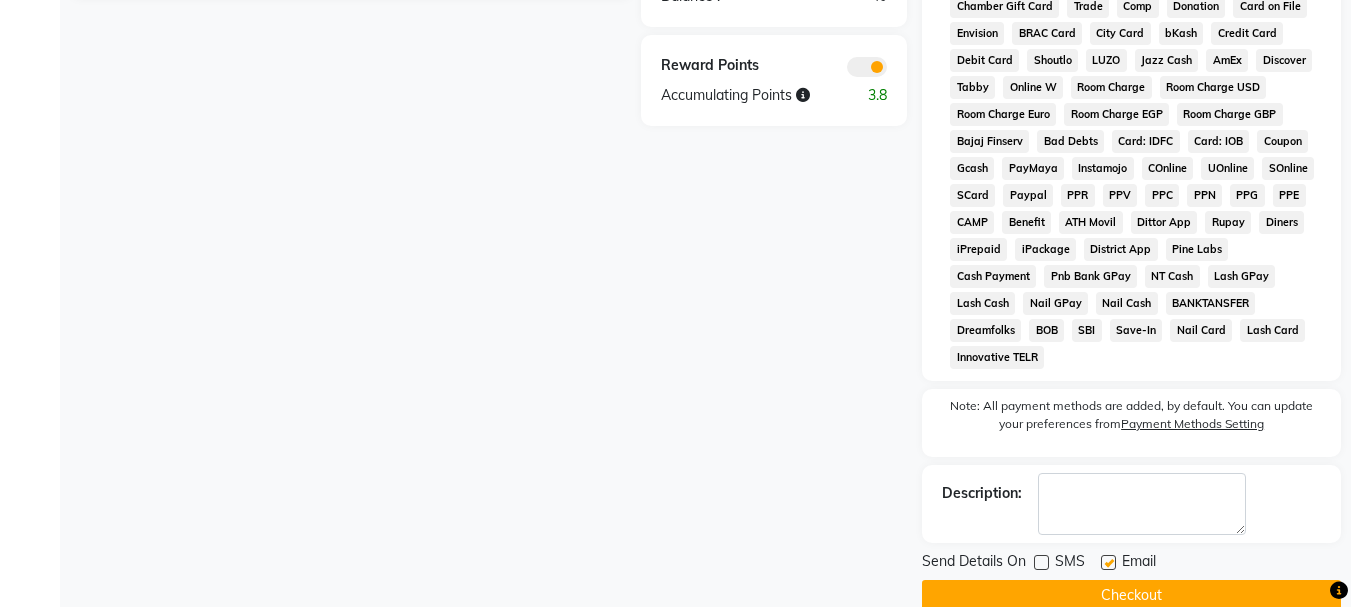 click 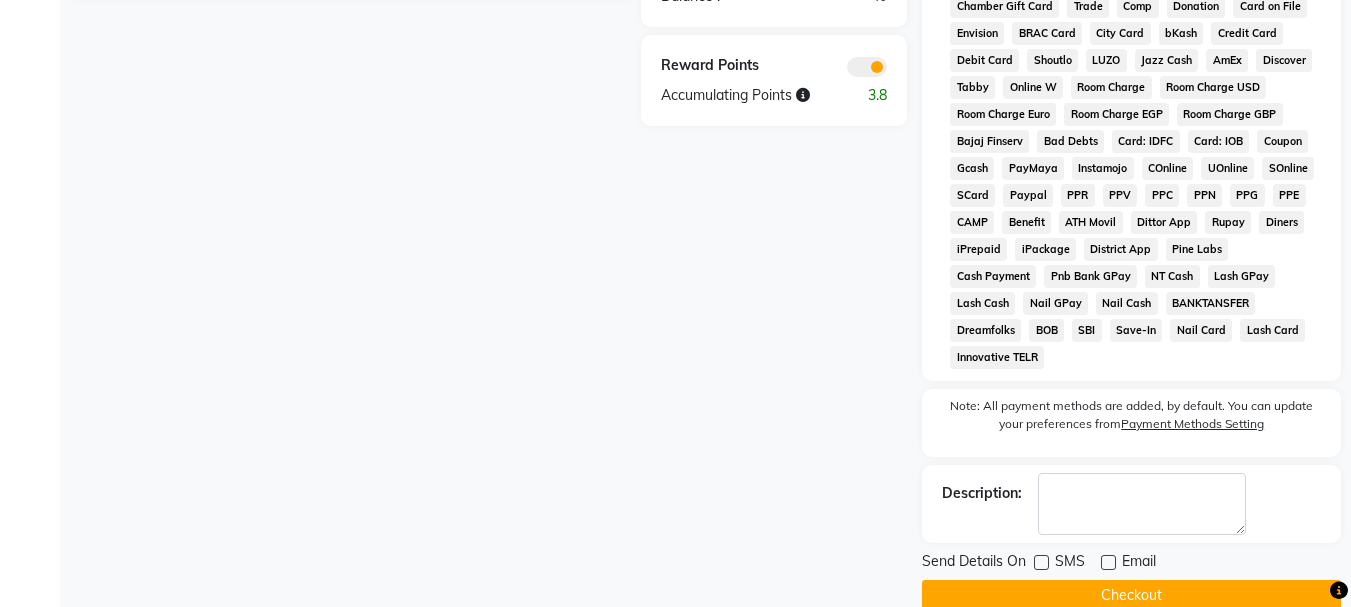 click on "Send Details On SMS Email  Checkout" 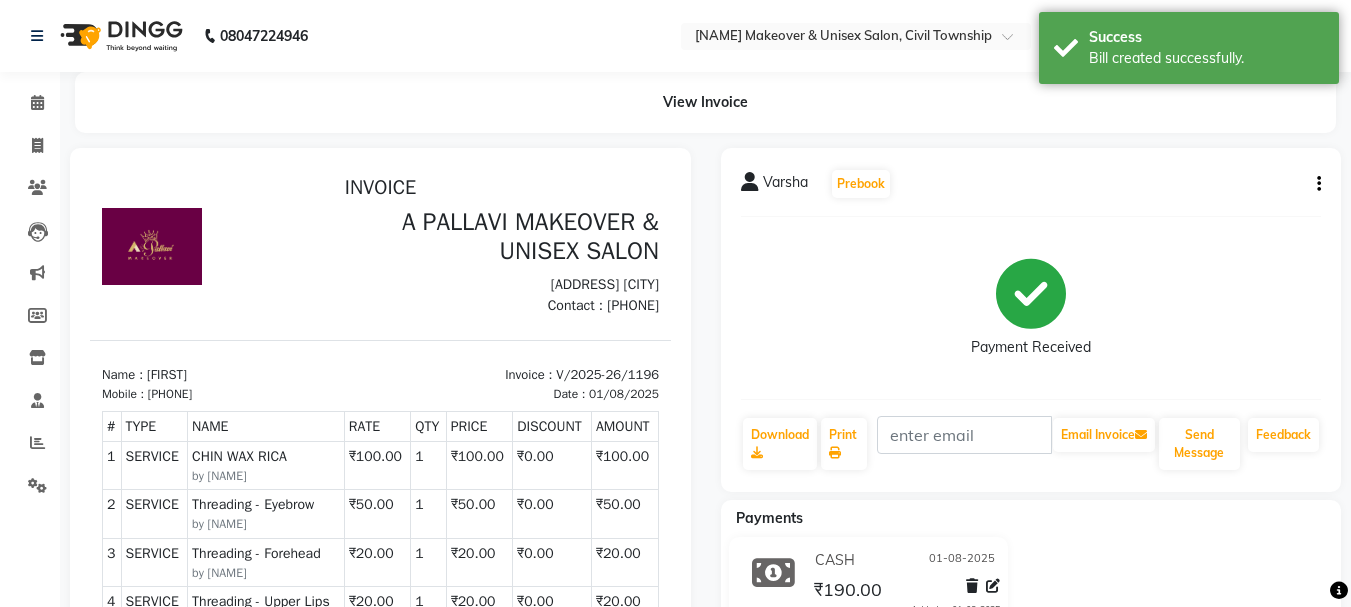 scroll, scrollTop: 0, scrollLeft: 0, axis: both 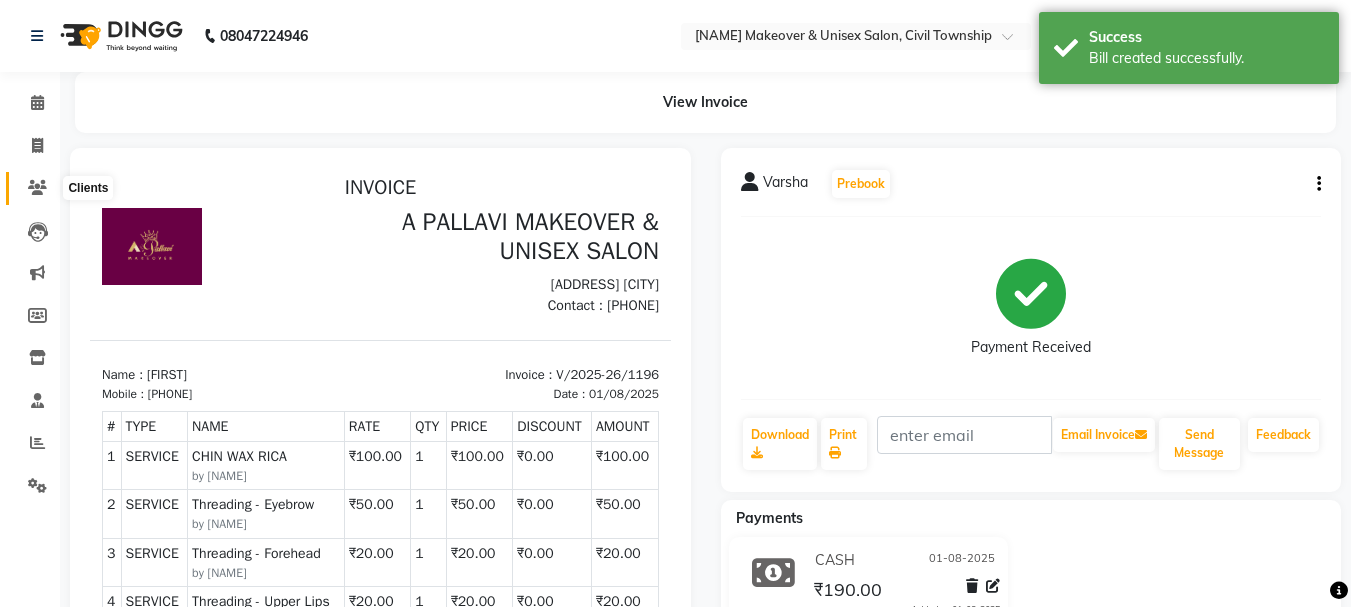 click 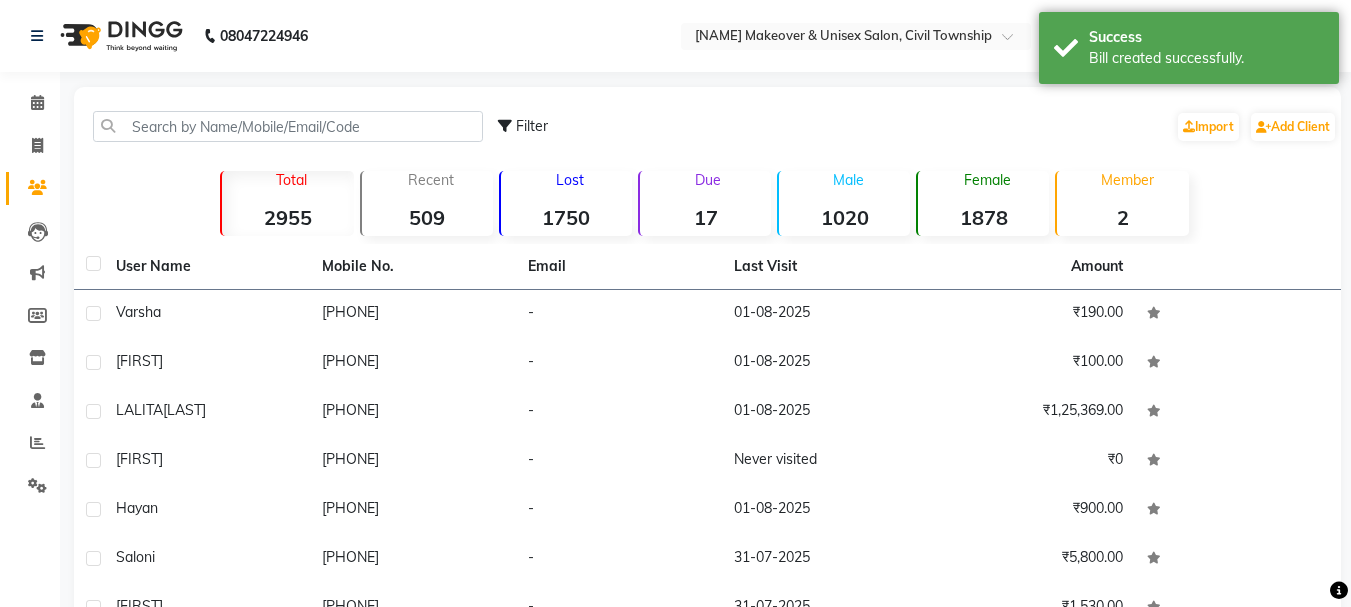 click on "17" 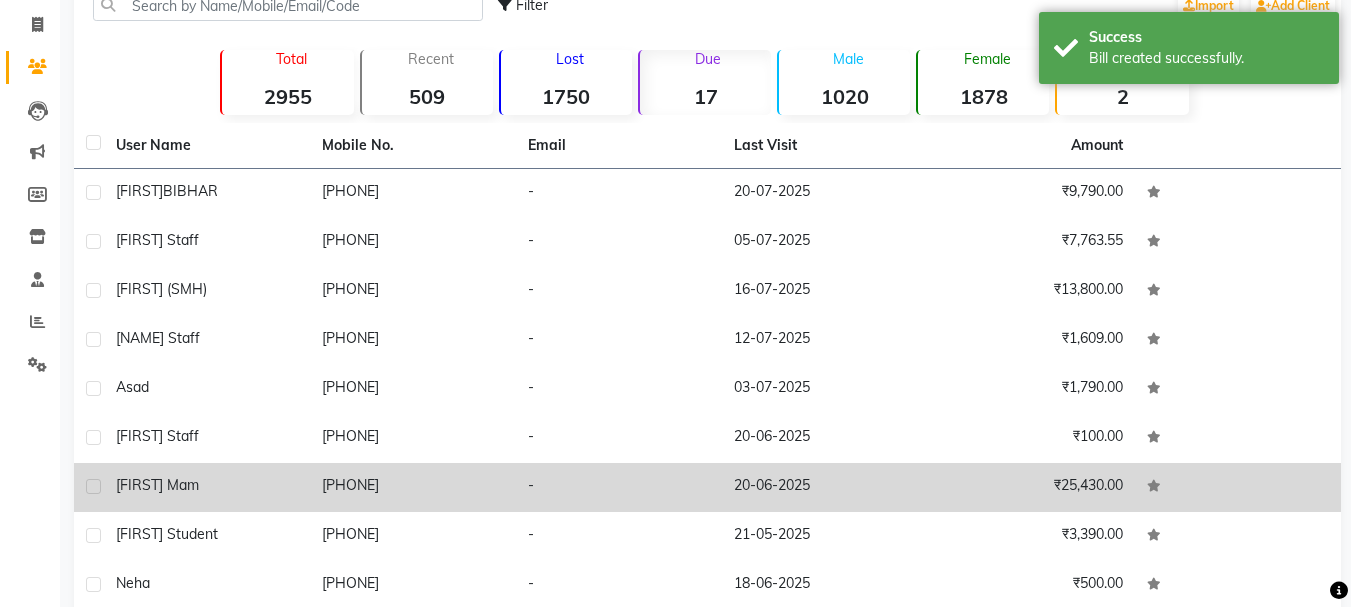 scroll, scrollTop: 259, scrollLeft: 0, axis: vertical 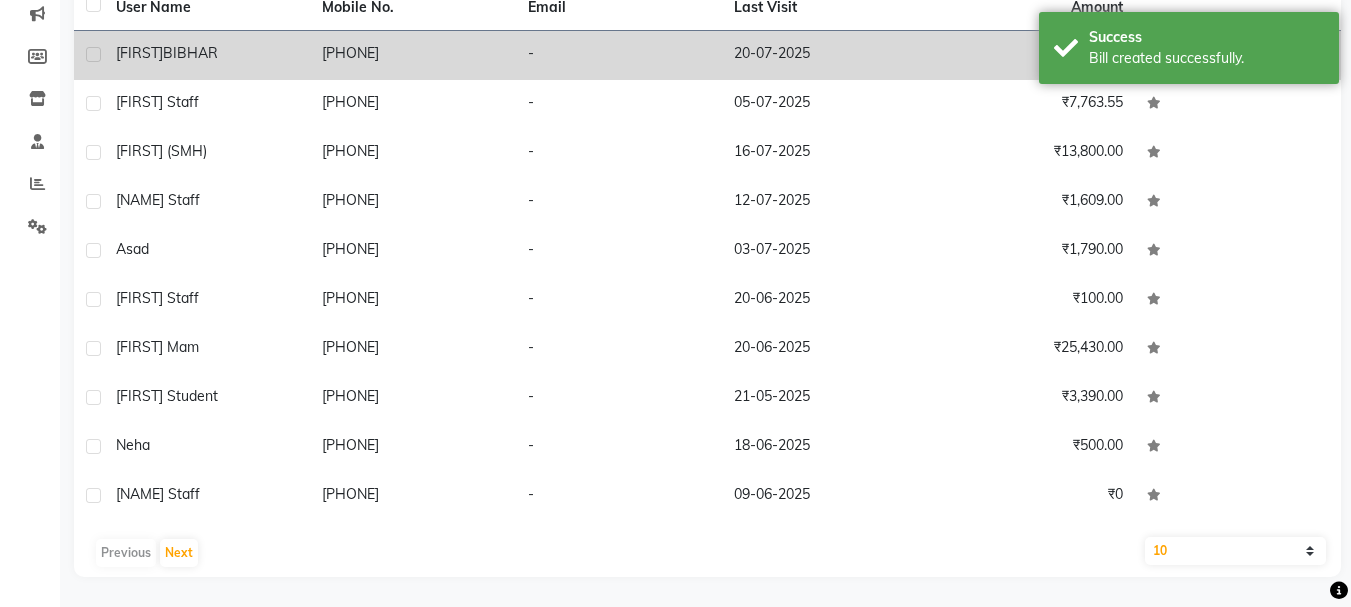 click on "7008657938" 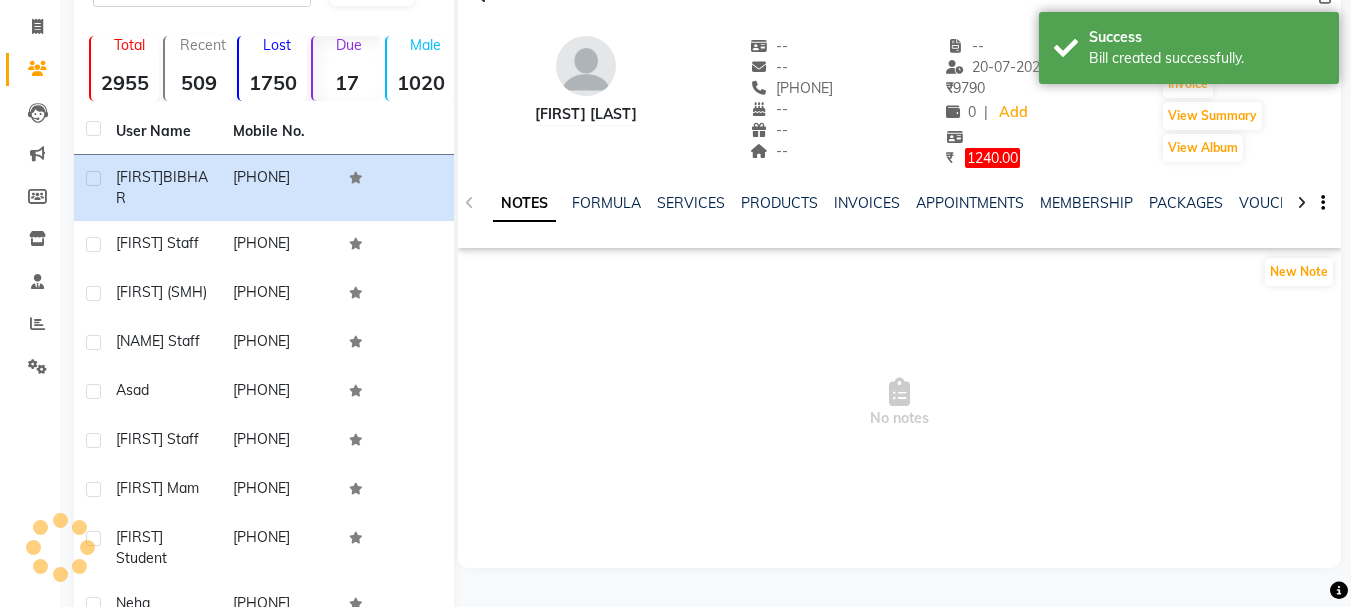scroll, scrollTop: 0, scrollLeft: 0, axis: both 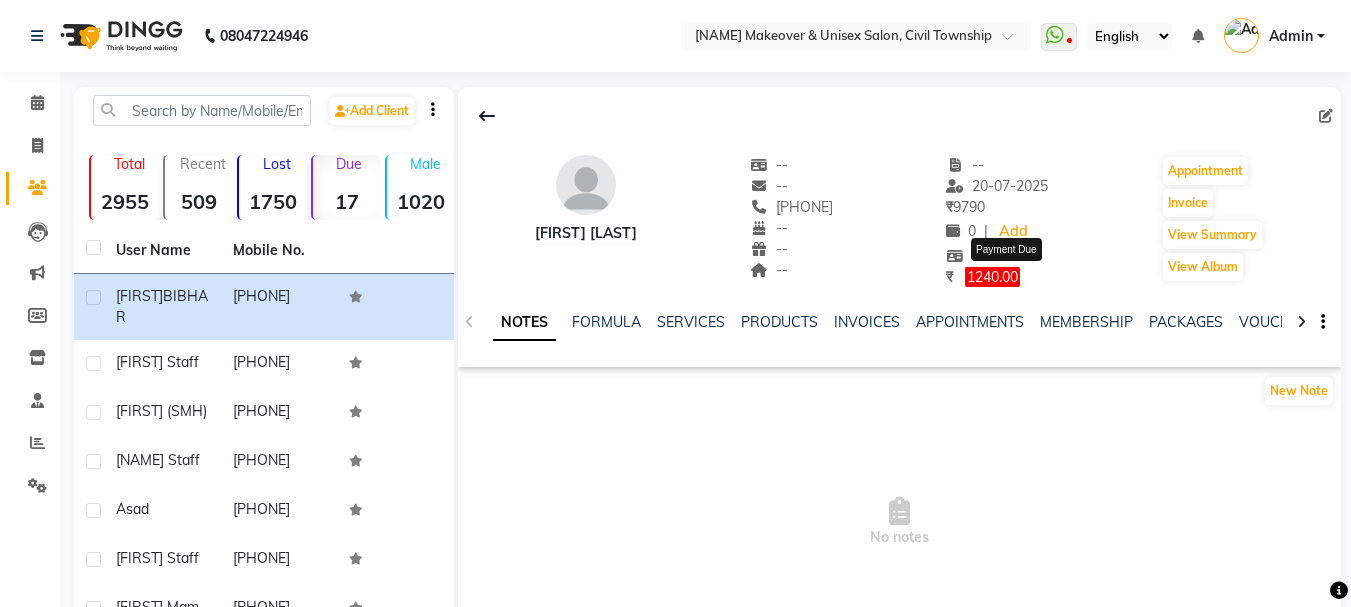 click on "1240.00" 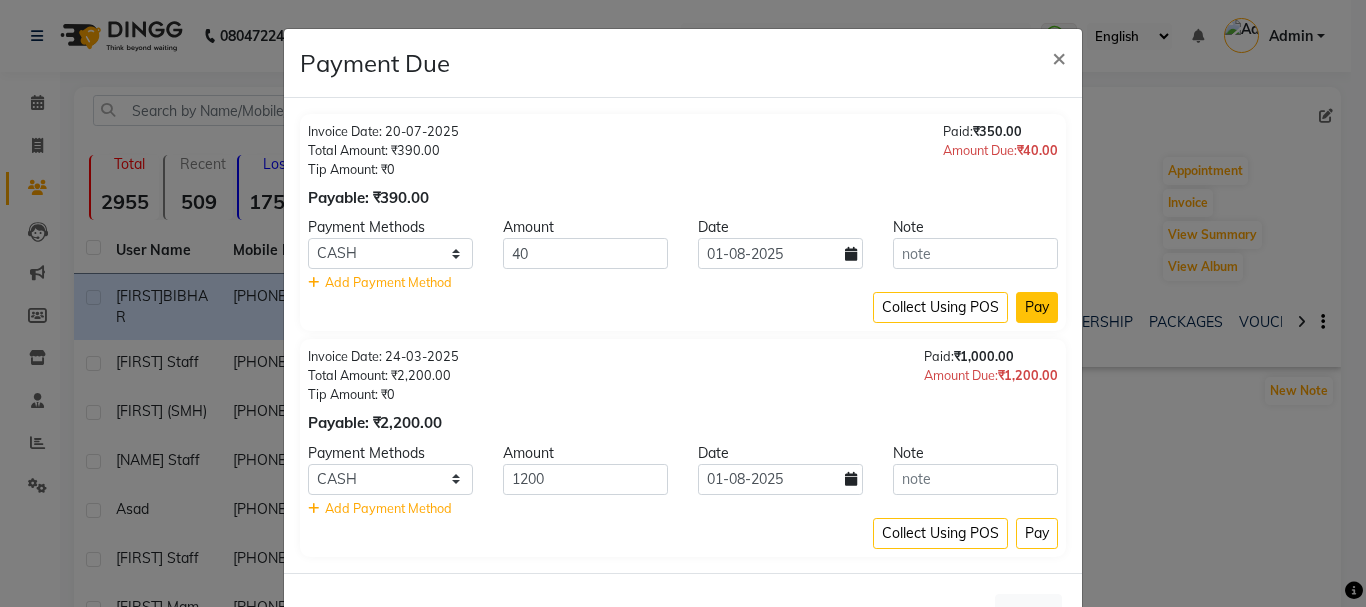 click on "Pay" 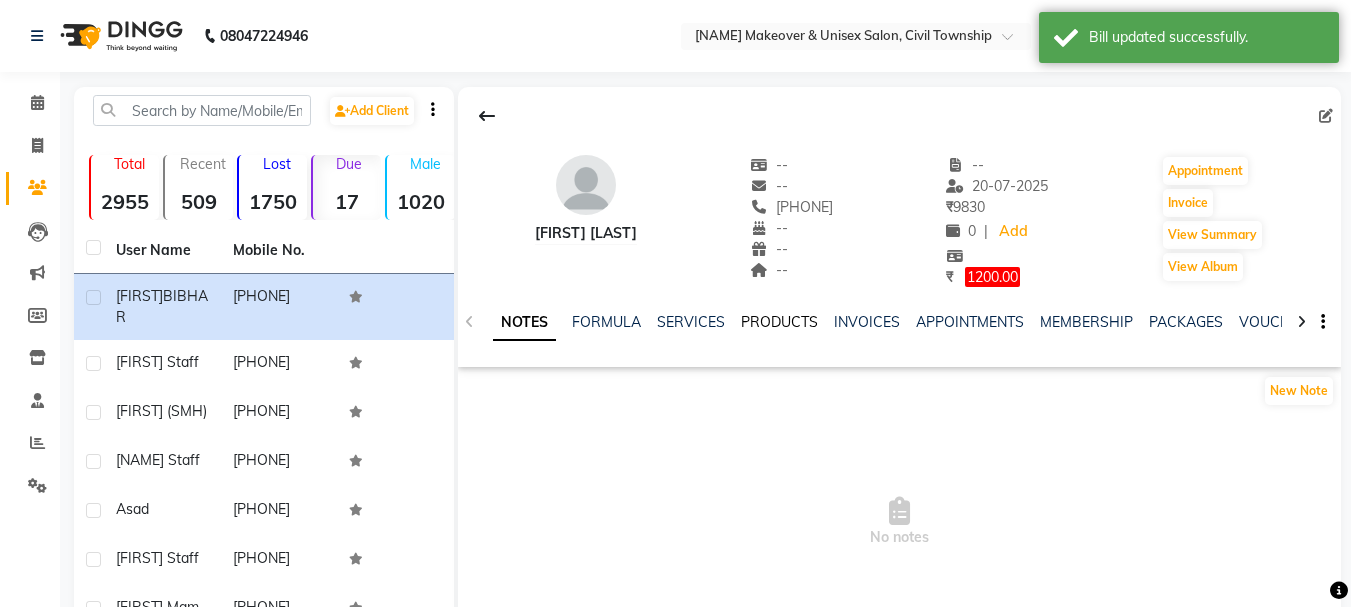 click on "PRODUCTS" 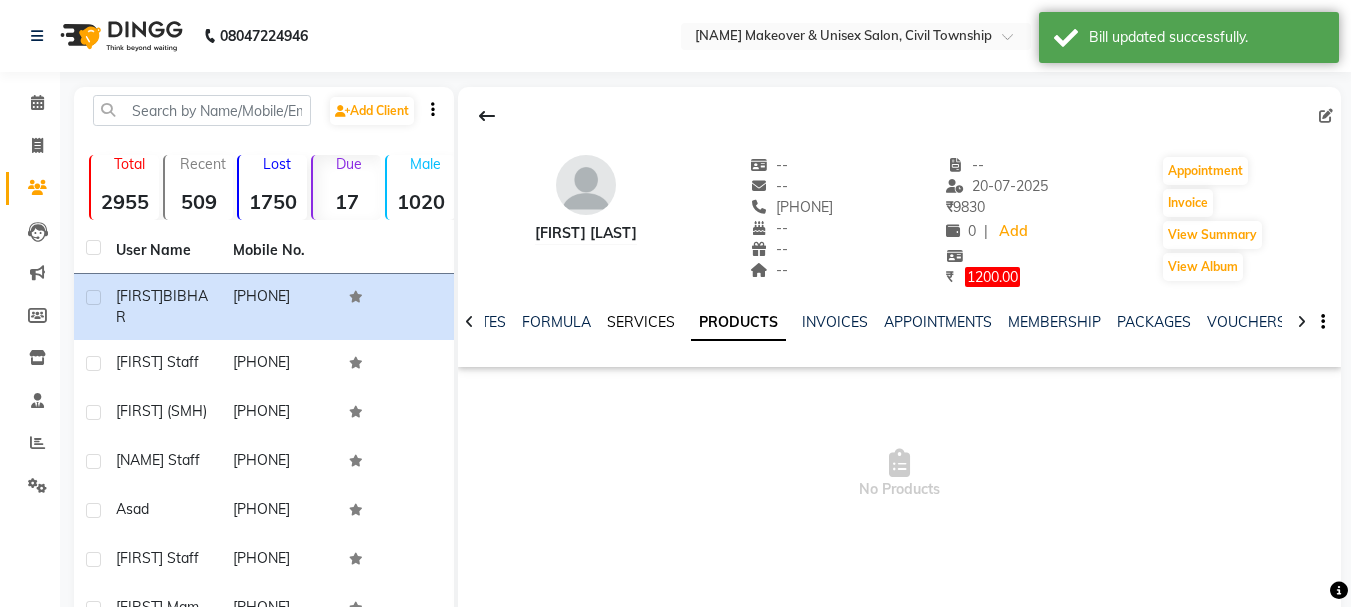 click on "SERVICES" 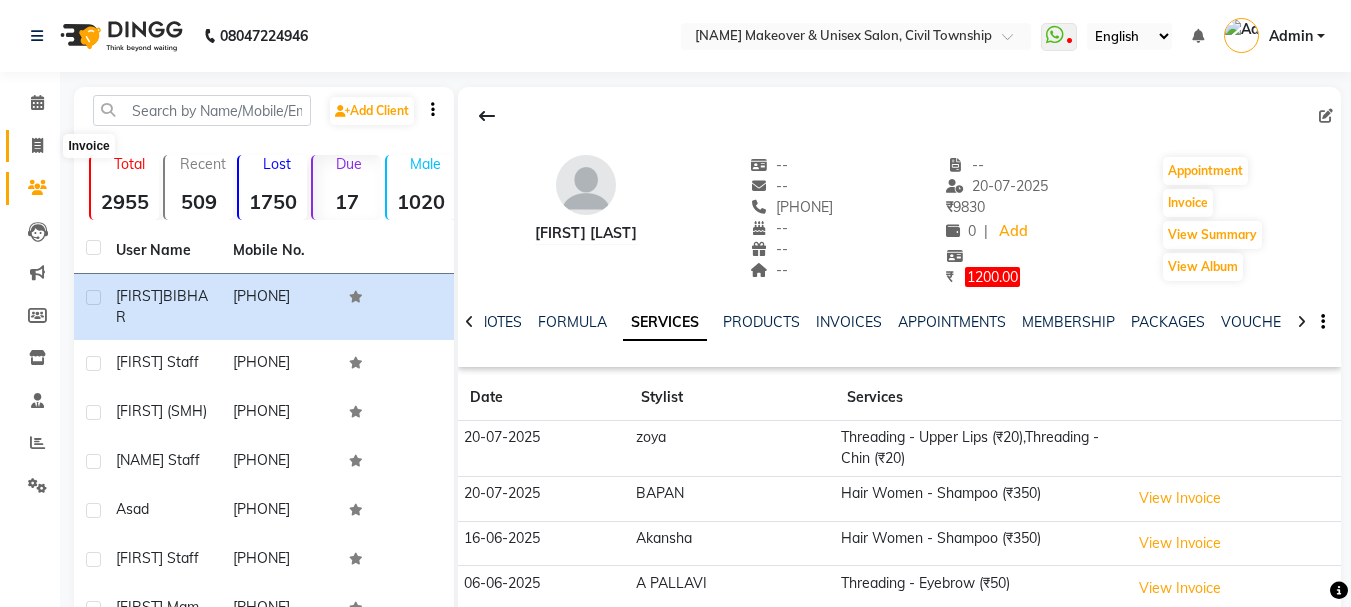 click 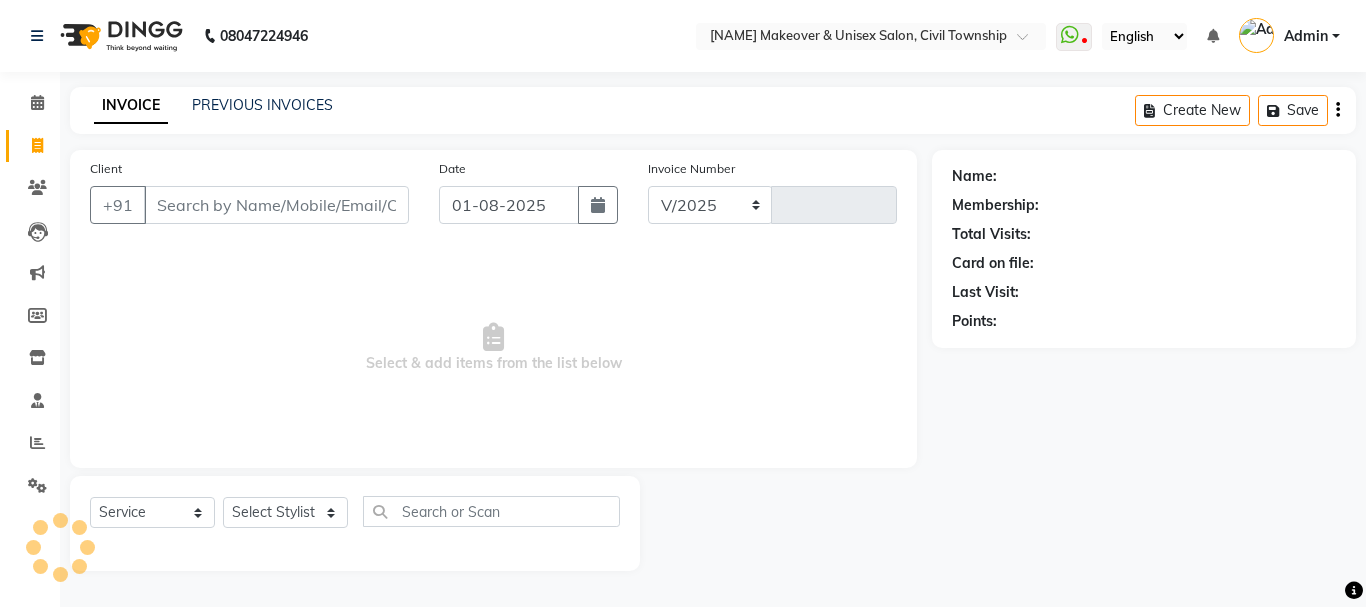 select on "3573" 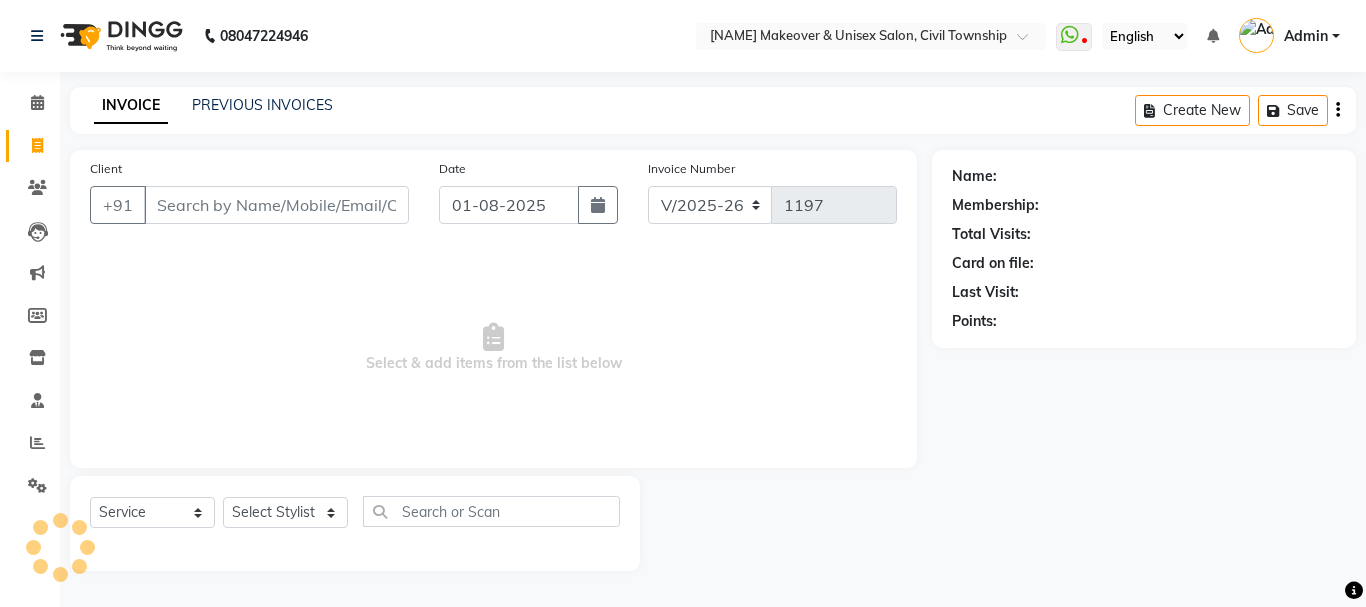 click on "Client" at bounding box center (276, 205) 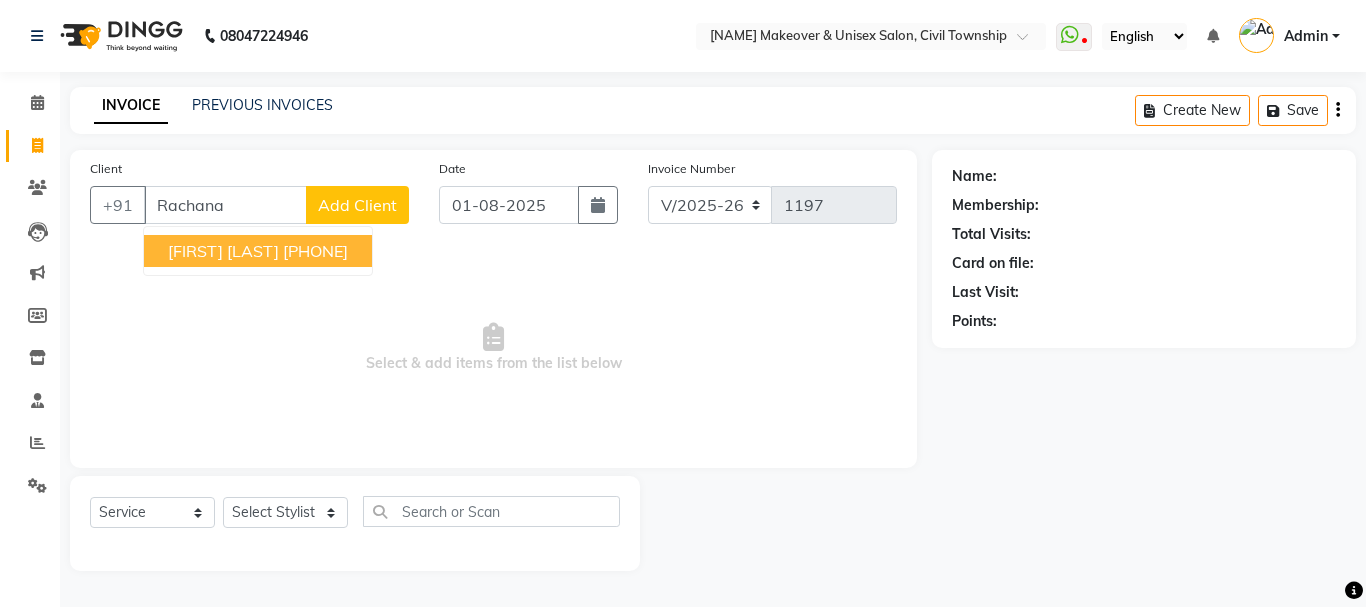 click on "RACHANA BIBHAR" at bounding box center [223, 251] 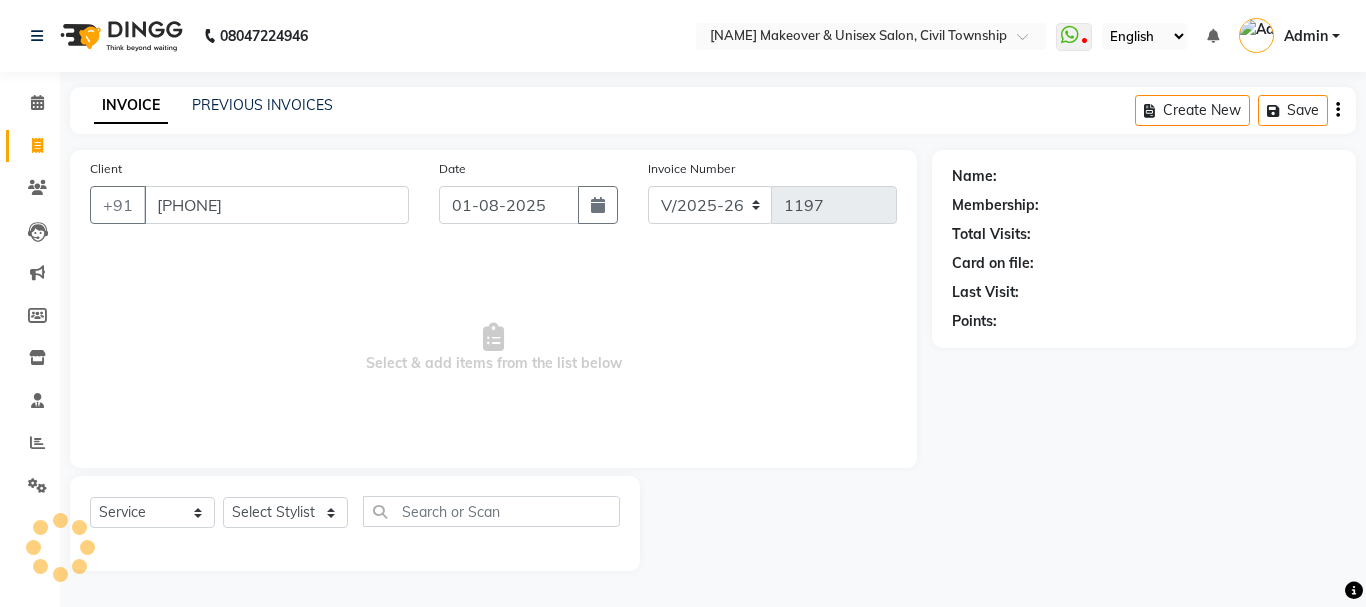 type on "7008657938" 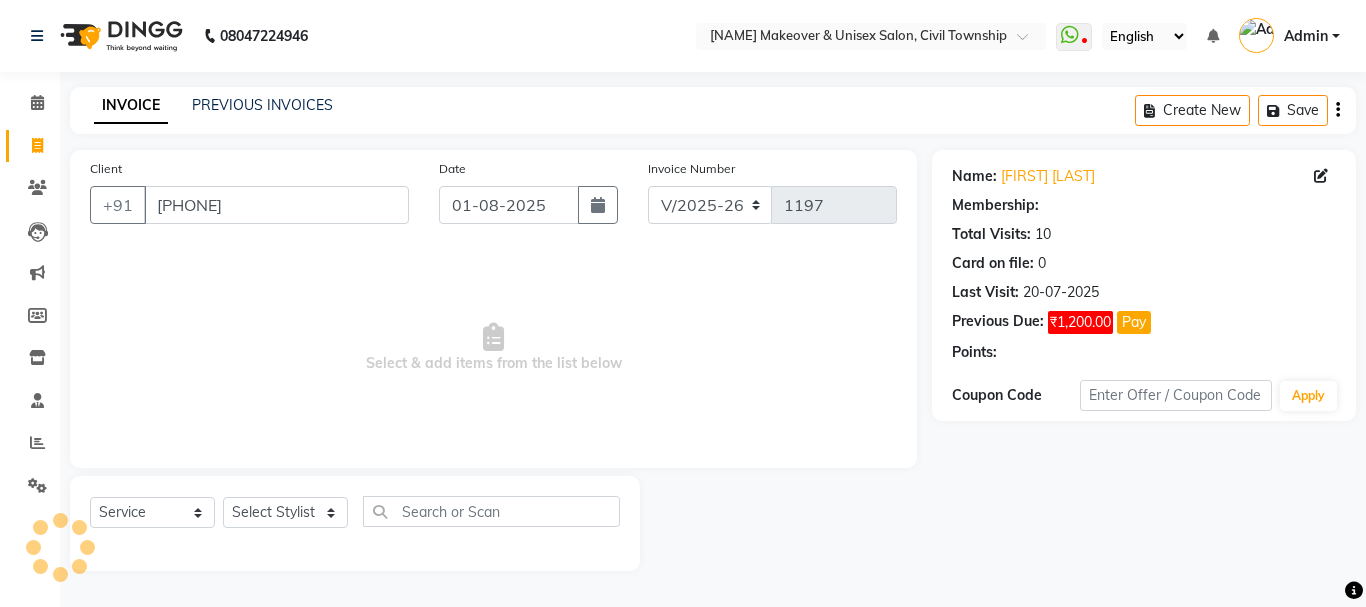 select on "1: Object" 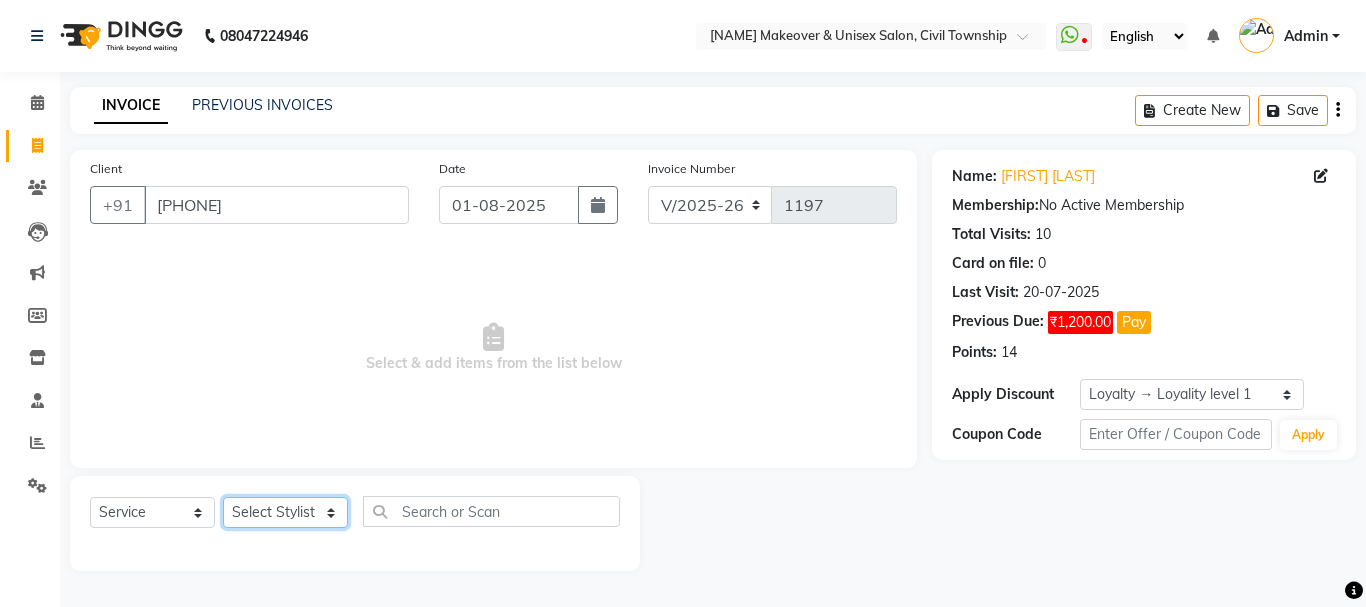 click on "Select Stylist [FIRST] A [BRAND] [FIRST] [FIRST] [FIRST] [FIRST] [FIRST] [FIRST] [FIRST] [FIRST] [FIRST] [FIRST] [FIRST] [FIRST] [FIRST] [FIRST]" 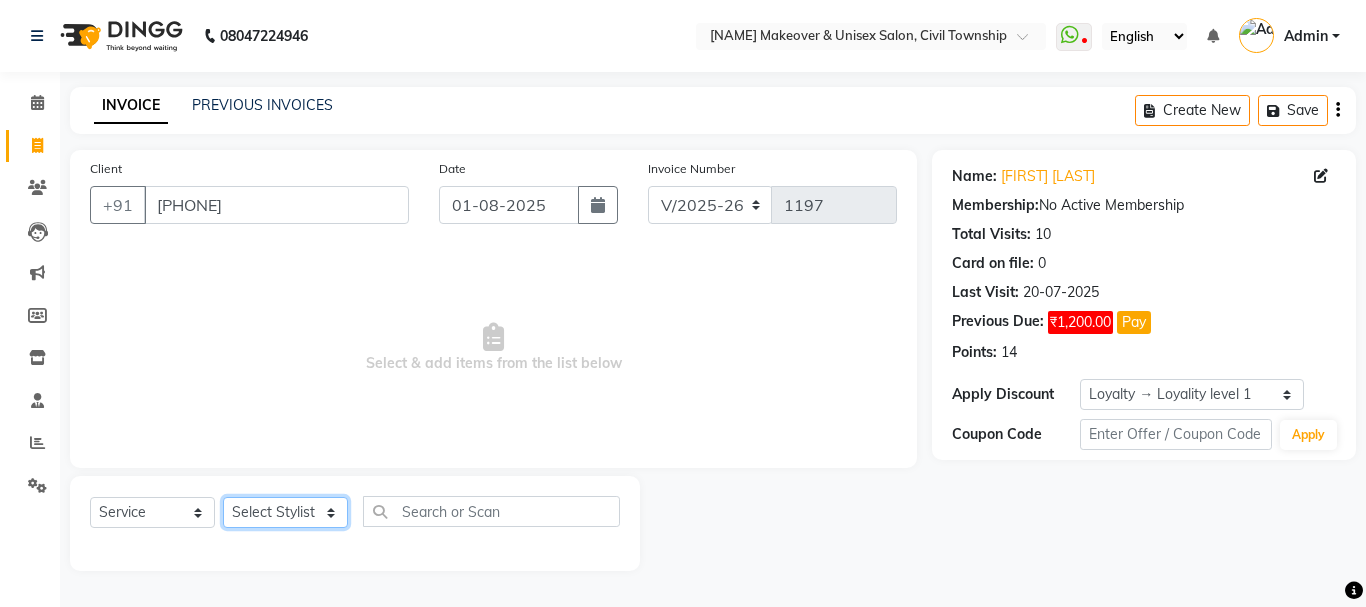 select on "54224" 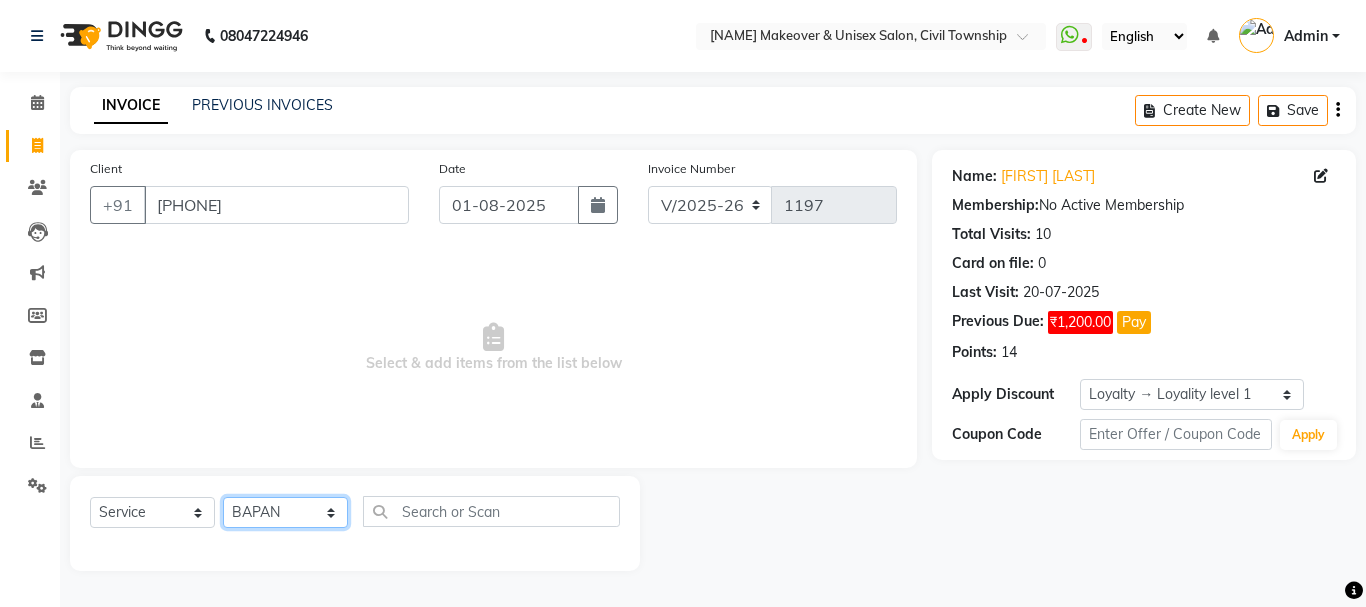 click on "Select Stylist [FIRST] A [BRAND] [FIRST] [FIRST] [FIRST] [FIRST] [FIRST] [FIRST] [FIRST] [FIRST] [FIRST] [FIRST] [FIRST] [FIRST] [FIRST] [FIRST]" 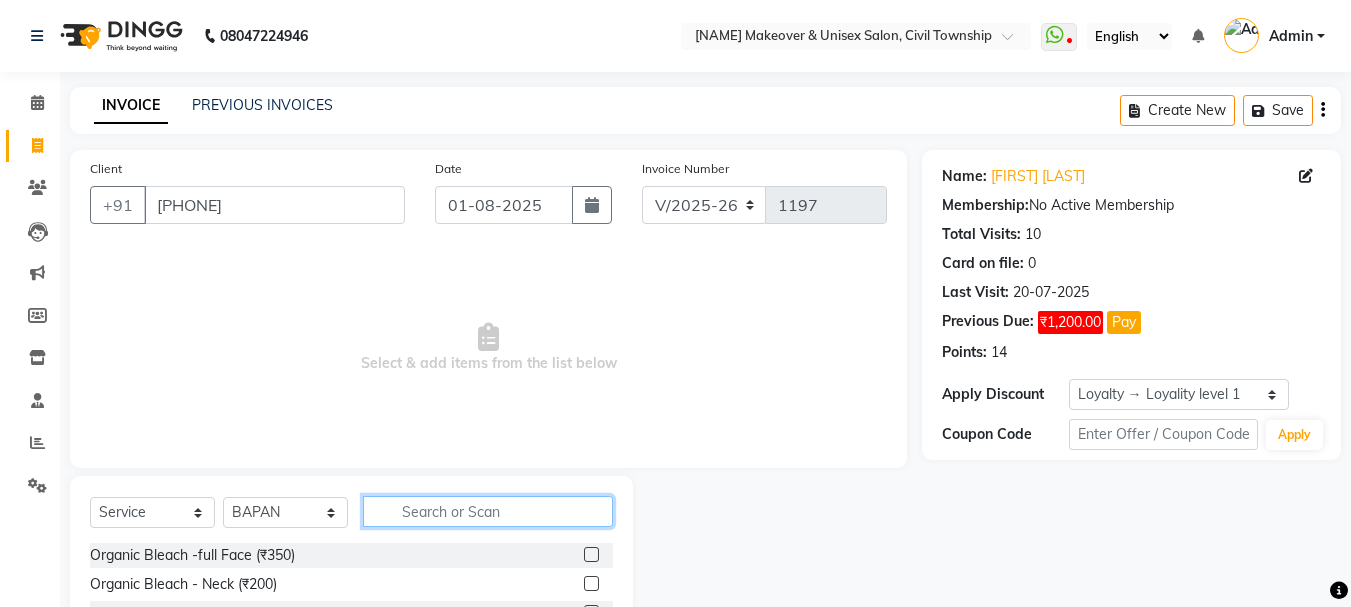 click 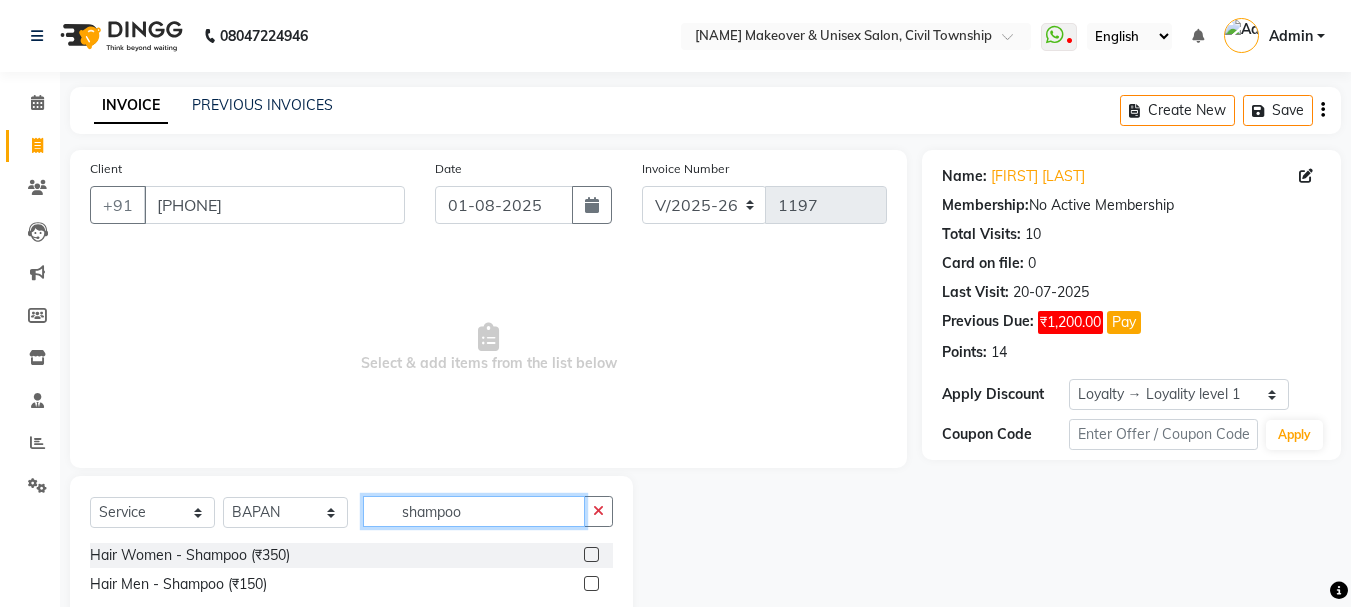scroll, scrollTop: 52, scrollLeft: 0, axis: vertical 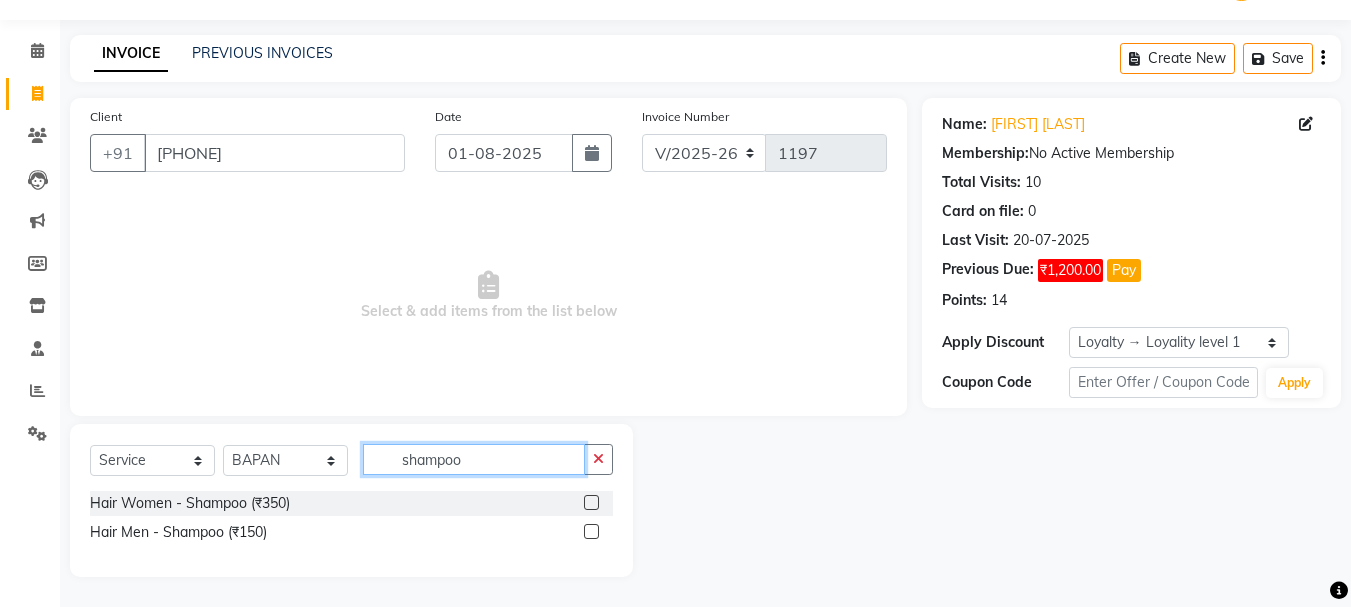 type on "shampoo" 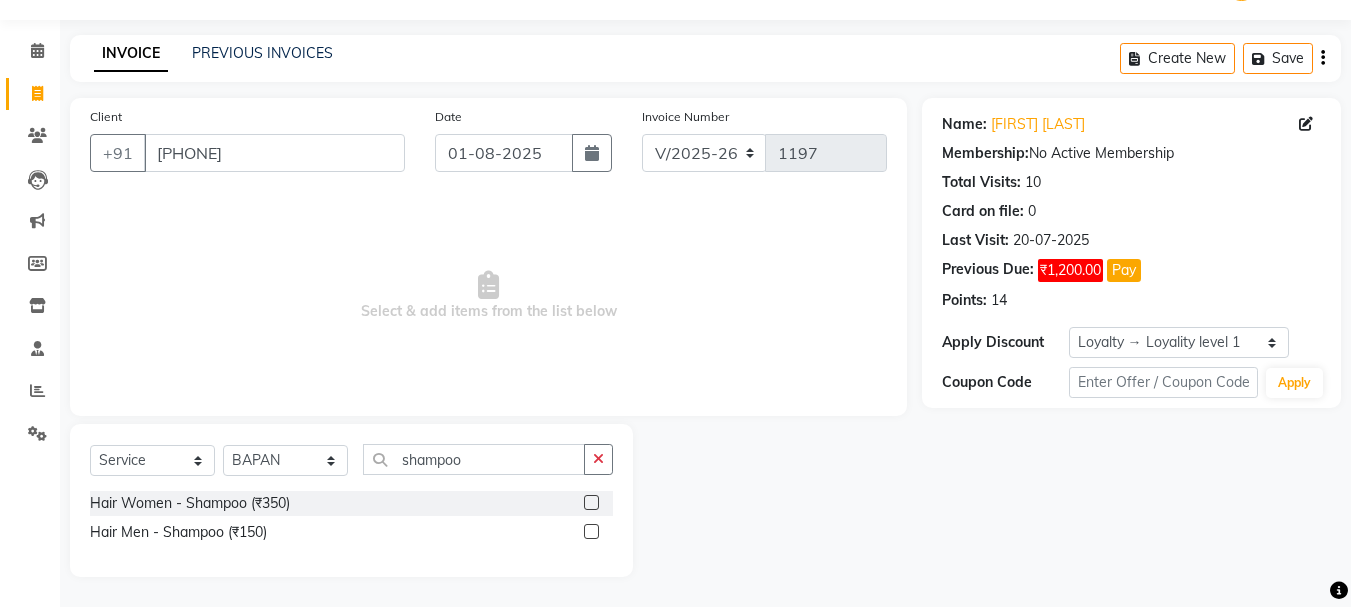 click 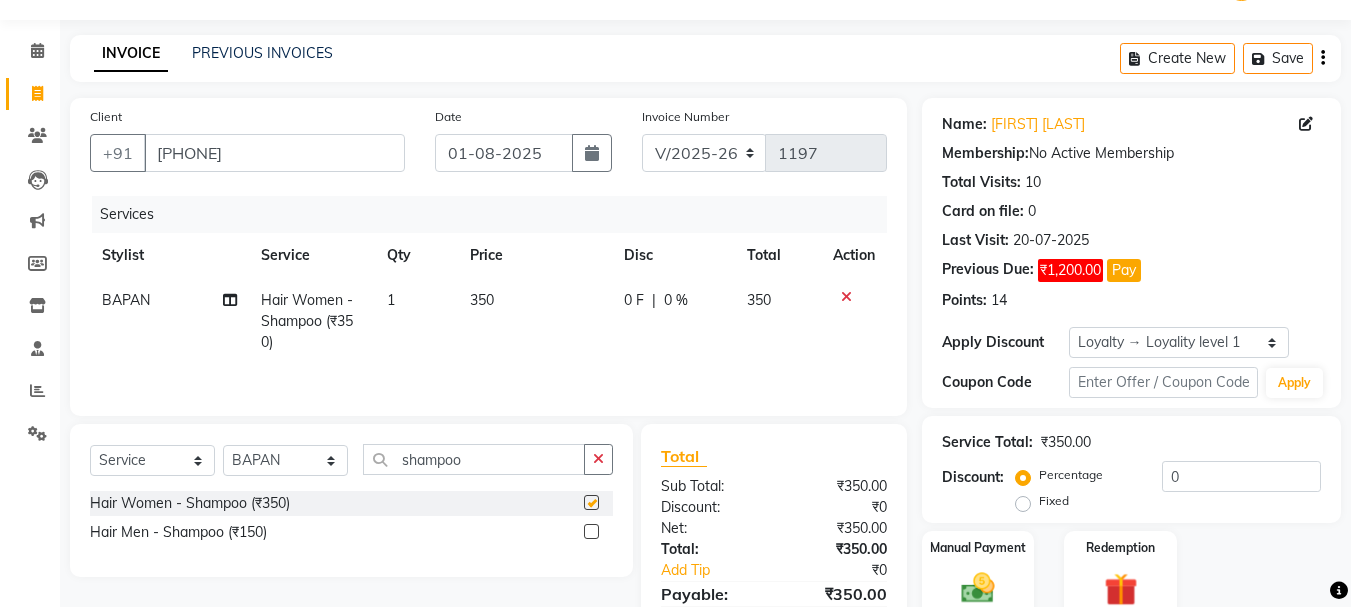 checkbox on "false" 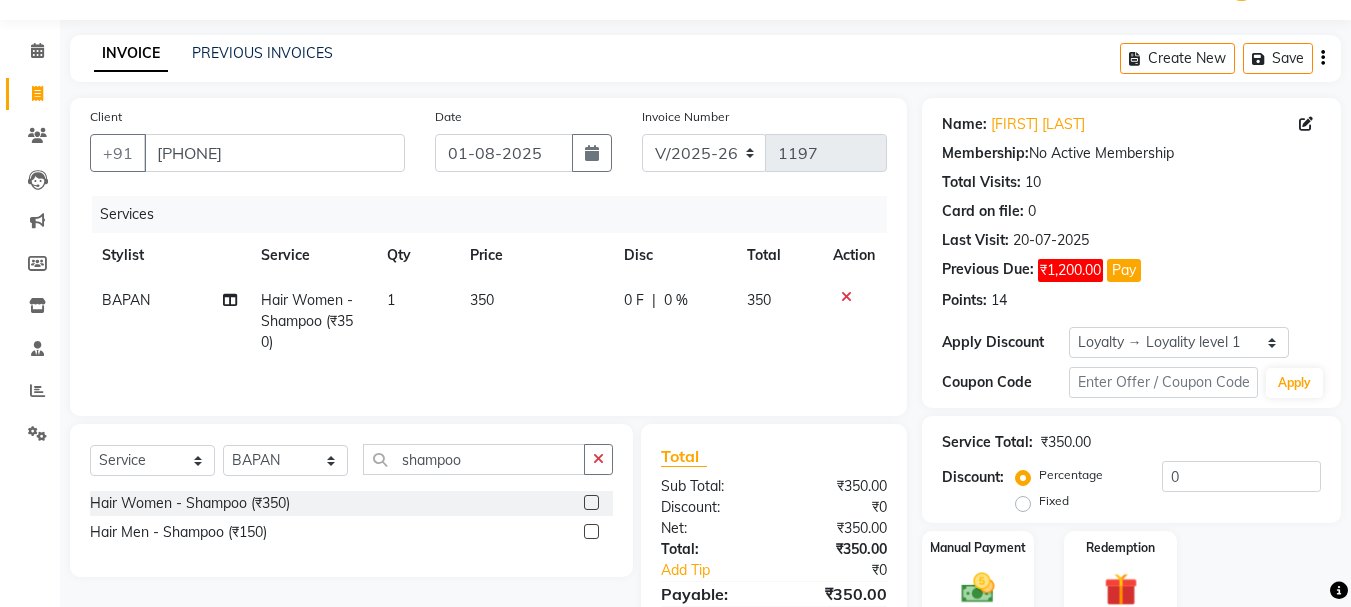 click on "350" 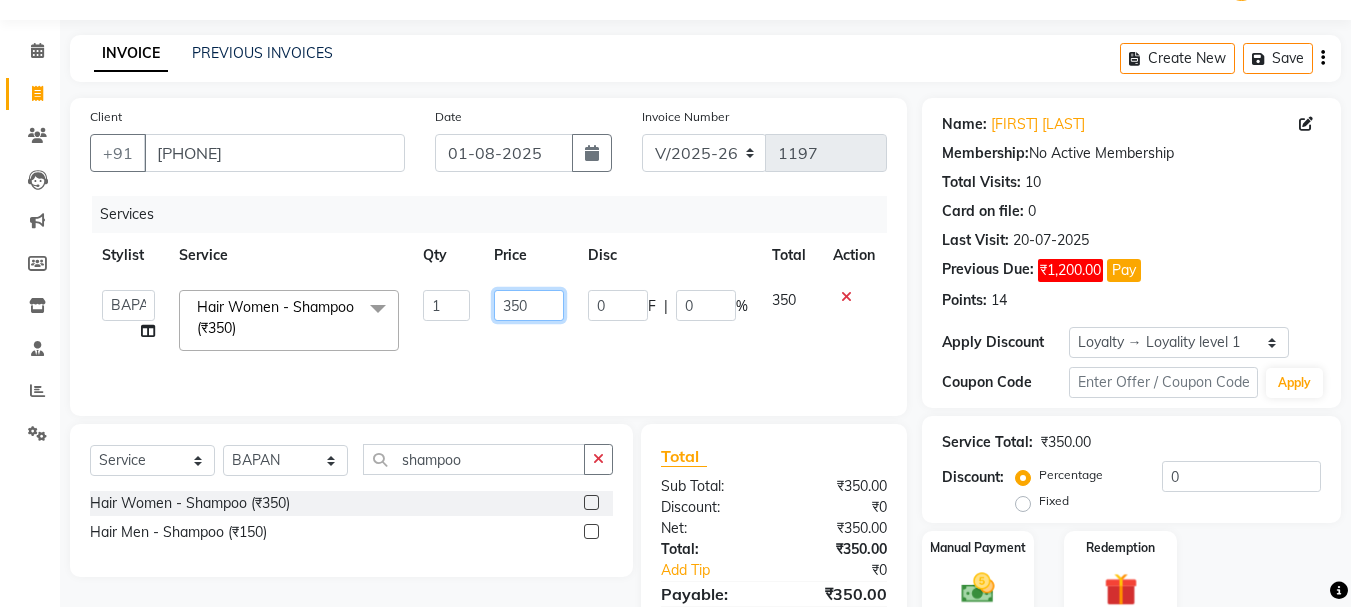 click on "350" 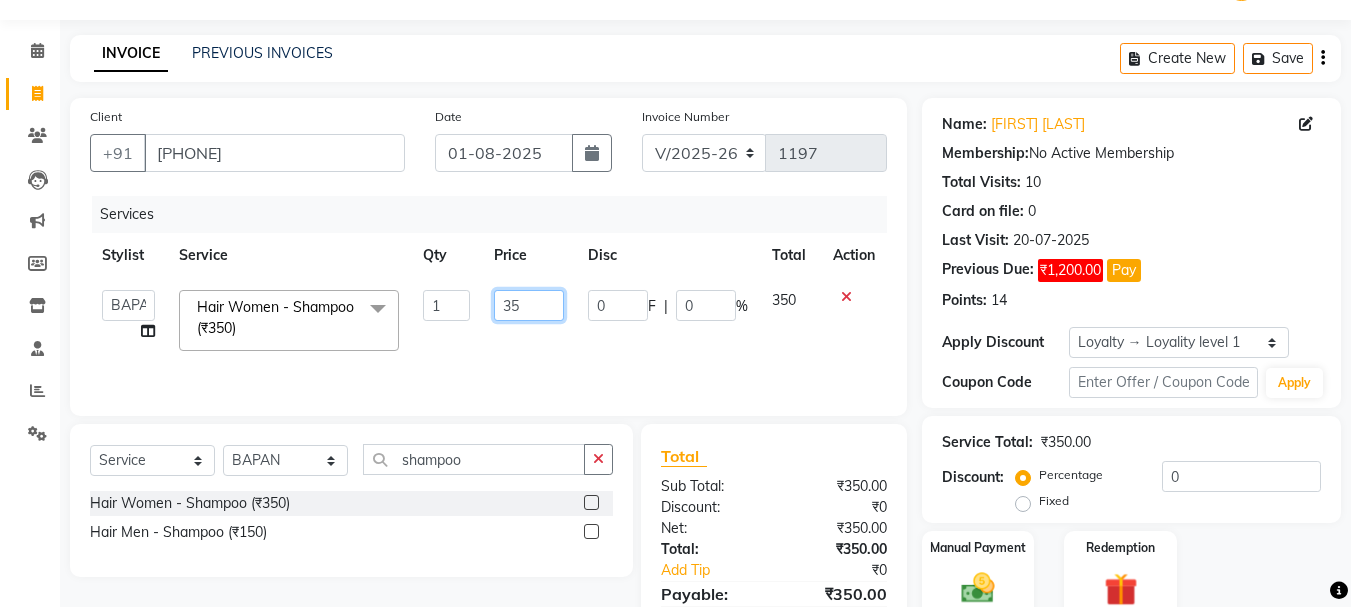 type on "3" 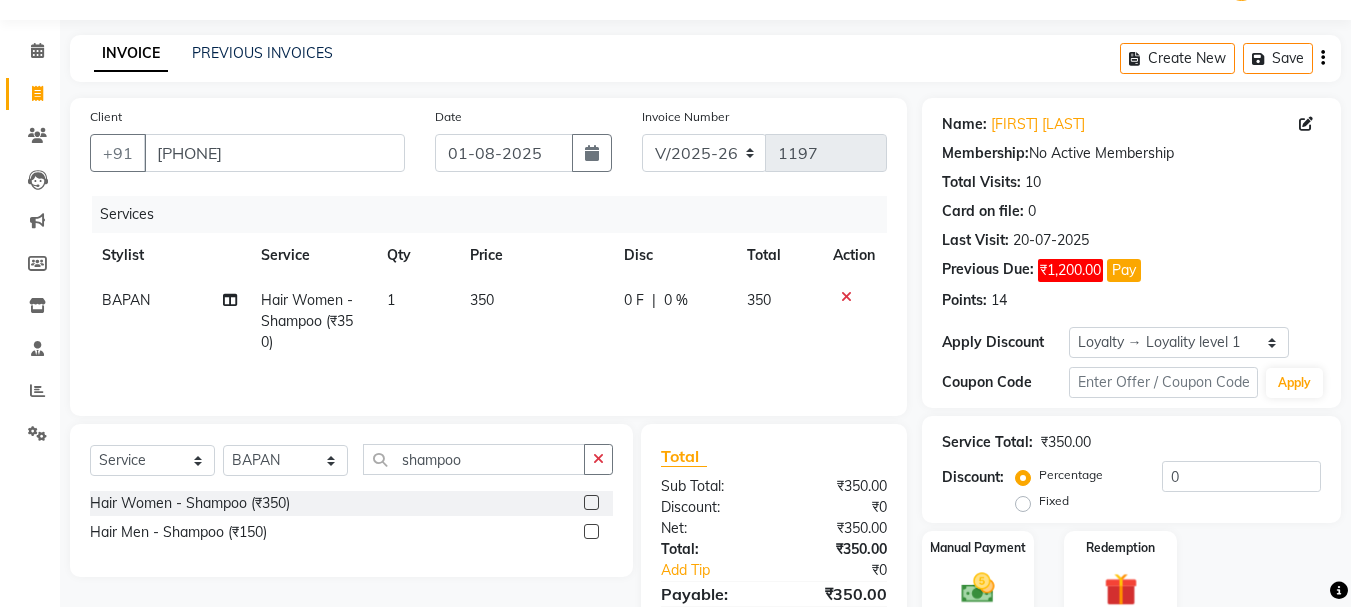 click on "350" 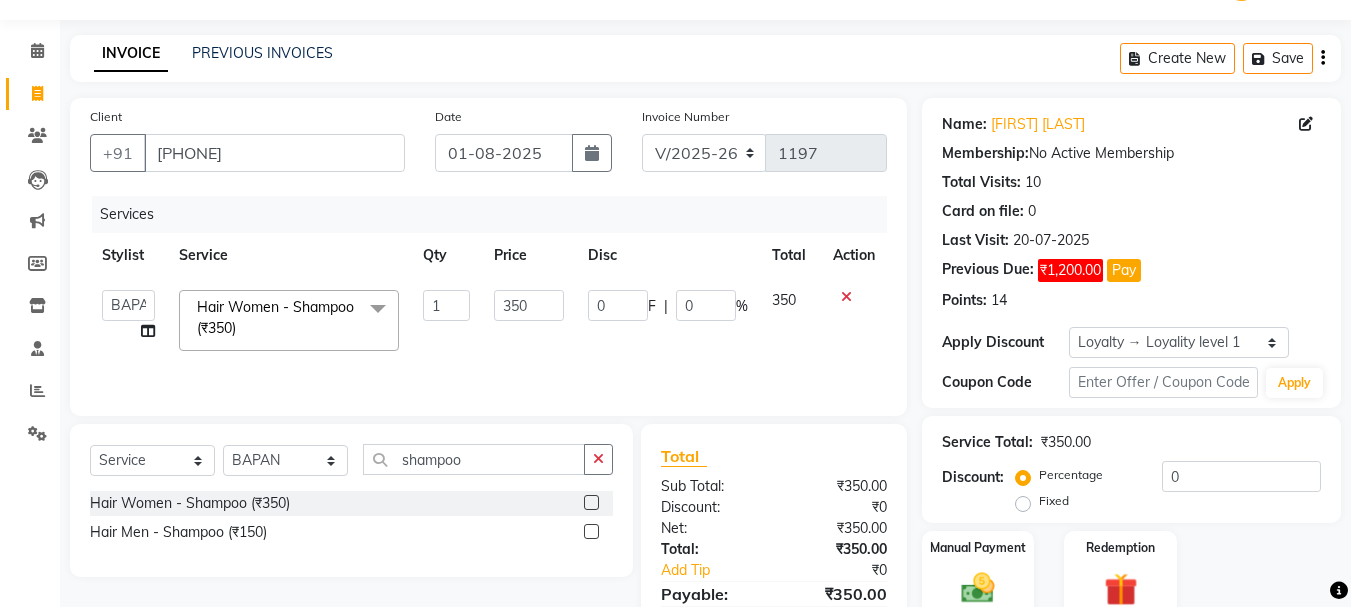 scroll, scrollTop: 151, scrollLeft: 0, axis: vertical 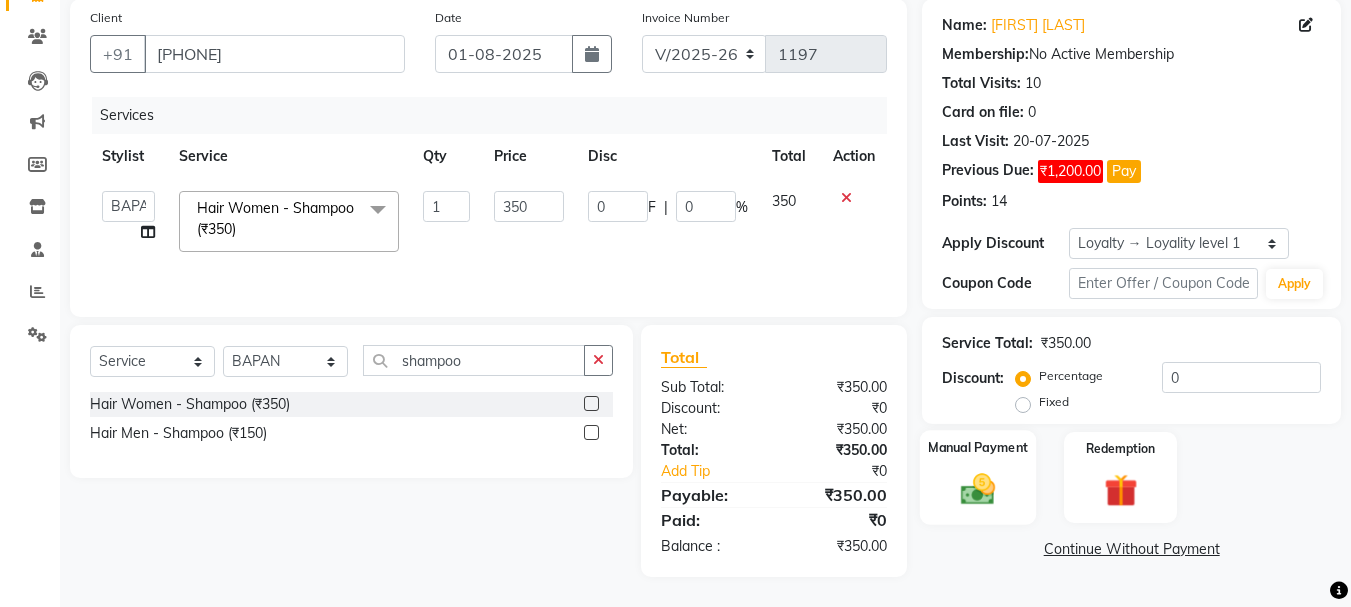 click 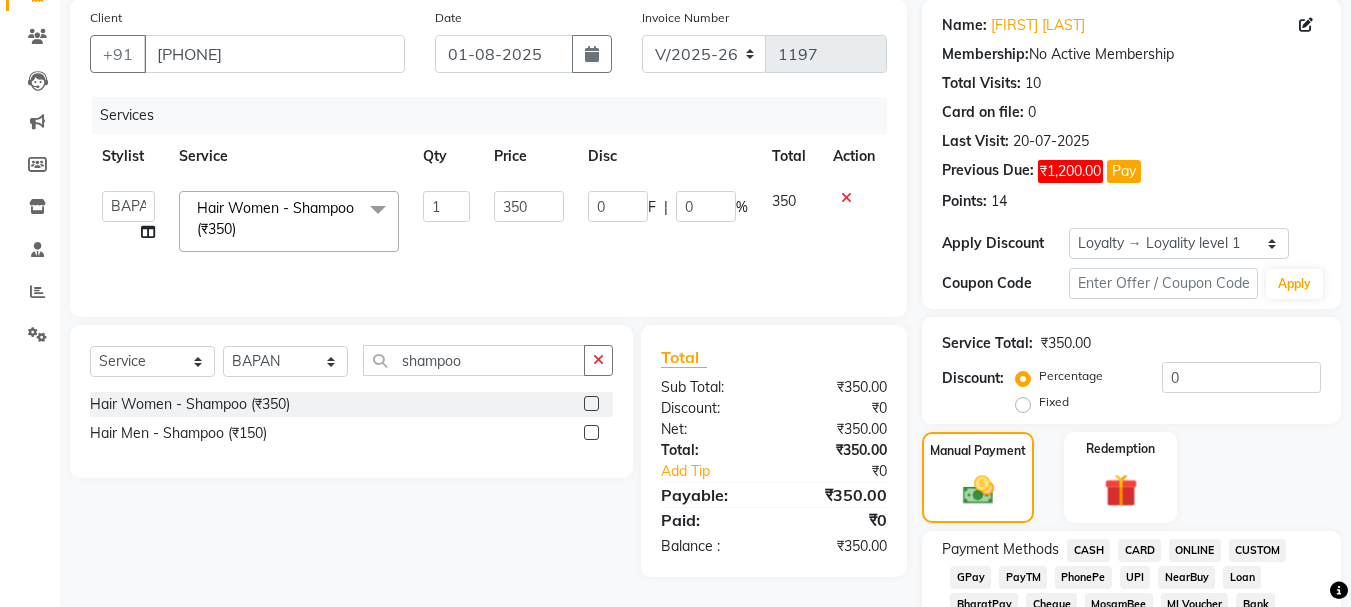 click on "ONLINE" 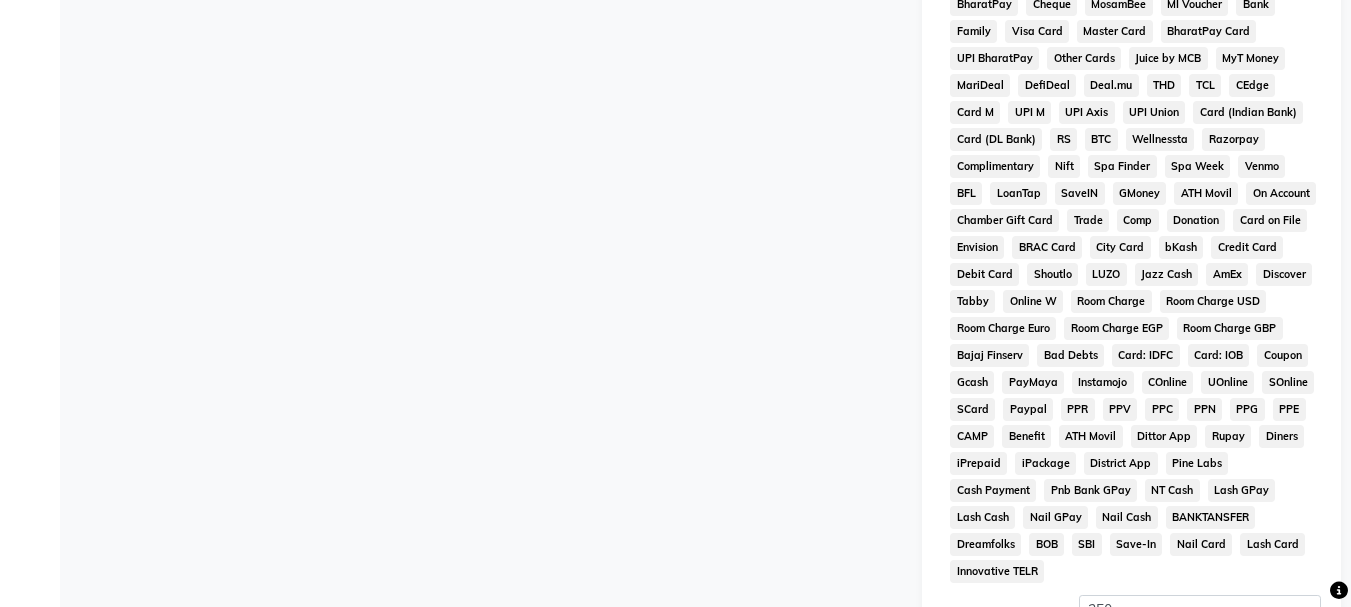 scroll, scrollTop: 965, scrollLeft: 0, axis: vertical 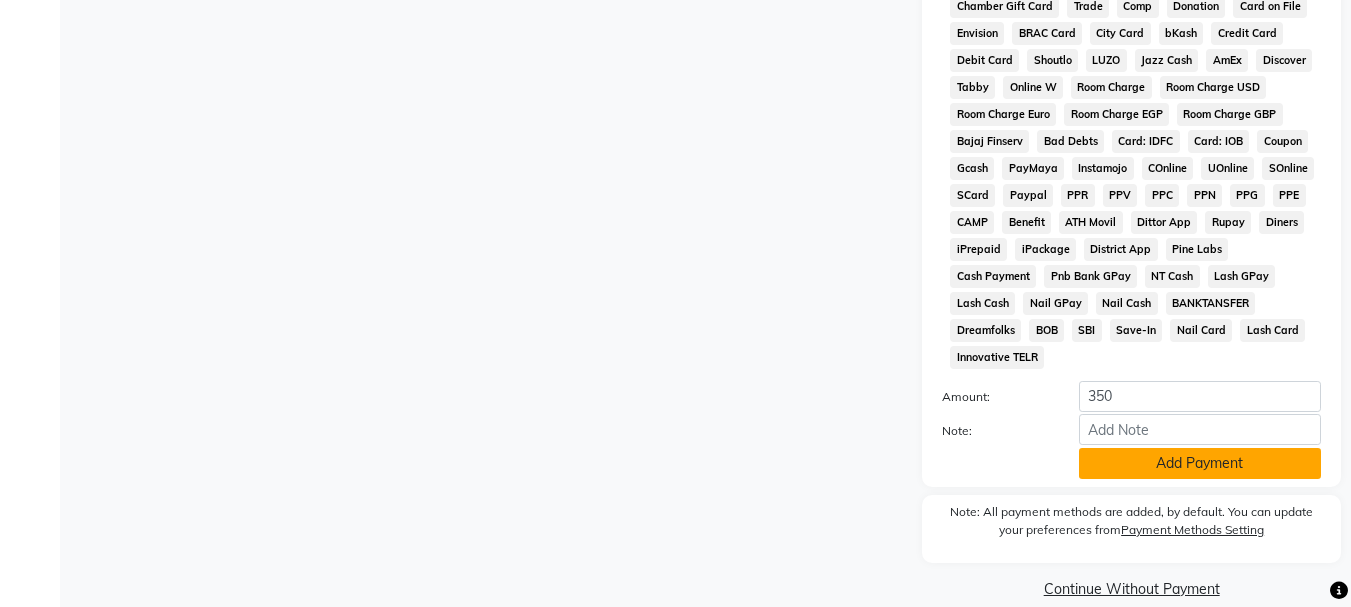 click on "Add Payment" 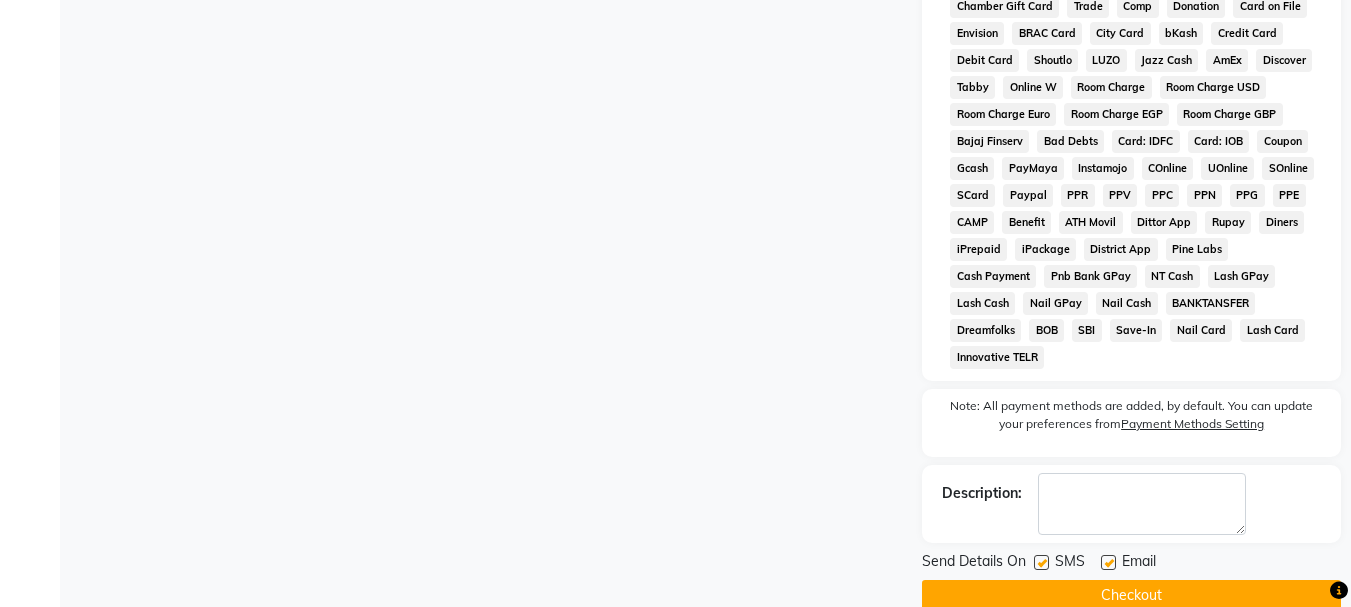 click 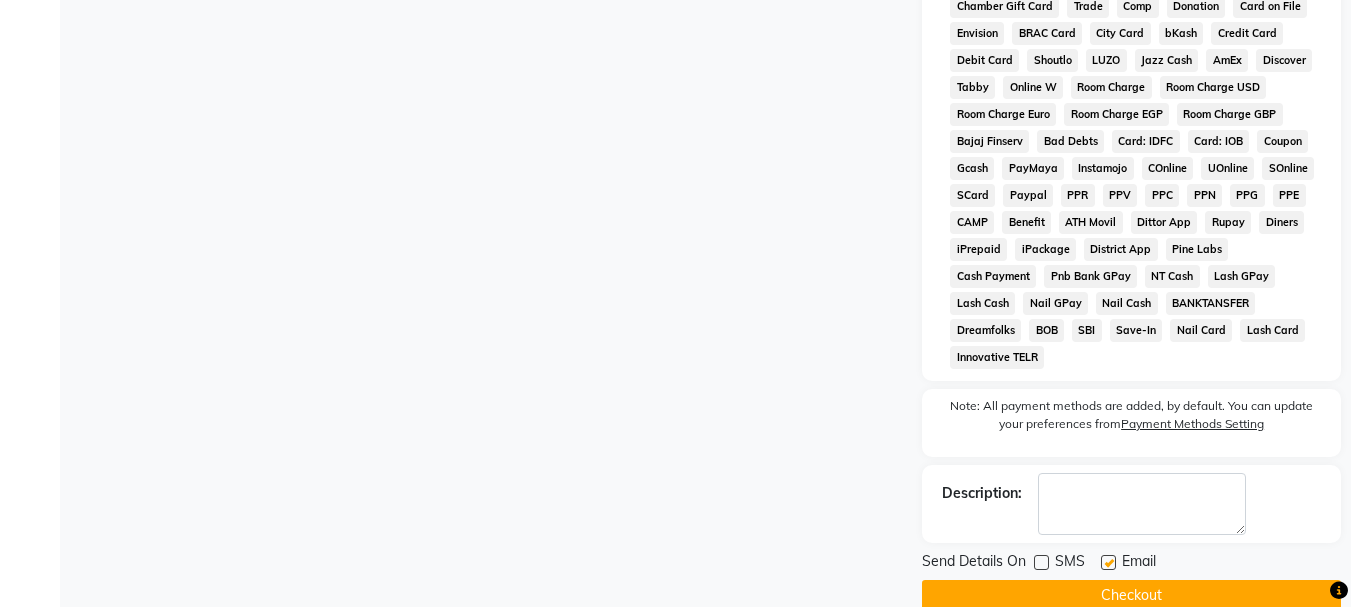 click 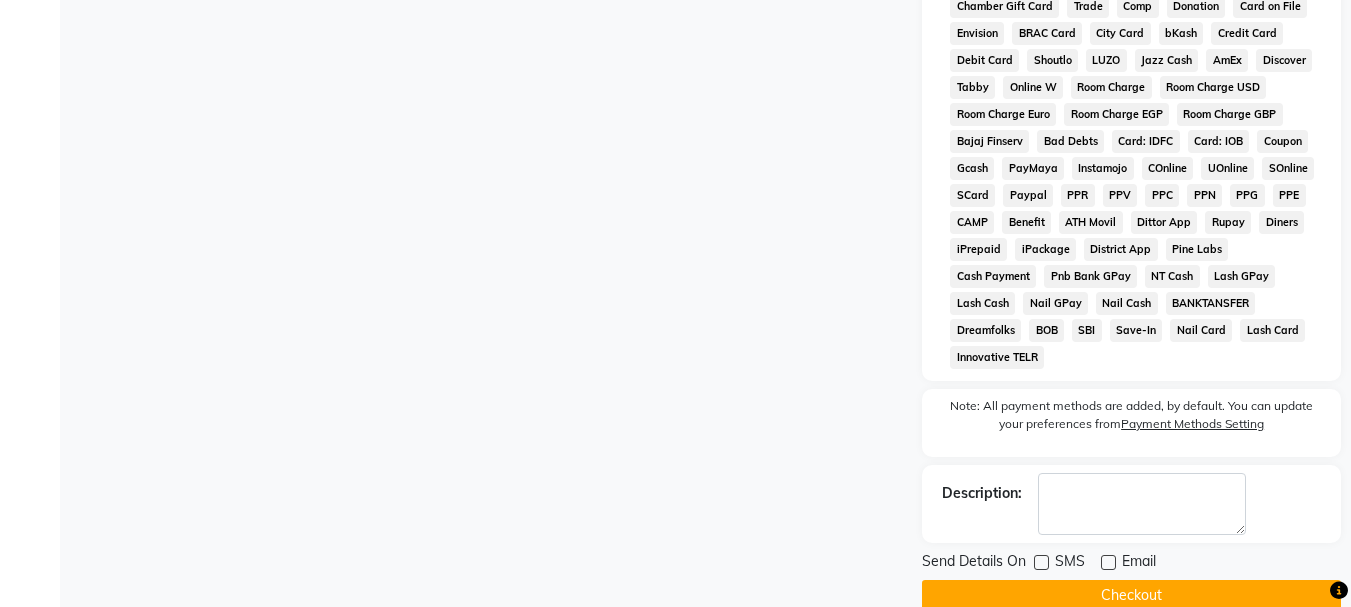 click on "Checkout" 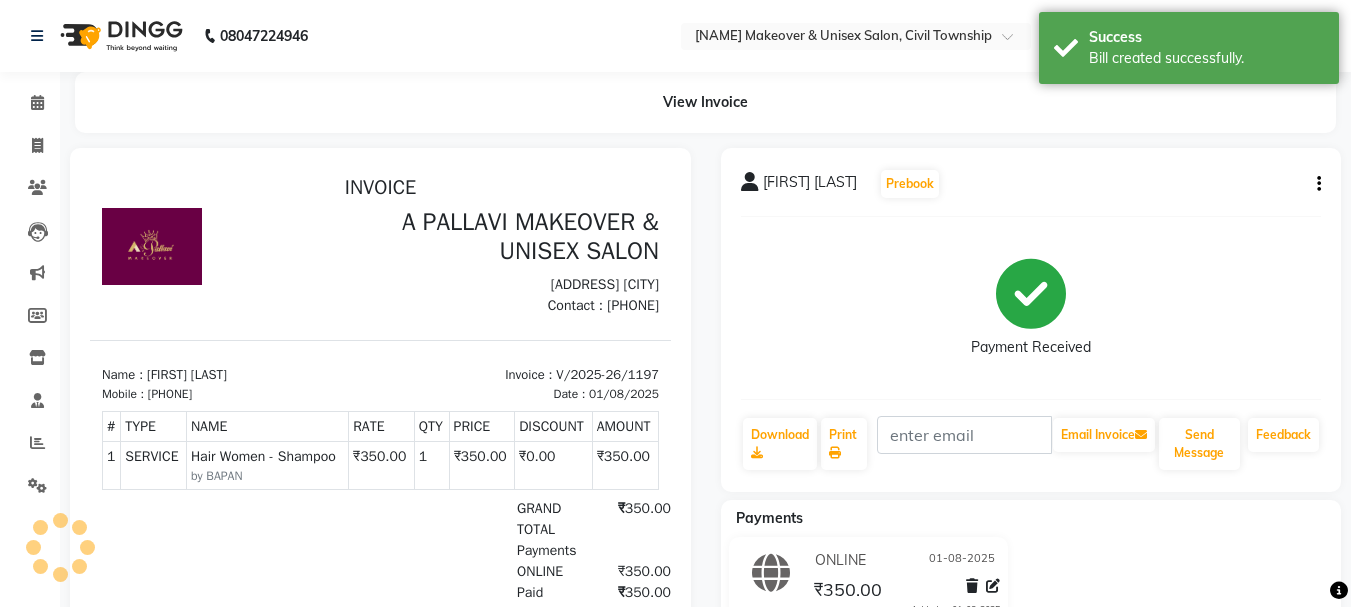 scroll, scrollTop: 0, scrollLeft: 0, axis: both 